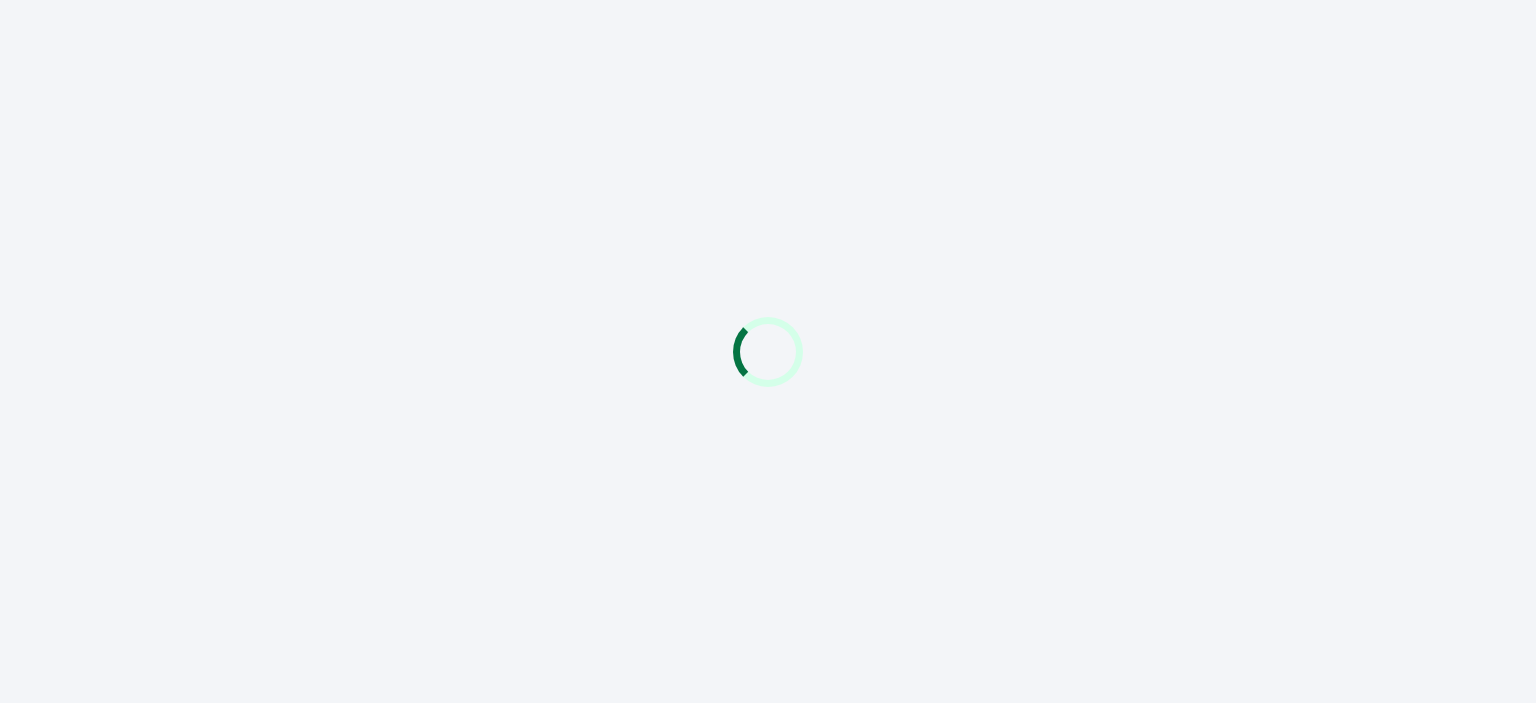 scroll, scrollTop: 0, scrollLeft: 0, axis: both 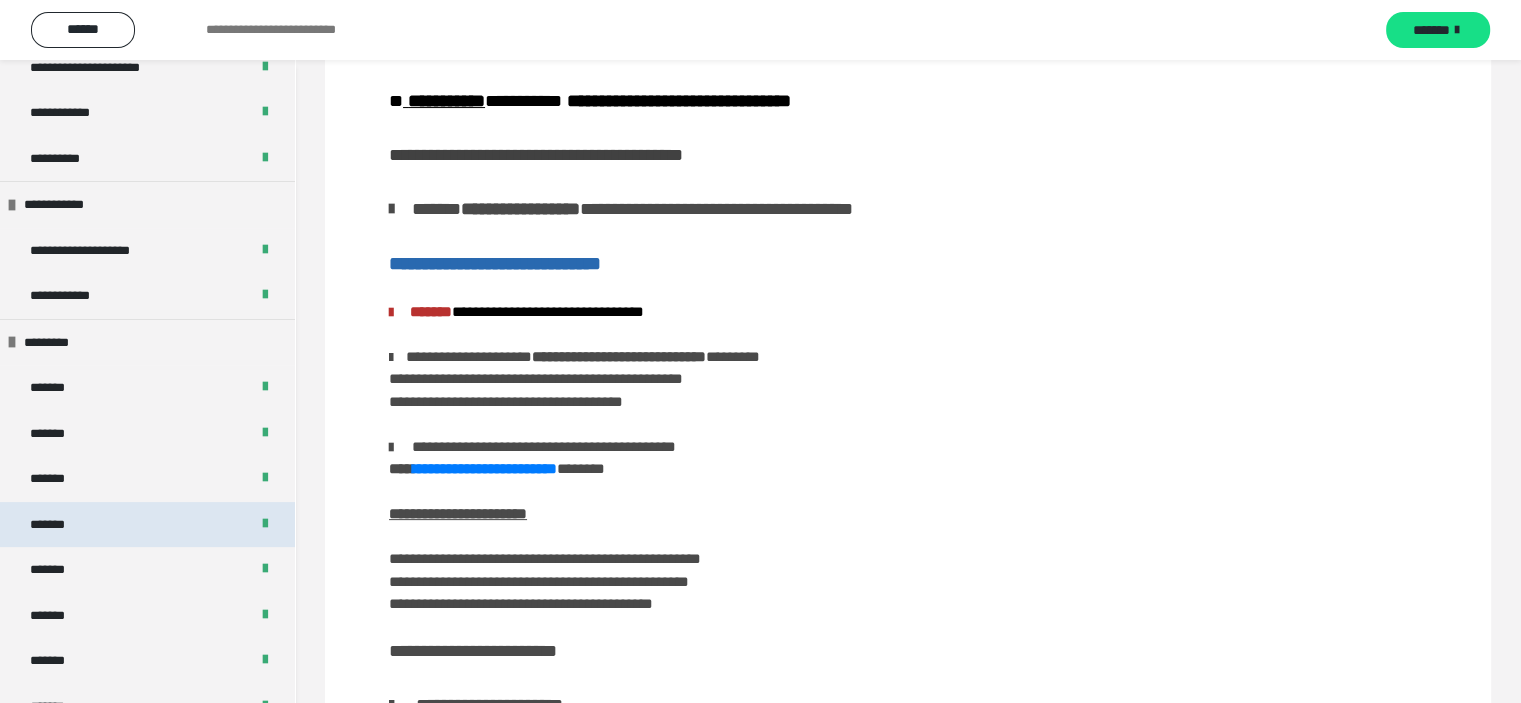 click on "*******" at bounding box center [147, 525] 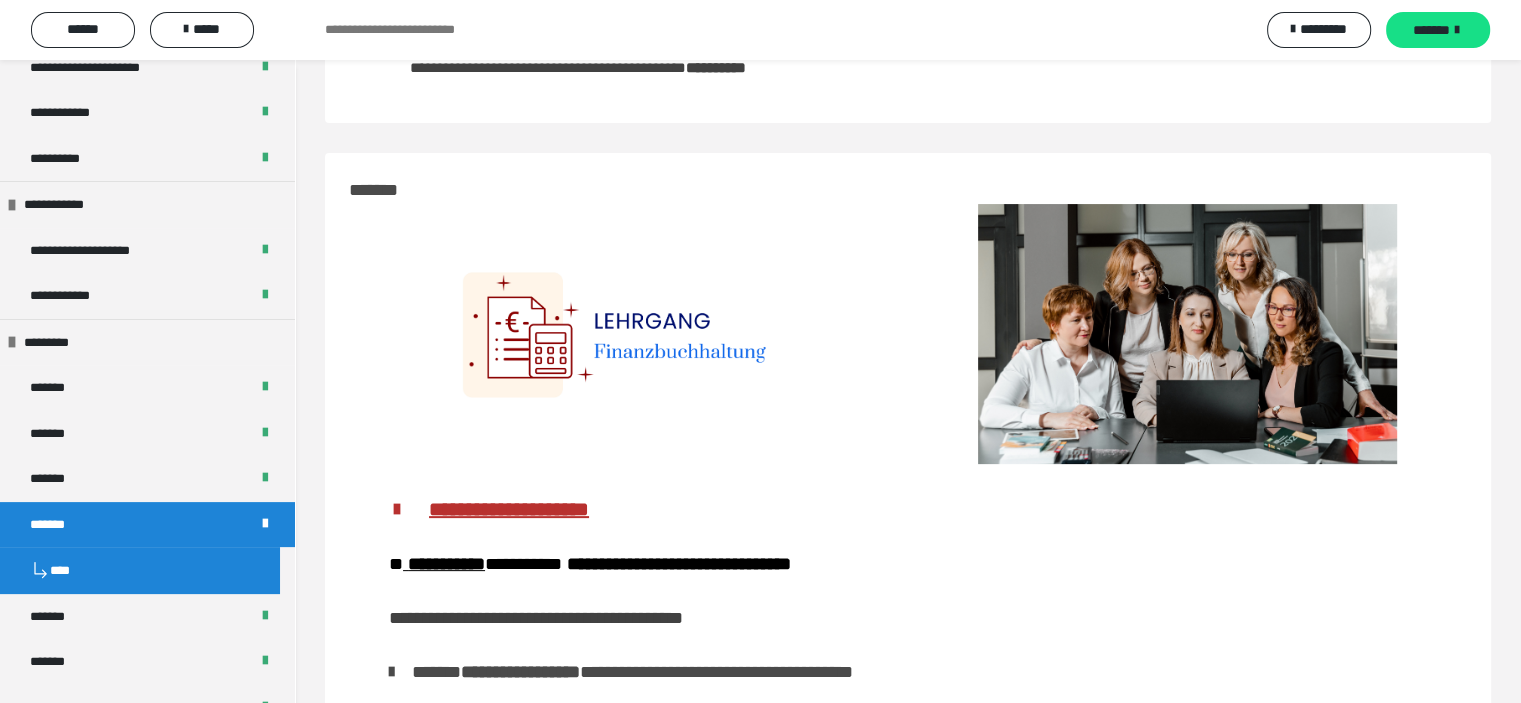 scroll, scrollTop: 863, scrollLeft: 0, axis: vertical 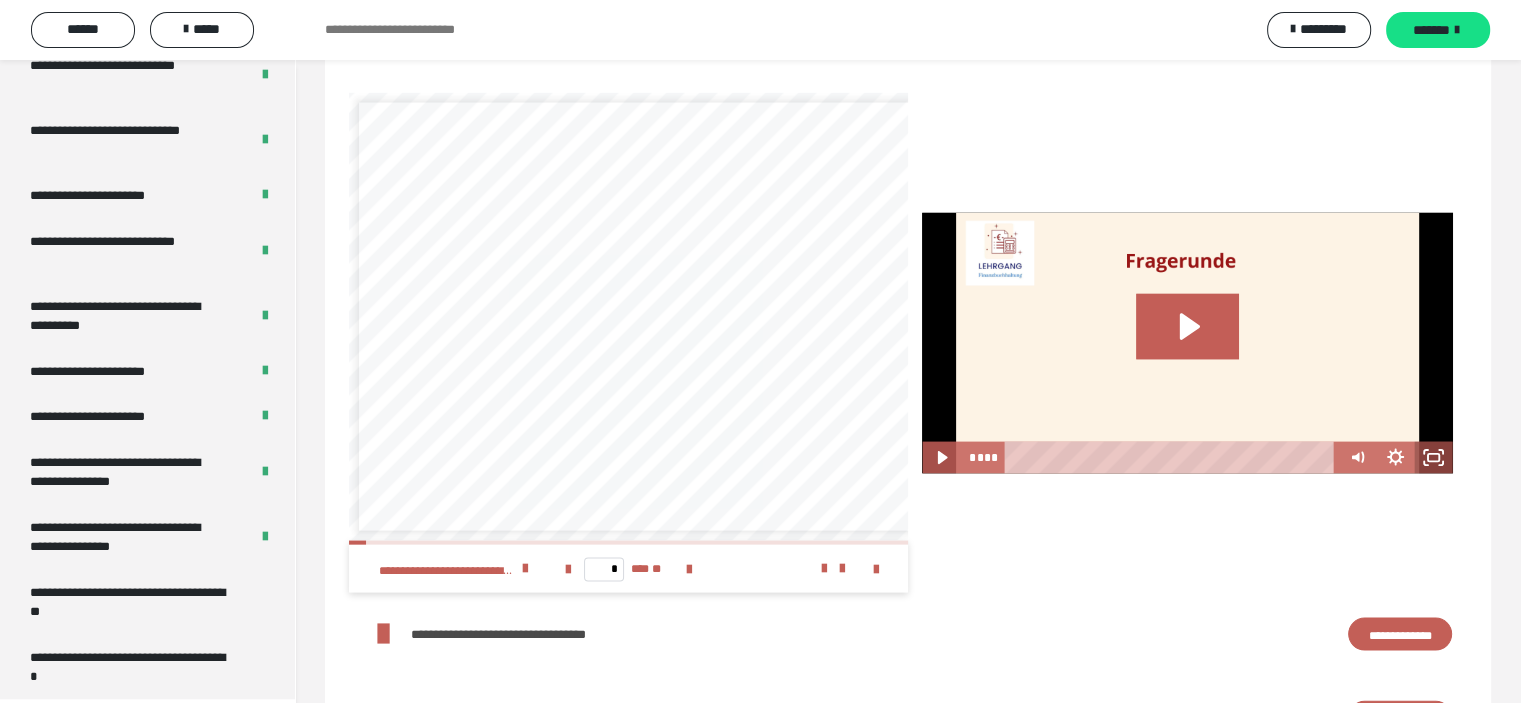 click 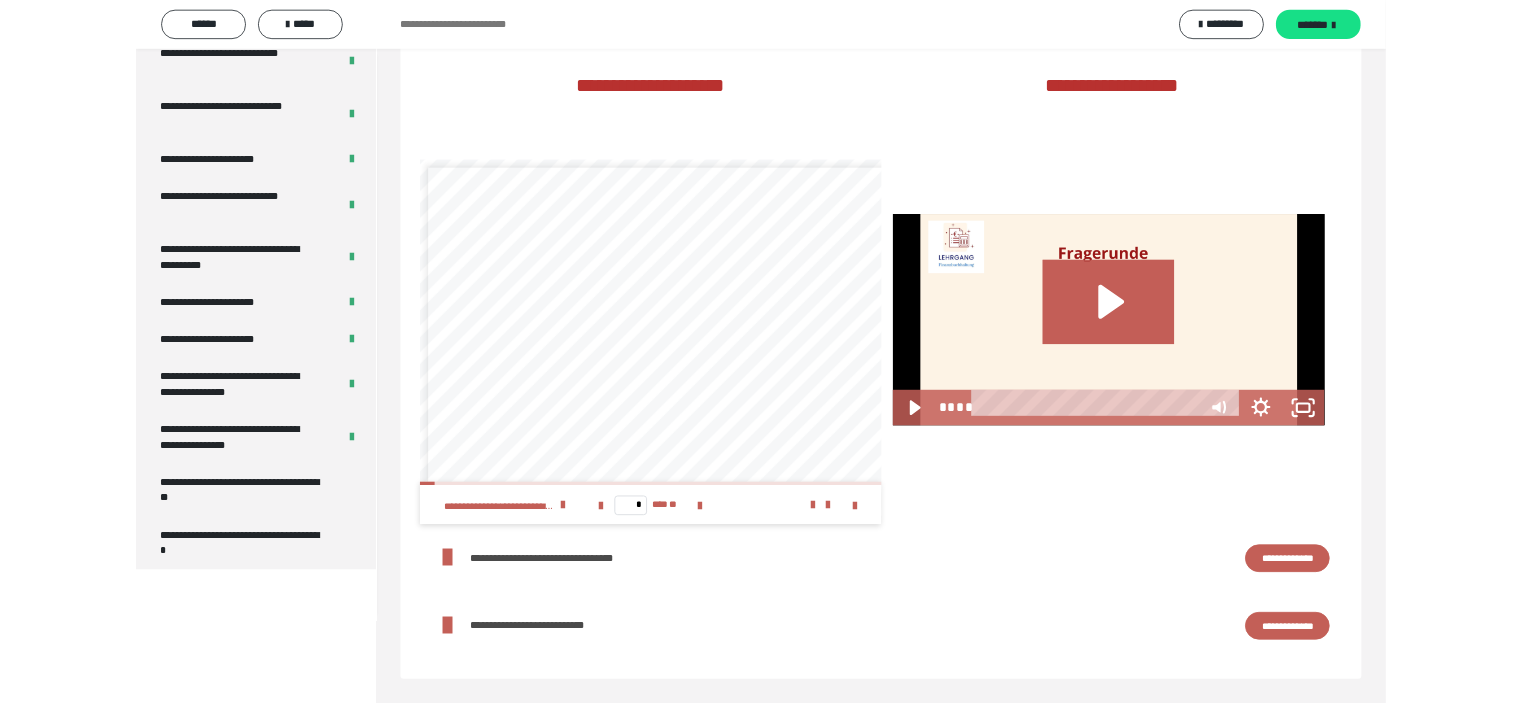 scroll, scrollTop: 3870, scrollLeft: 0, axis: vertical 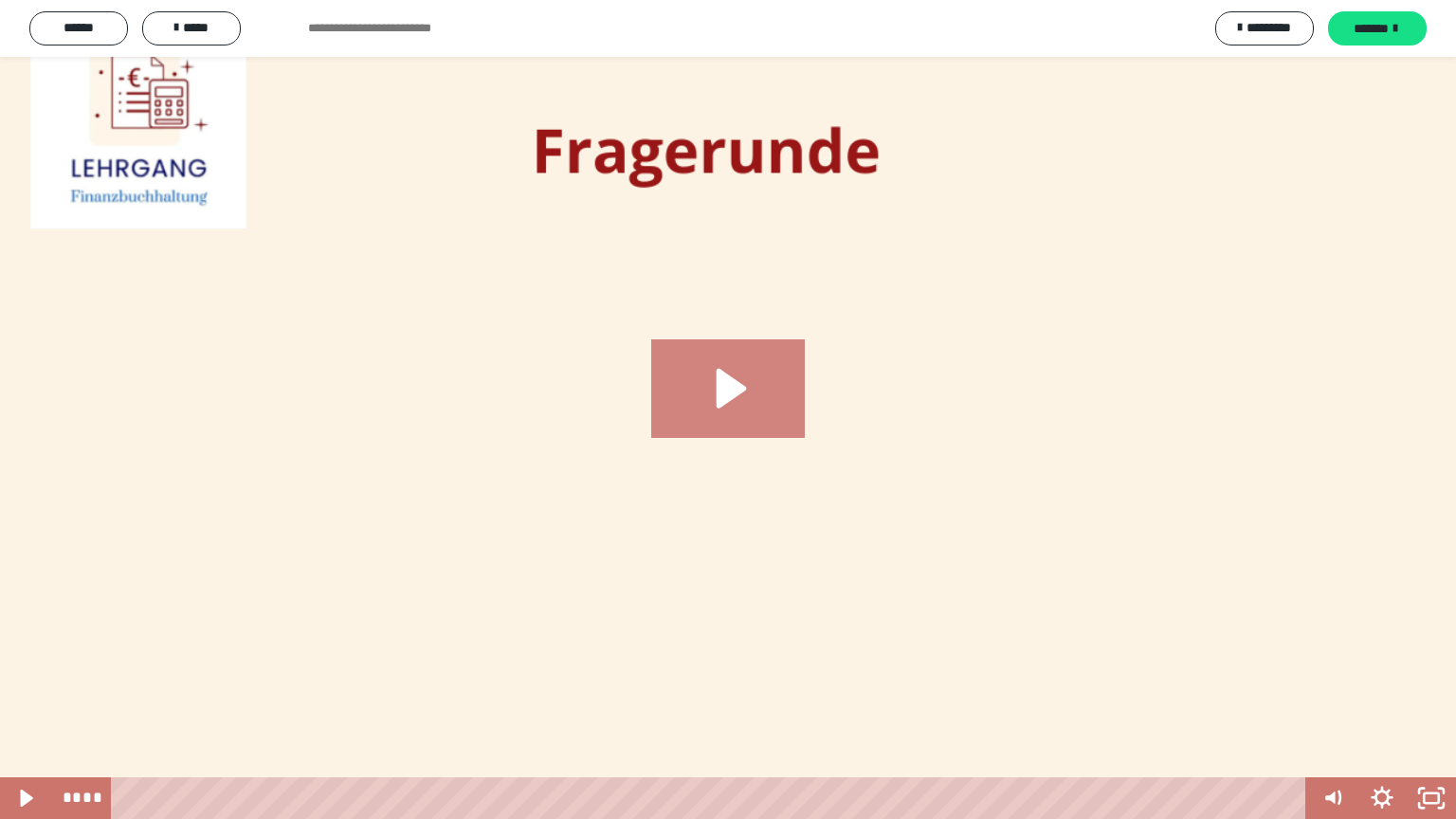 click 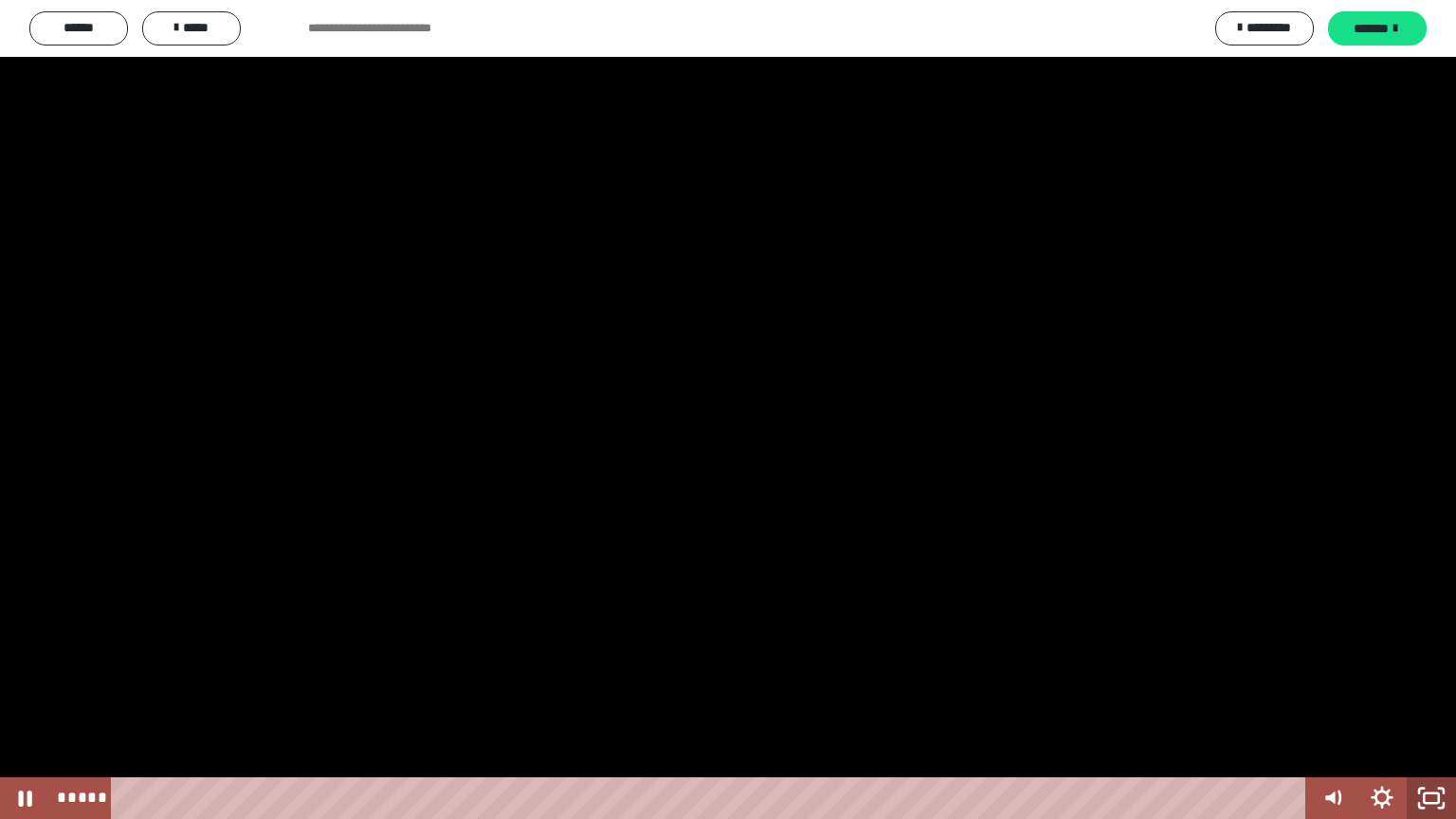 click 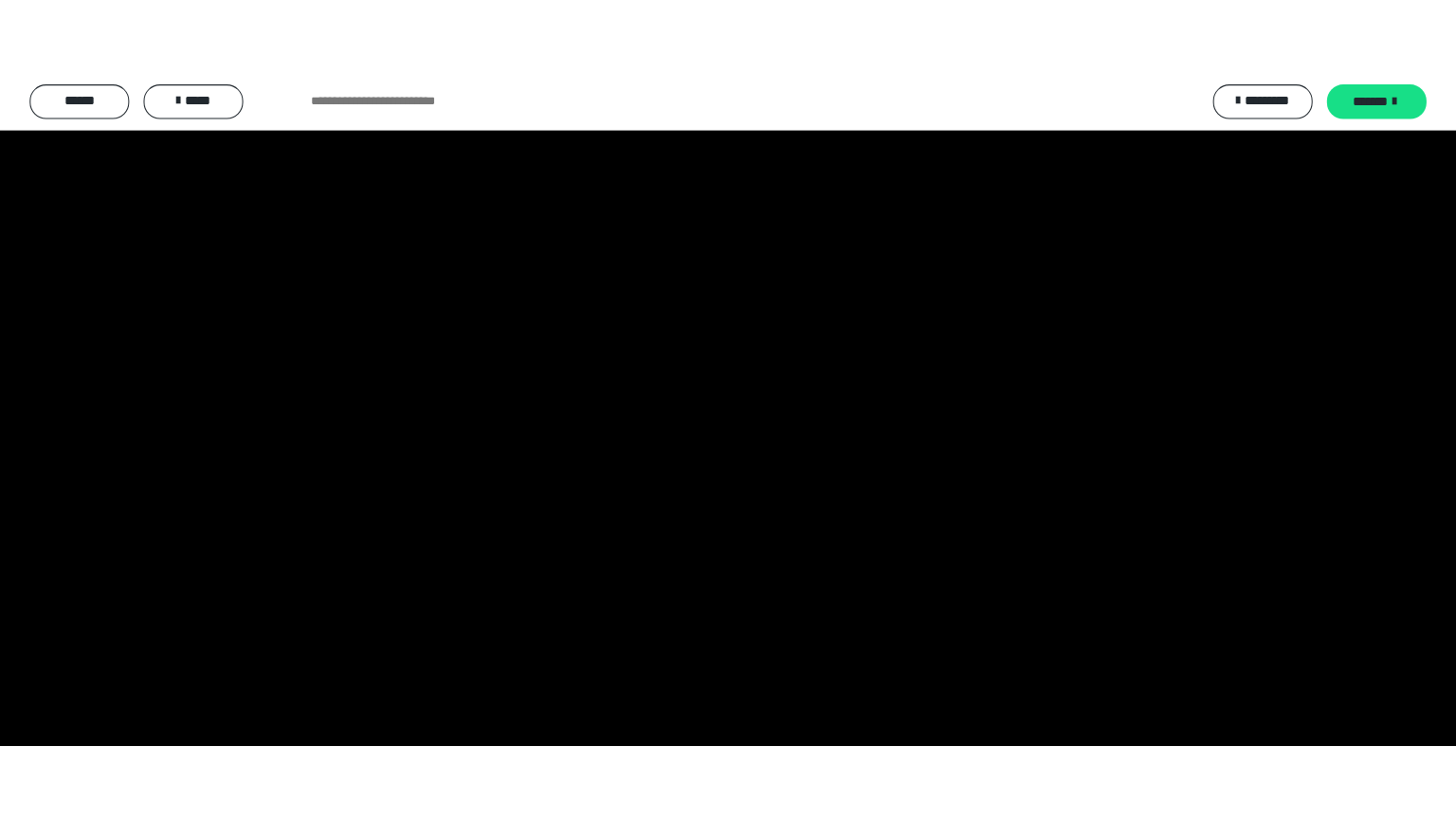 scroll, scrollTop: 3821, scrollLeft: 0, axis: vertical 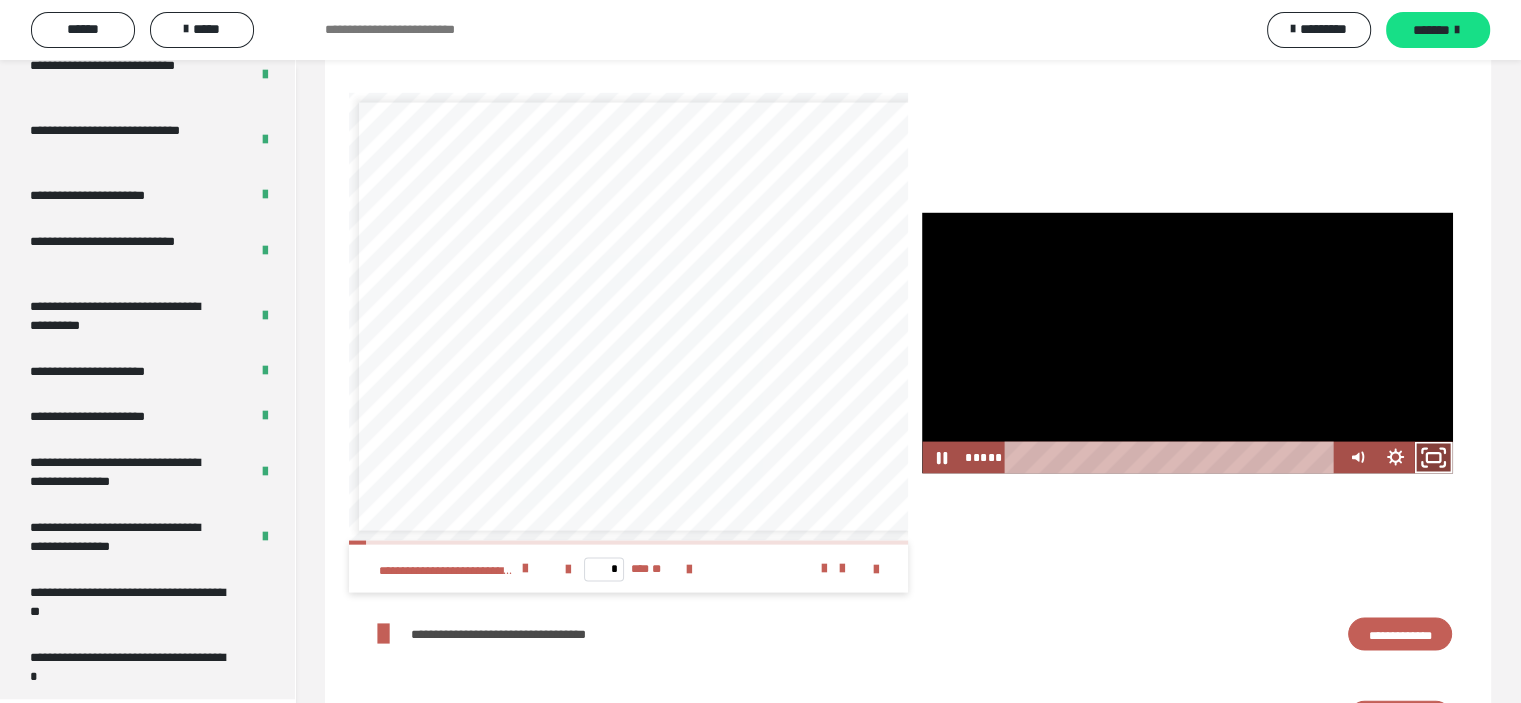click 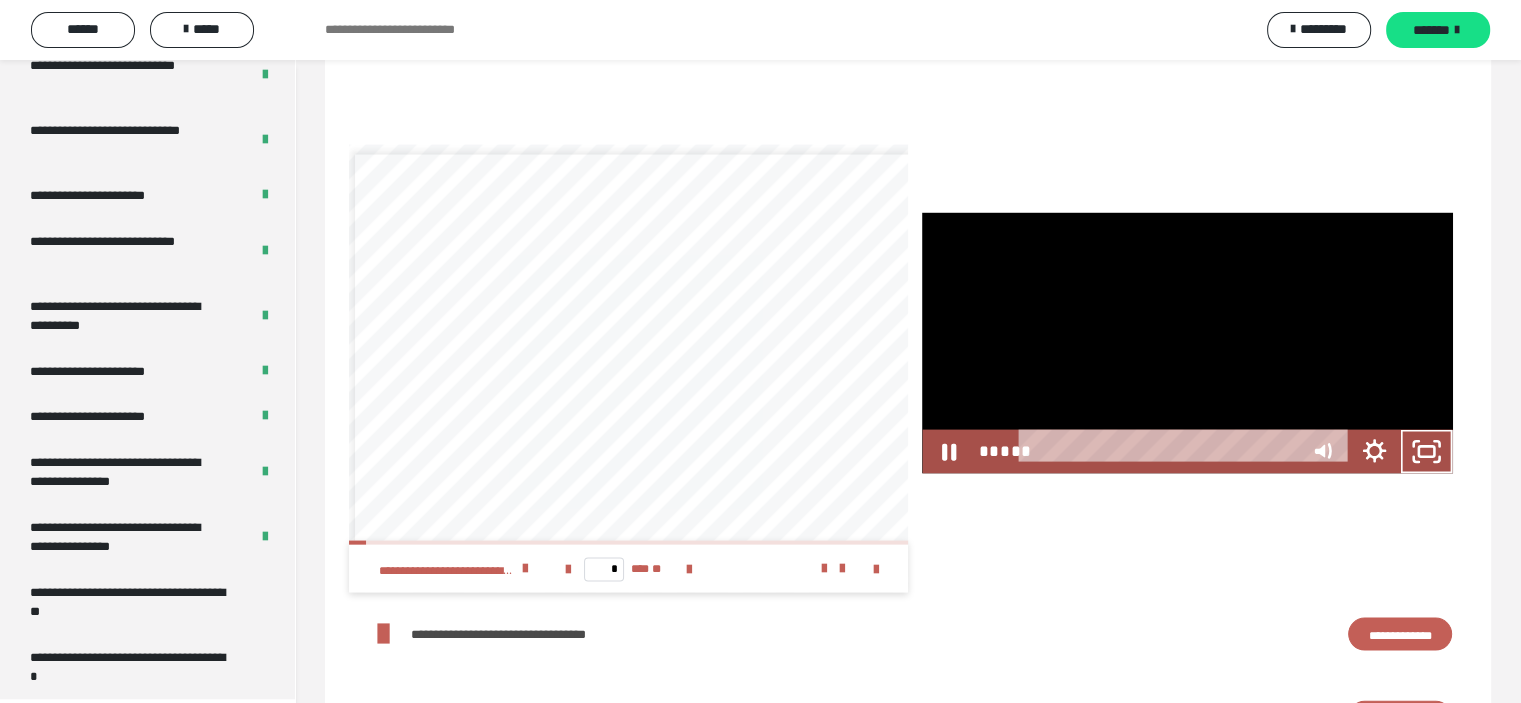 scroll, scrollTop: 3870, scrollLeft: 0, axis: vertical 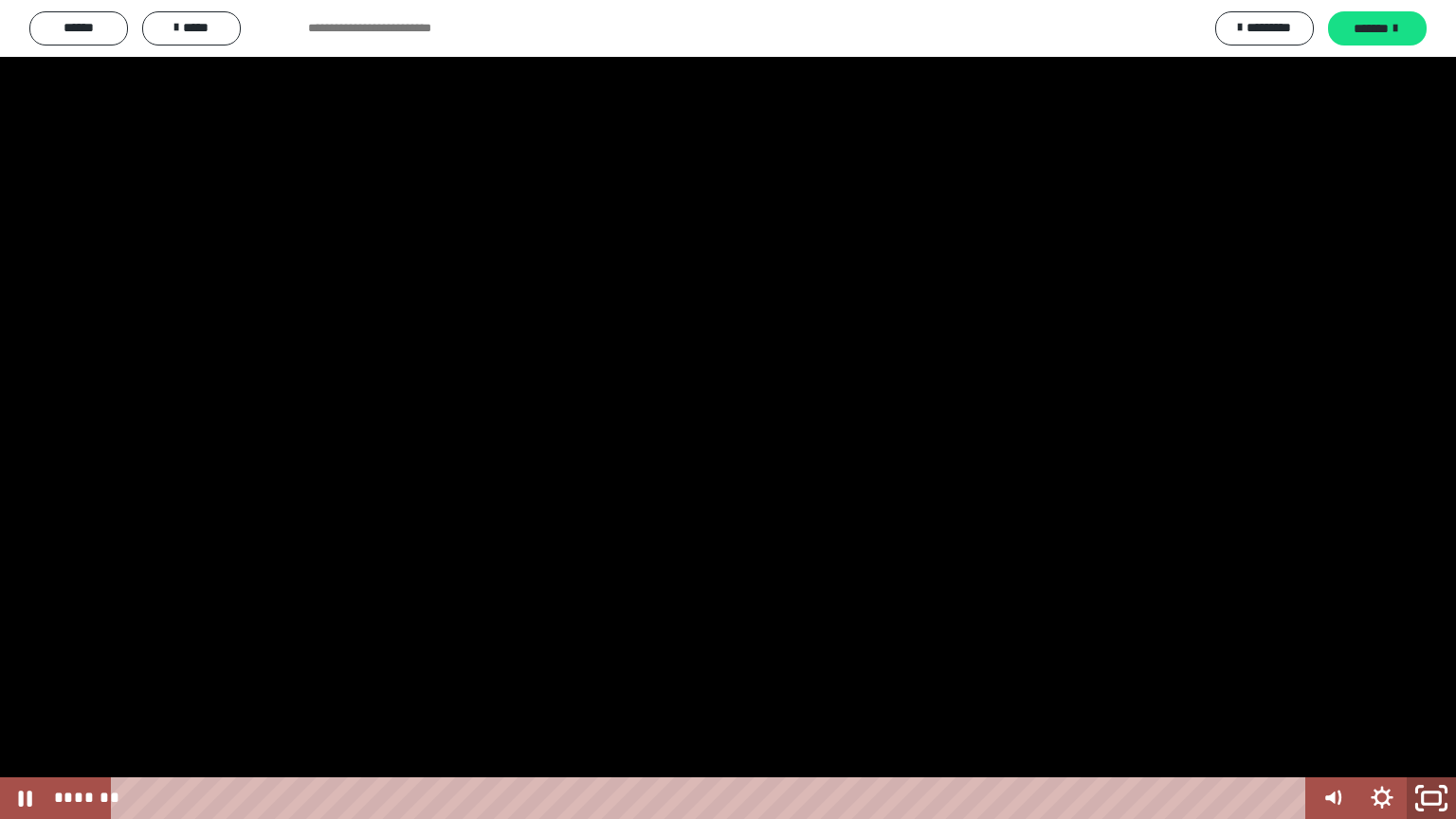 click 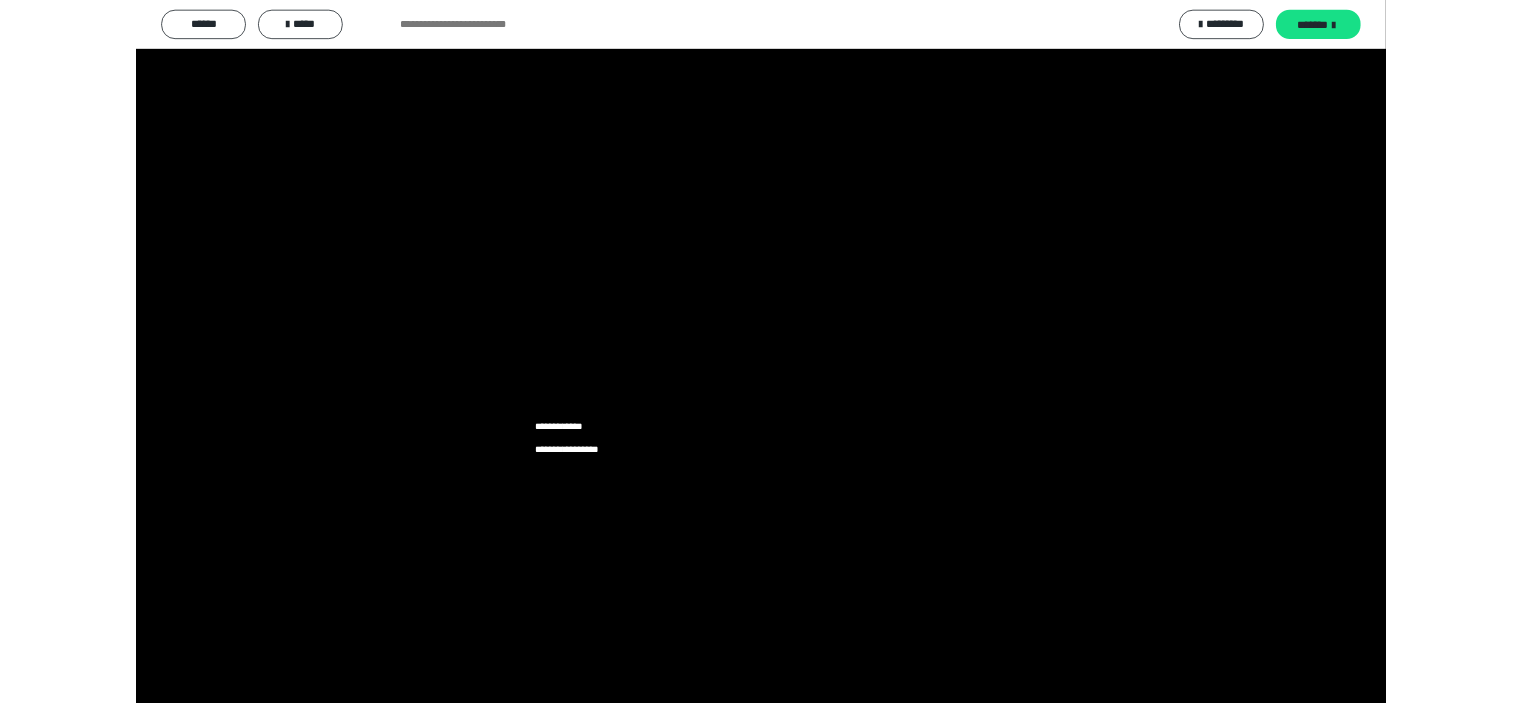 scroll, scrollTop: 4031, scrollLeft: 0, axis: vertical 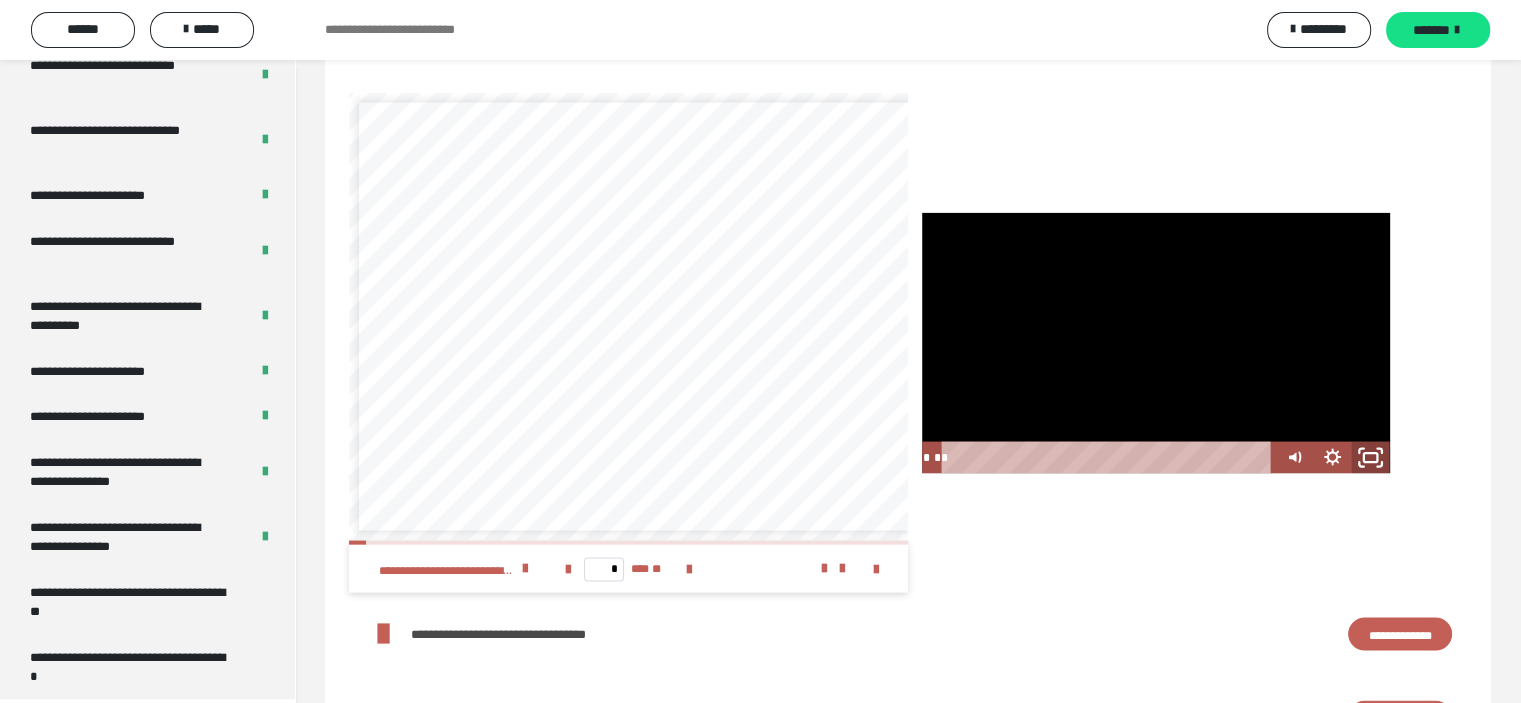 click 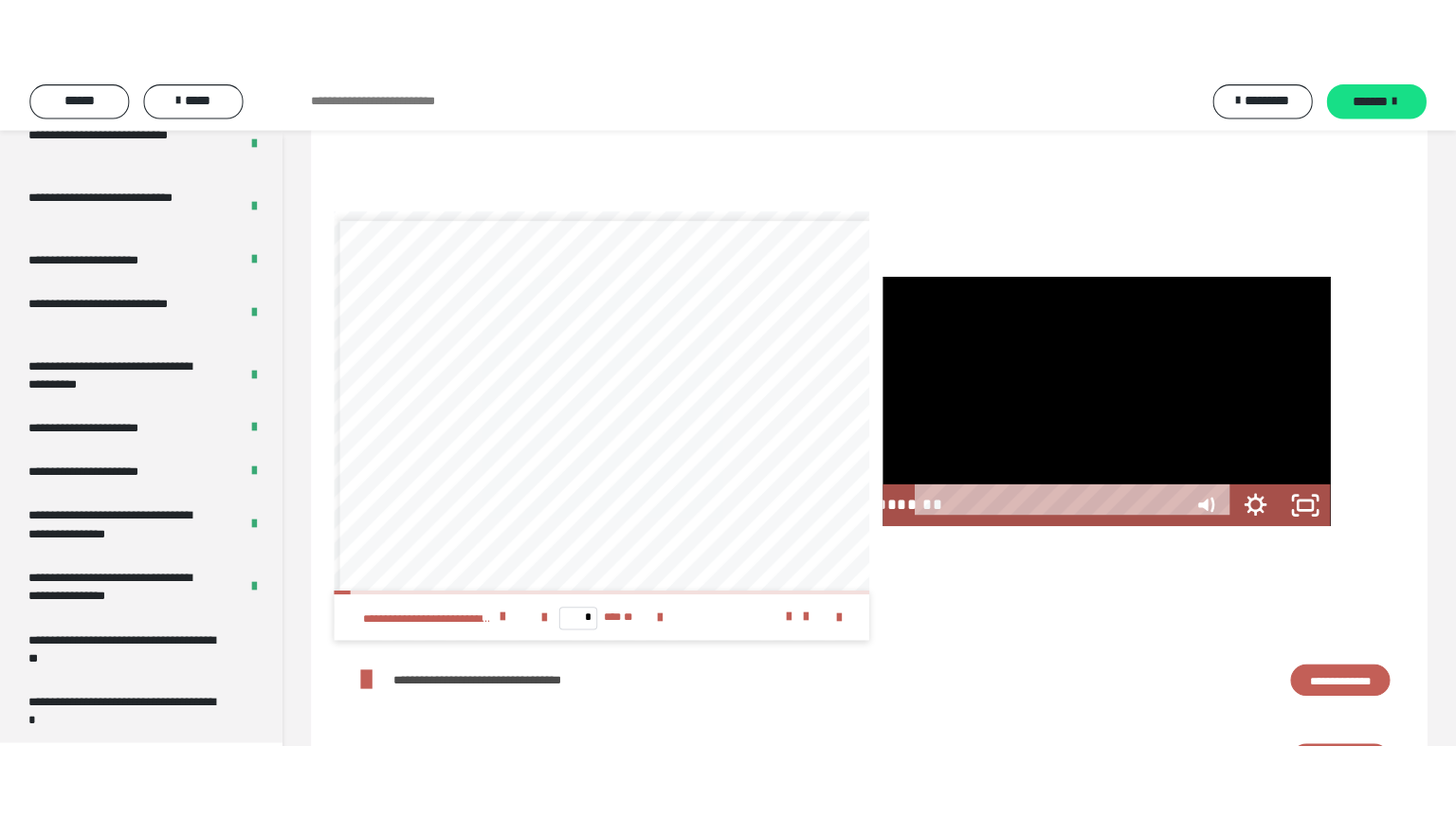 scroll, scrollTop: 0, scrollLeft: 0, axis: both 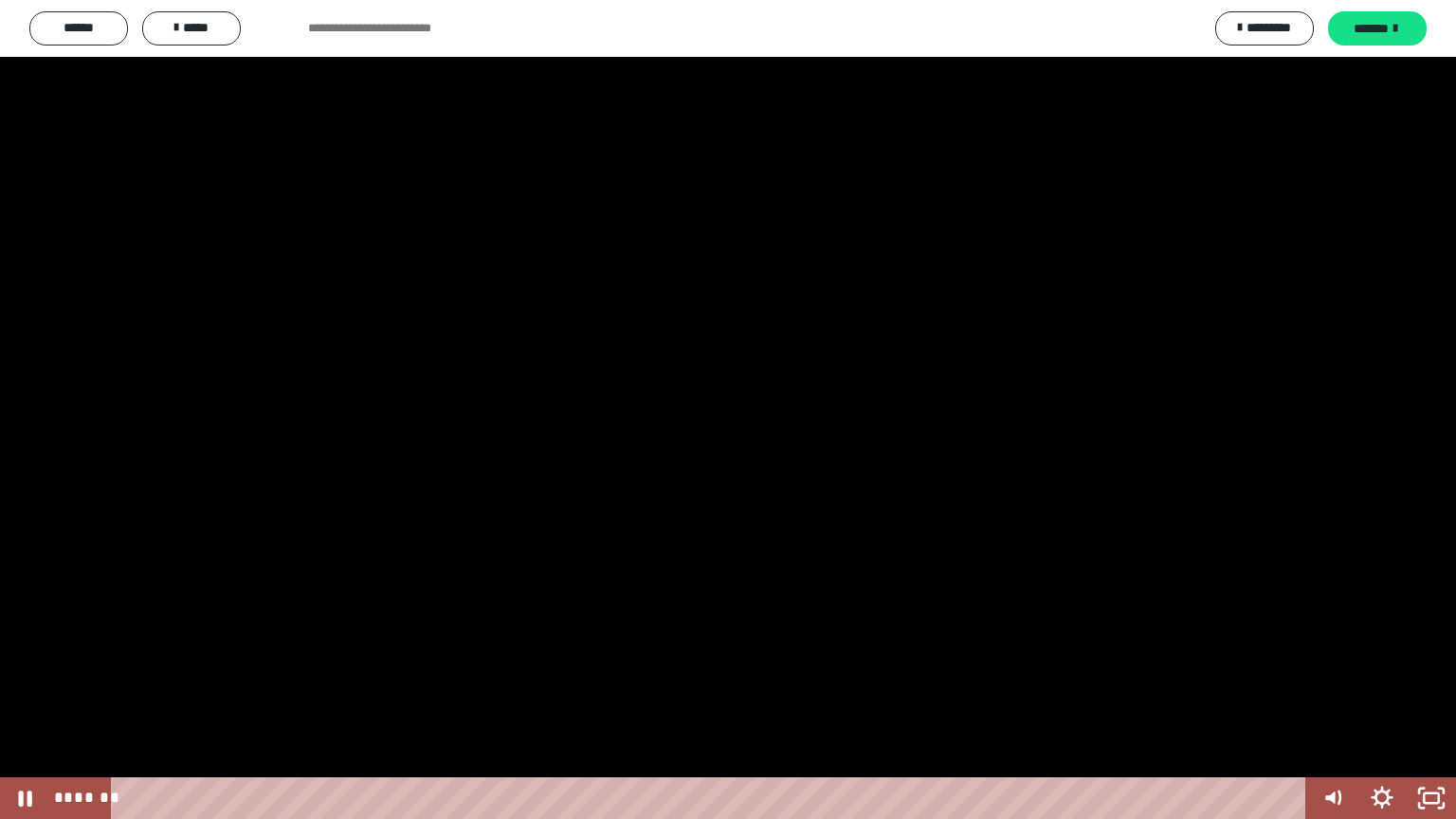click at bounding box center (728, 410) 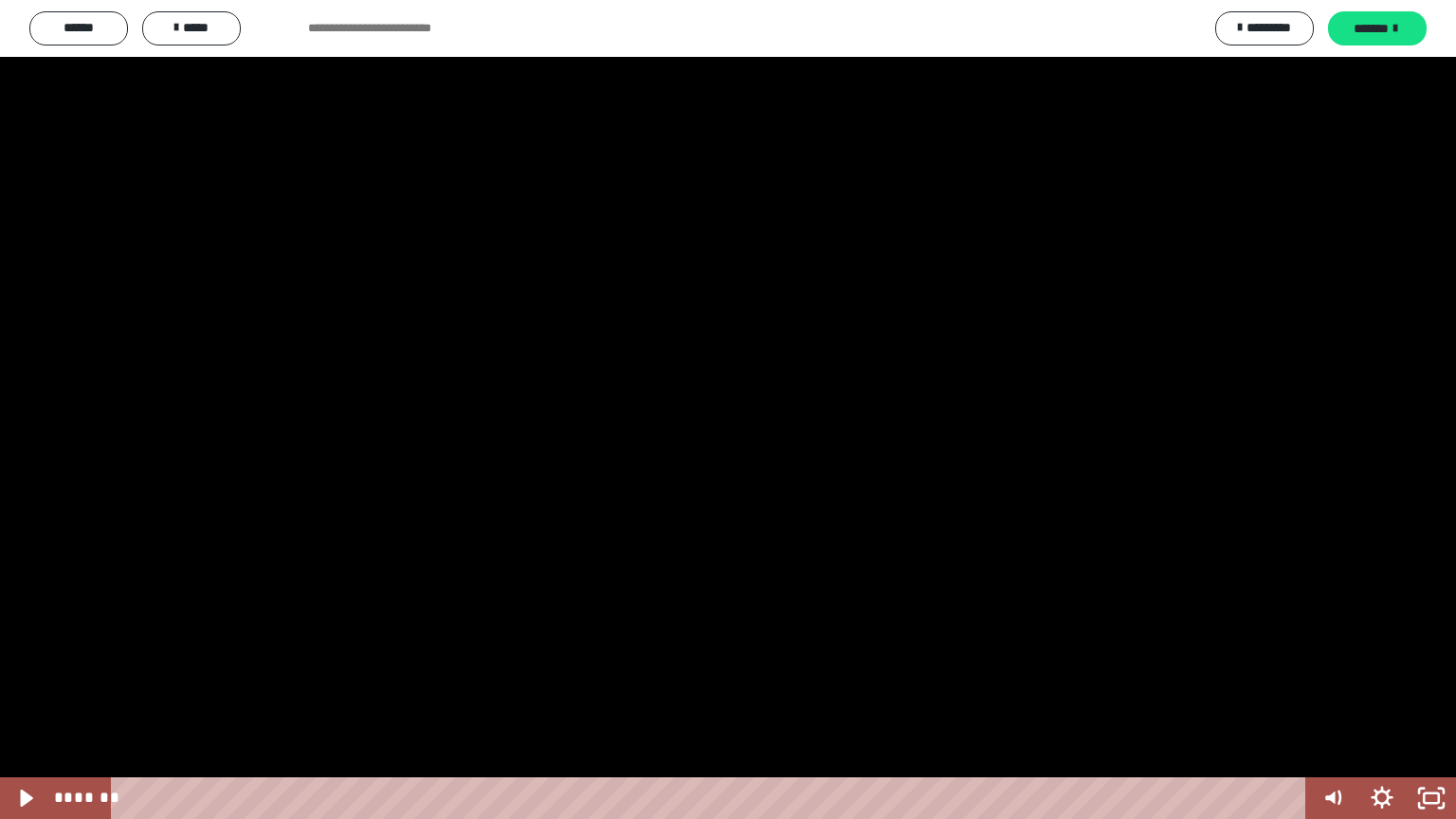 click at bounding box center (728, 410) 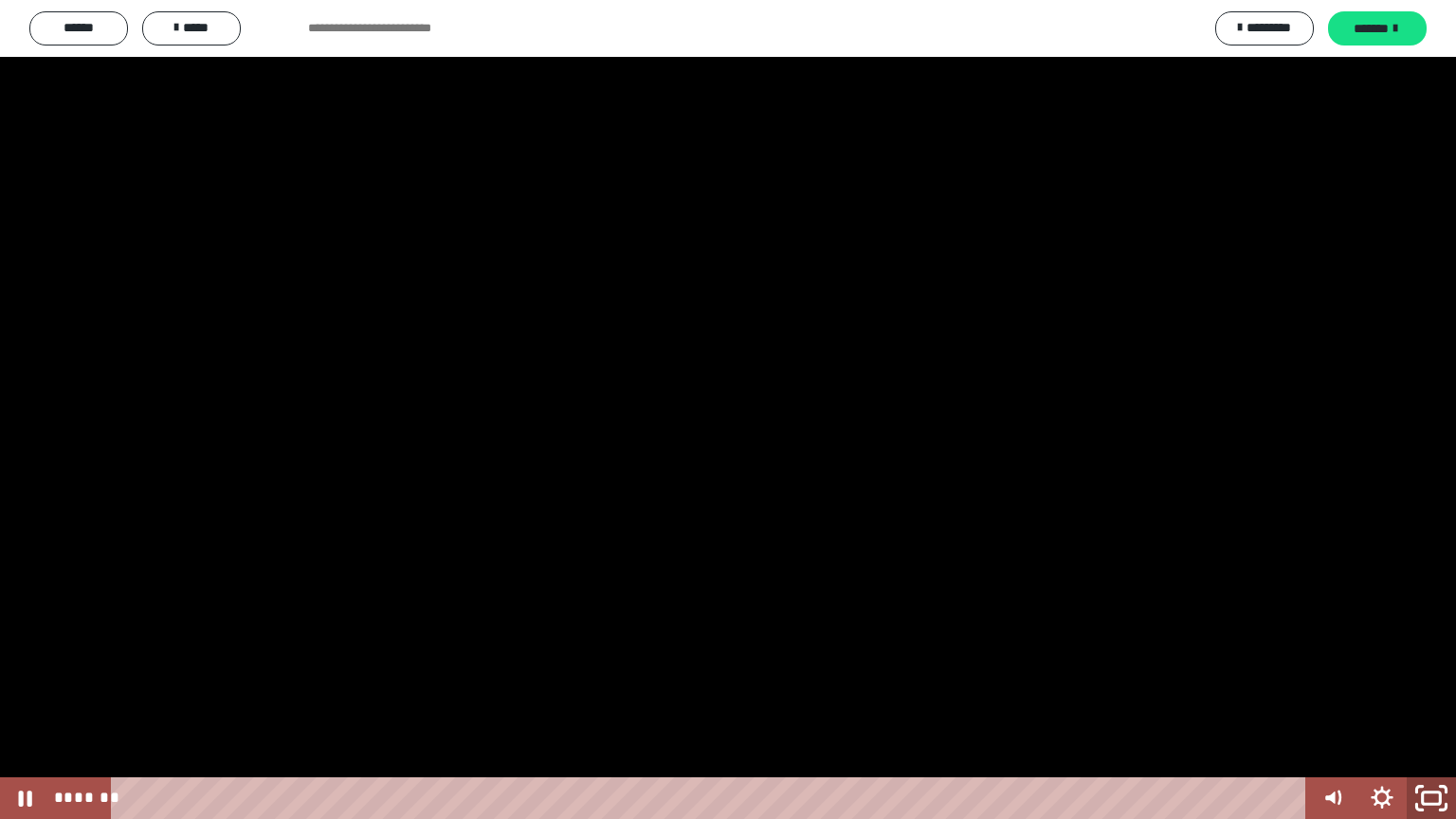 click 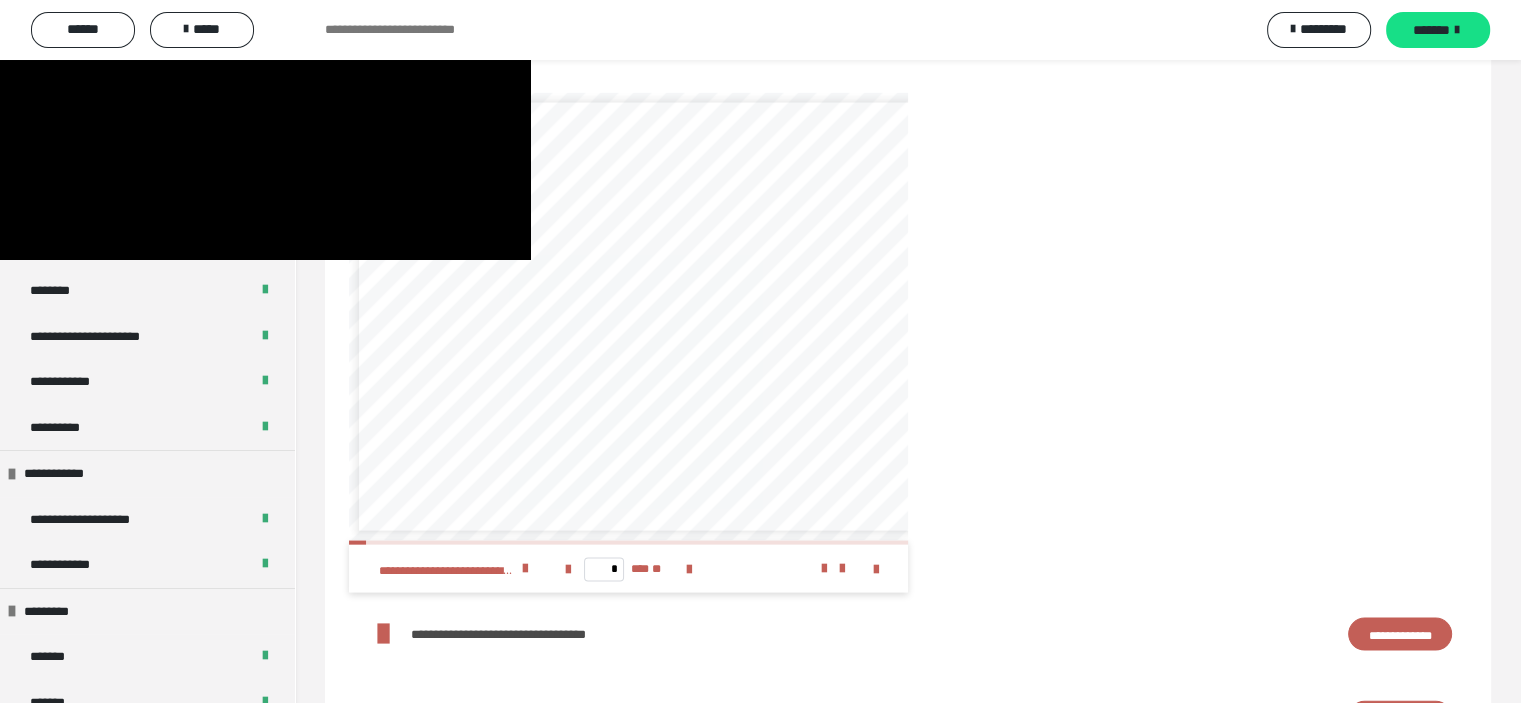 scroll, scrollTop: 631, scrollLeft: 0, axis: vertical 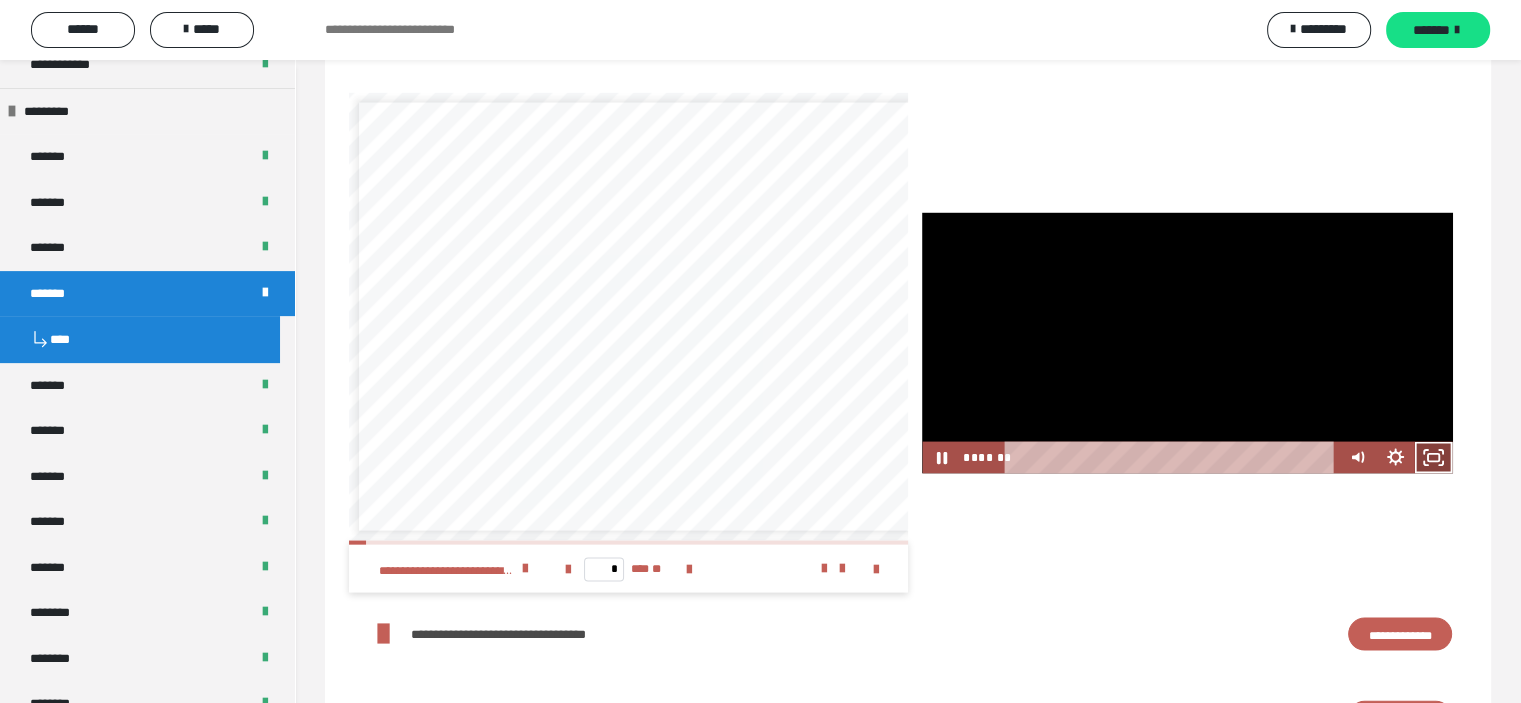 click 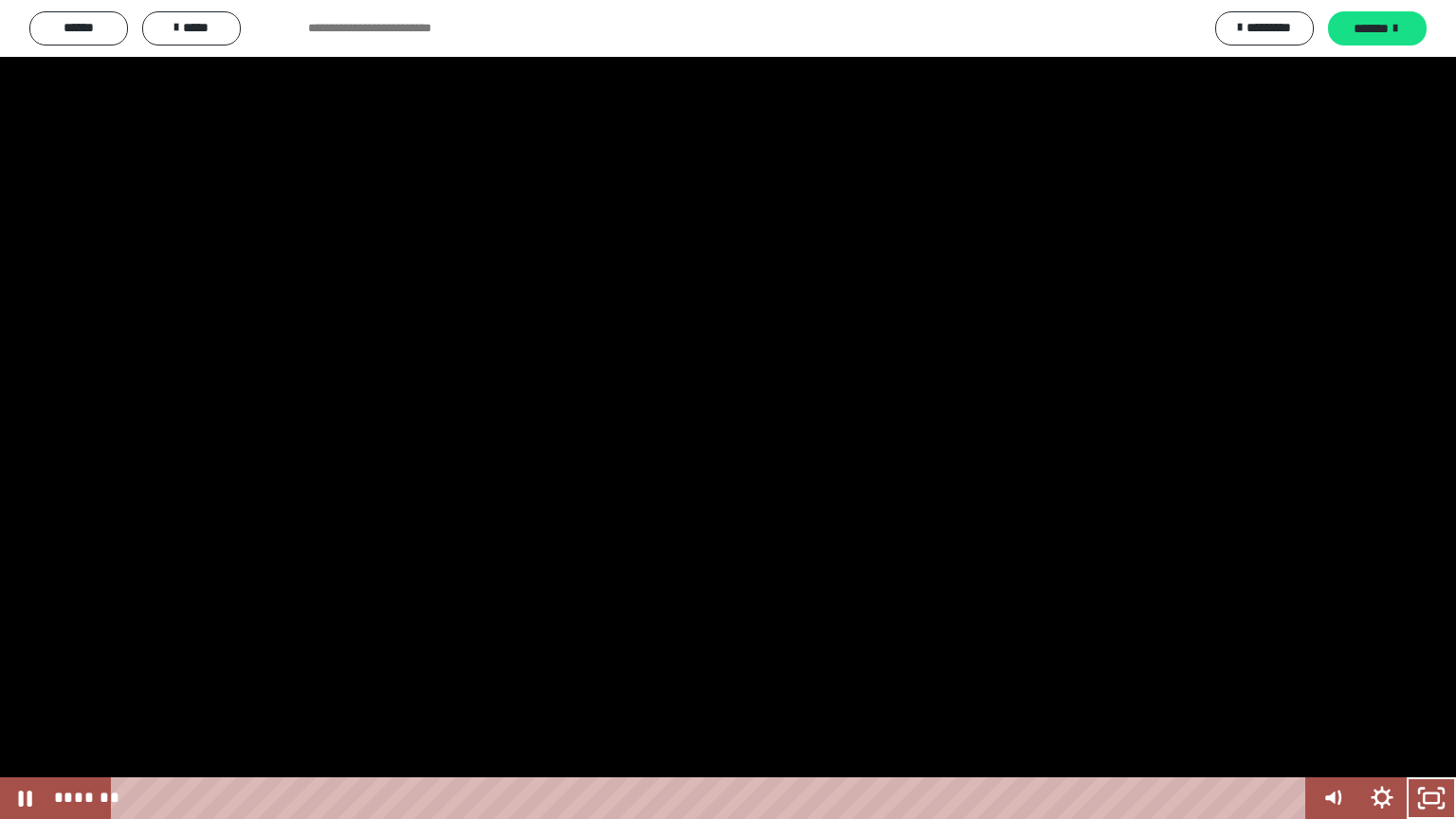 click at bounding box center [728, 410] 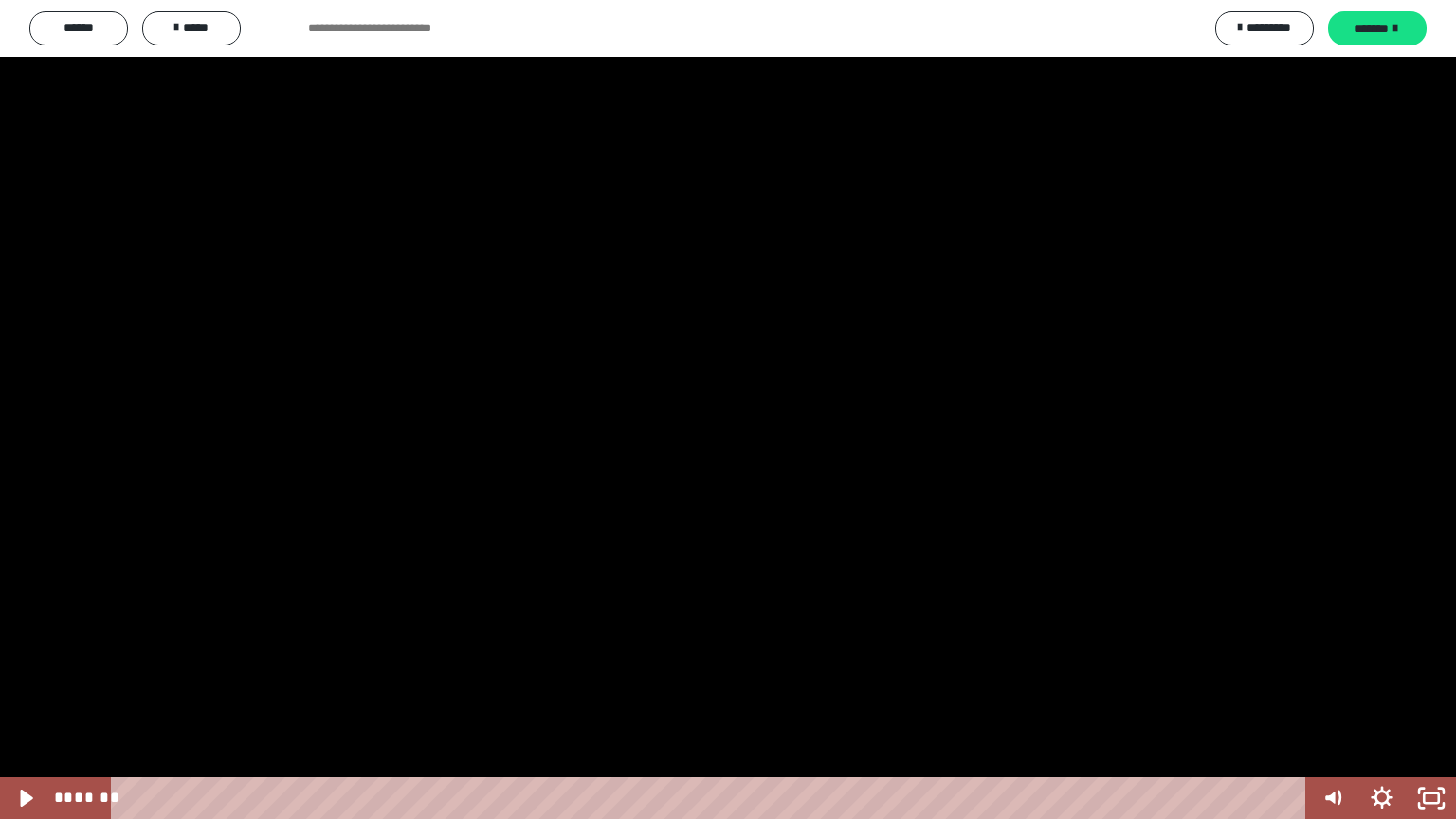click at bounding box center (728, 410) 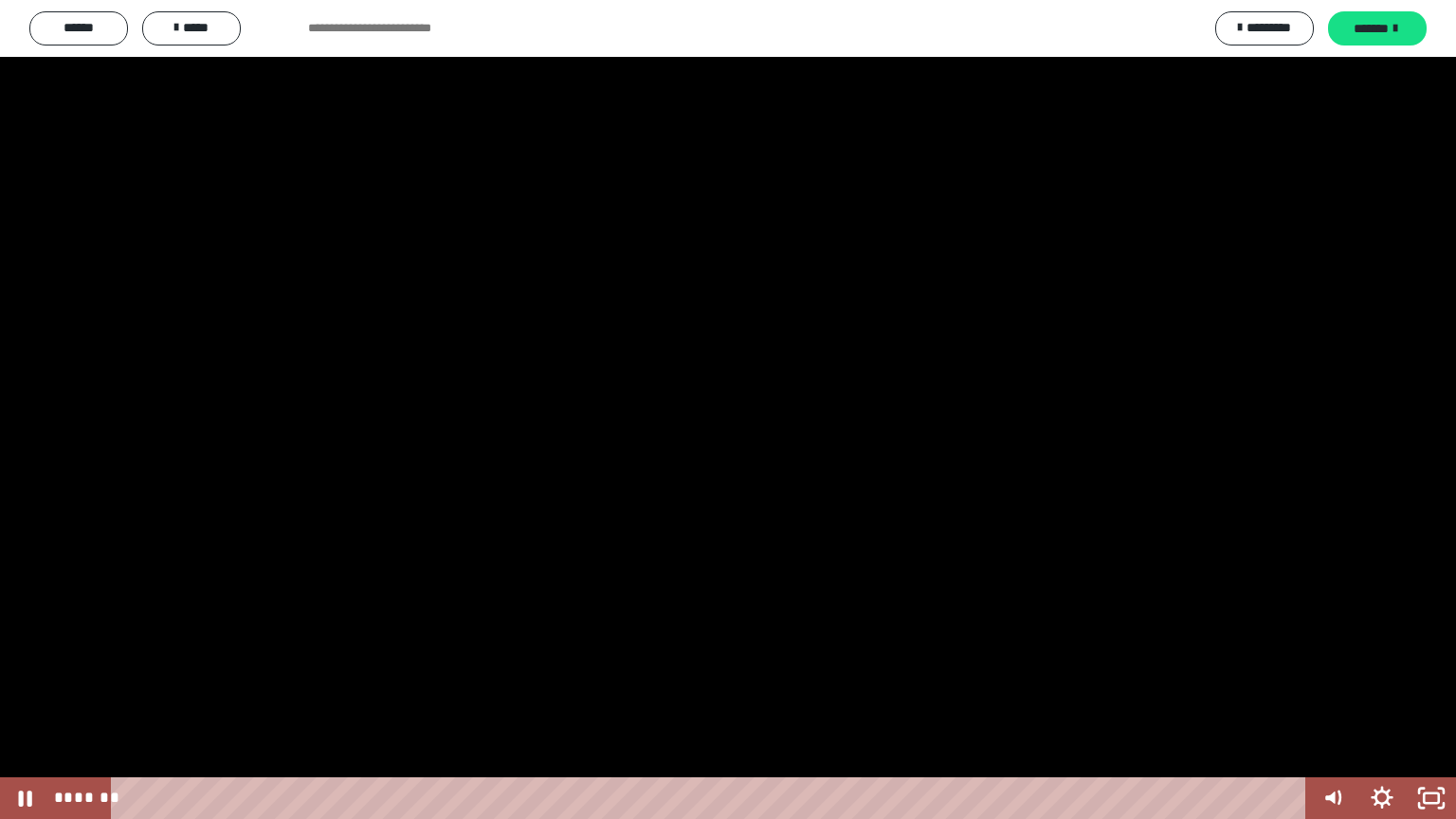 click at bounding box center (728, 410) 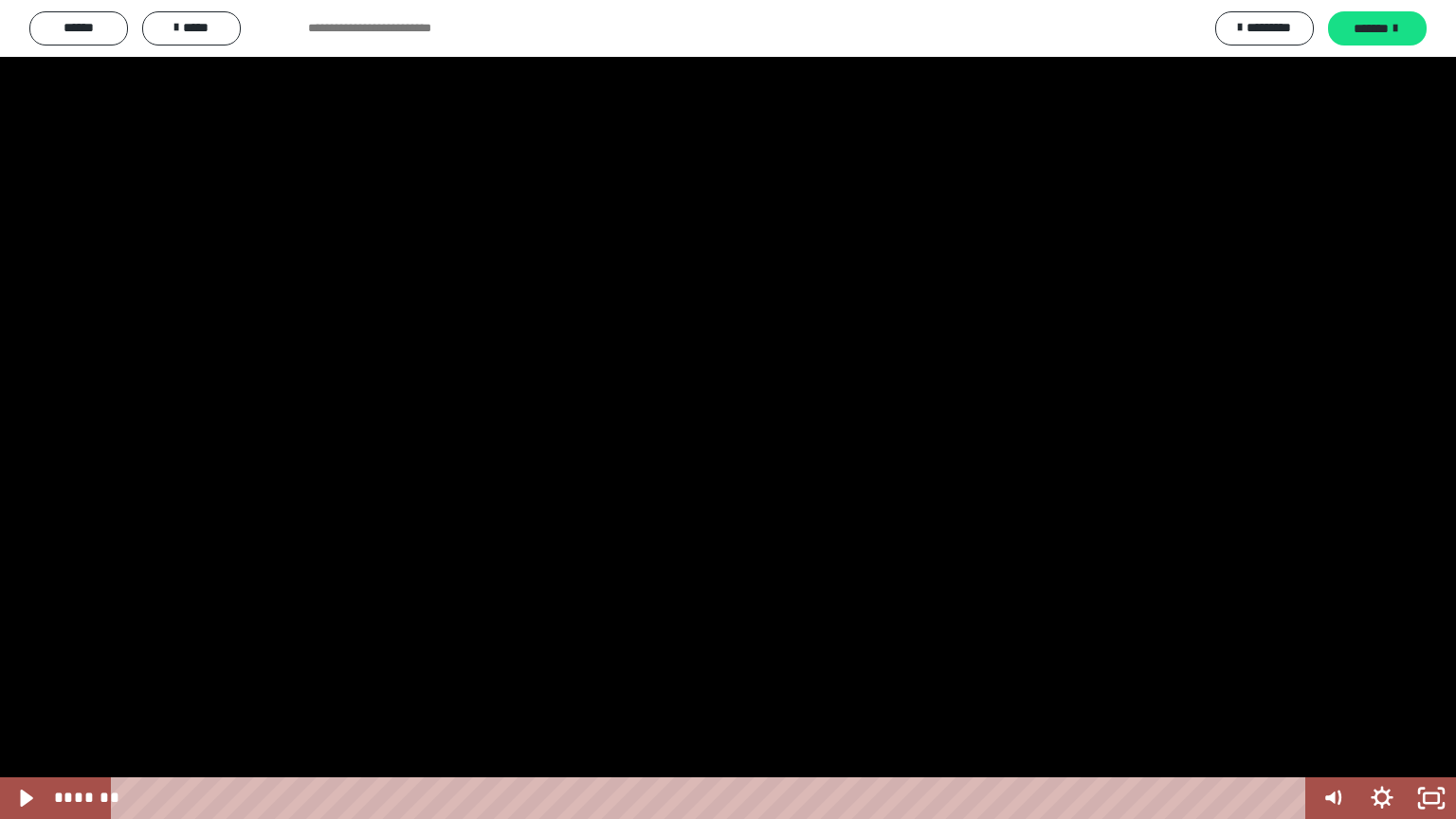 click at bounding box center [728, 410] 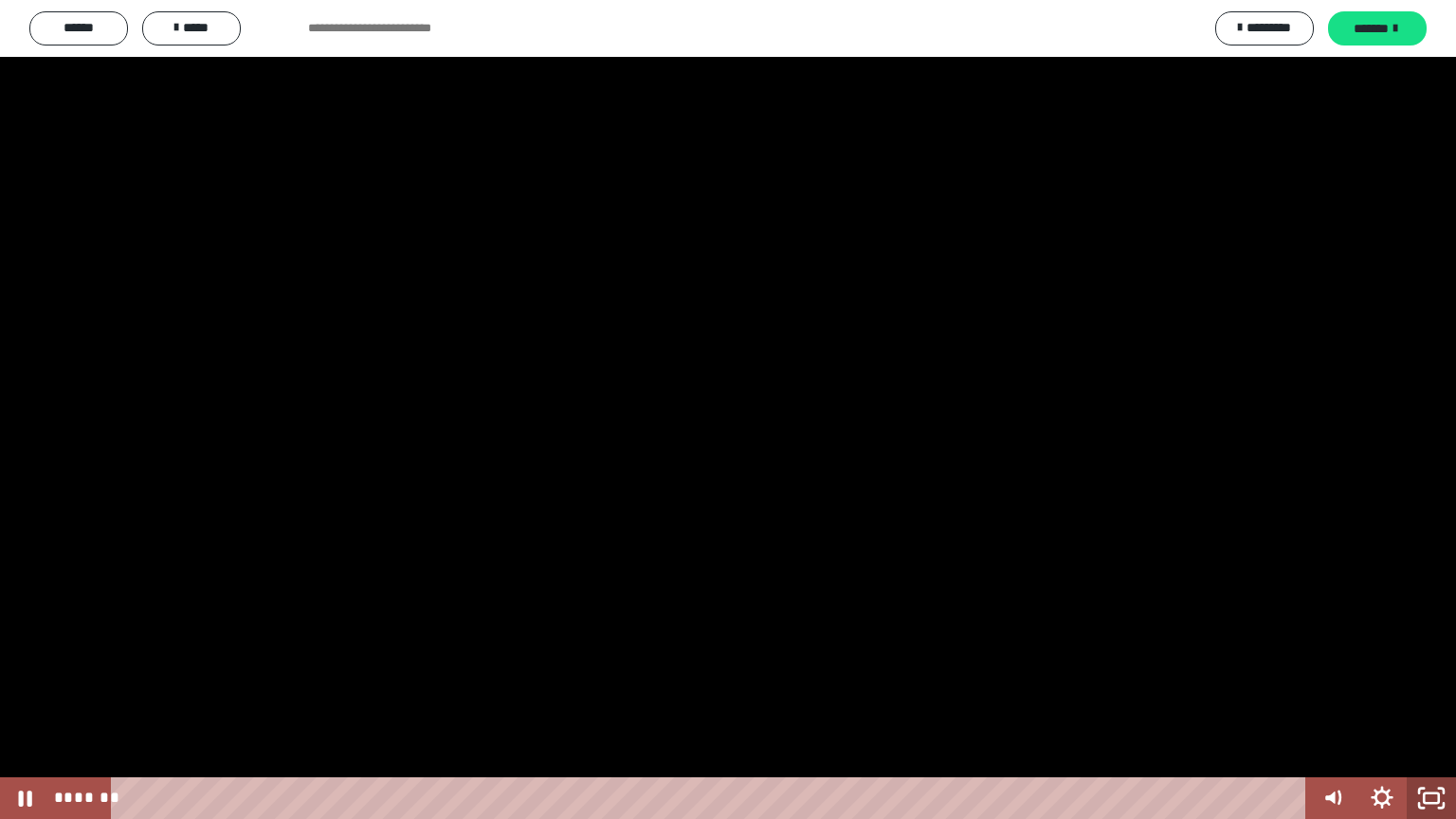 click 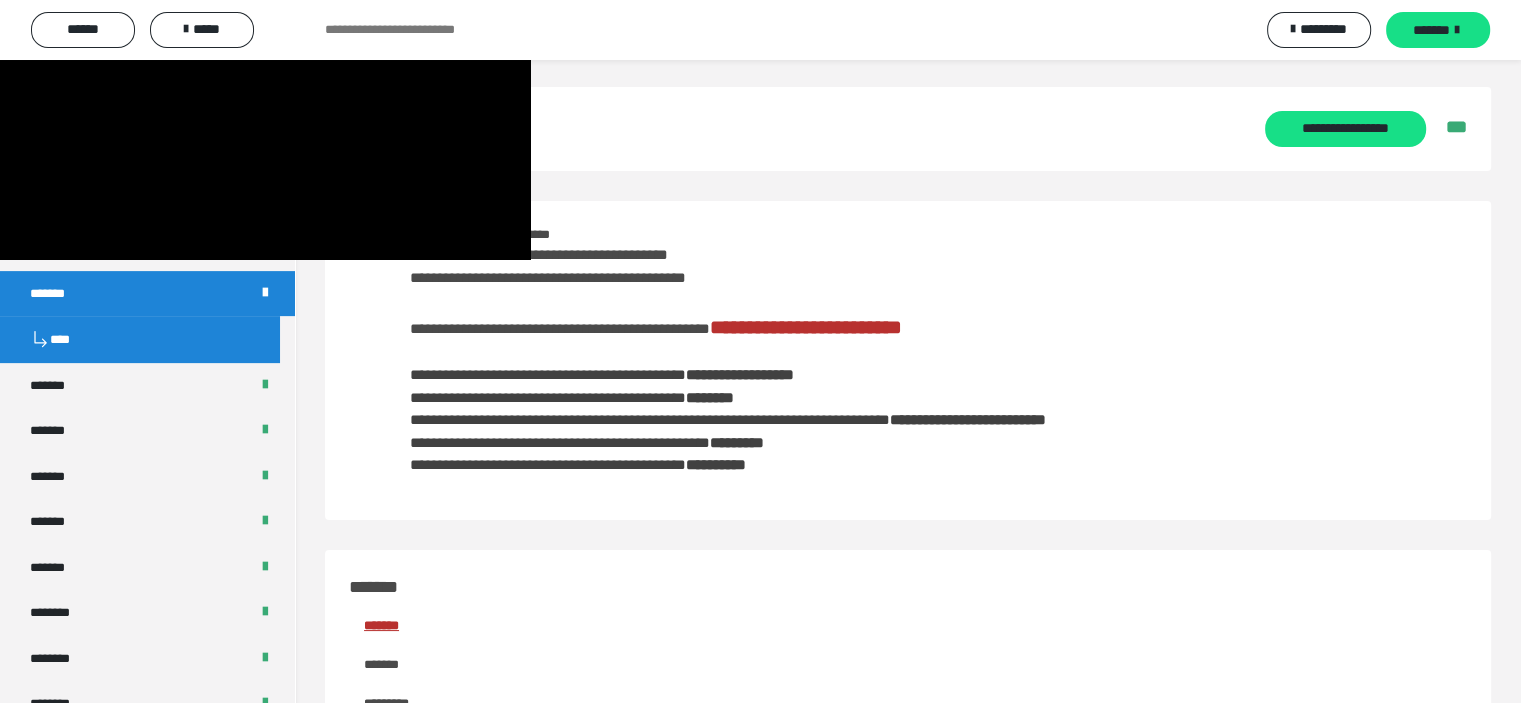 scroll, scrollTop: 0, scrollLeft: 0, axis: both 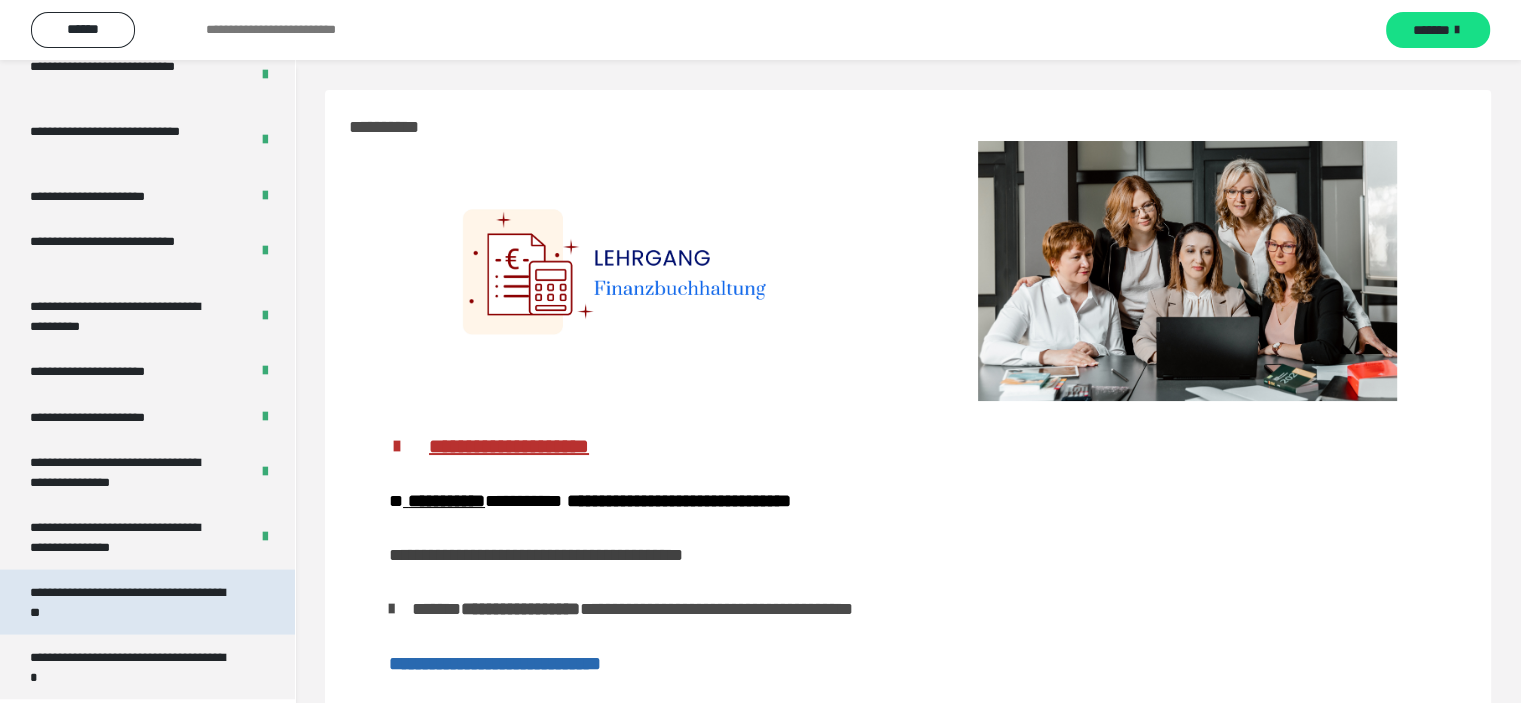 click on "**********" at bounding box center [132, 602] 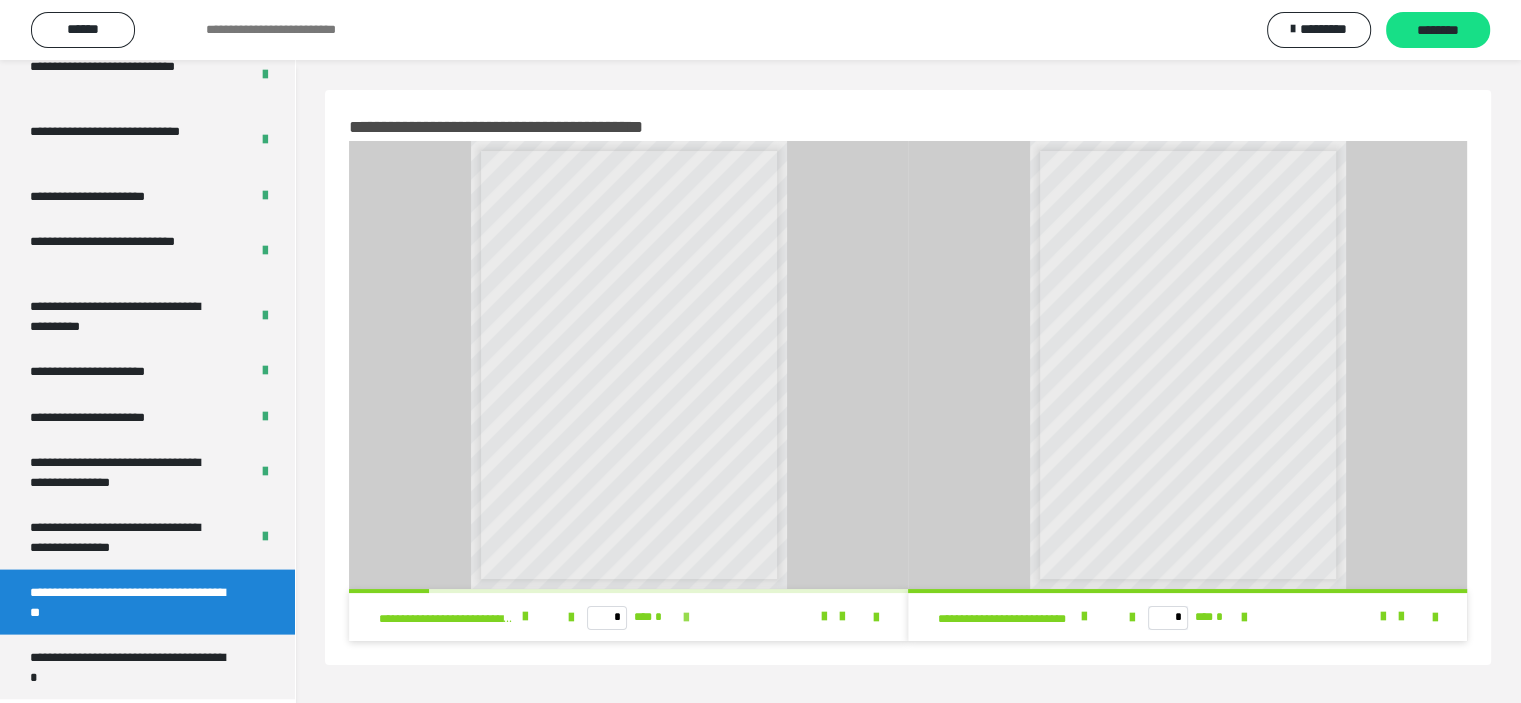 click at bounding box center [686, 618] 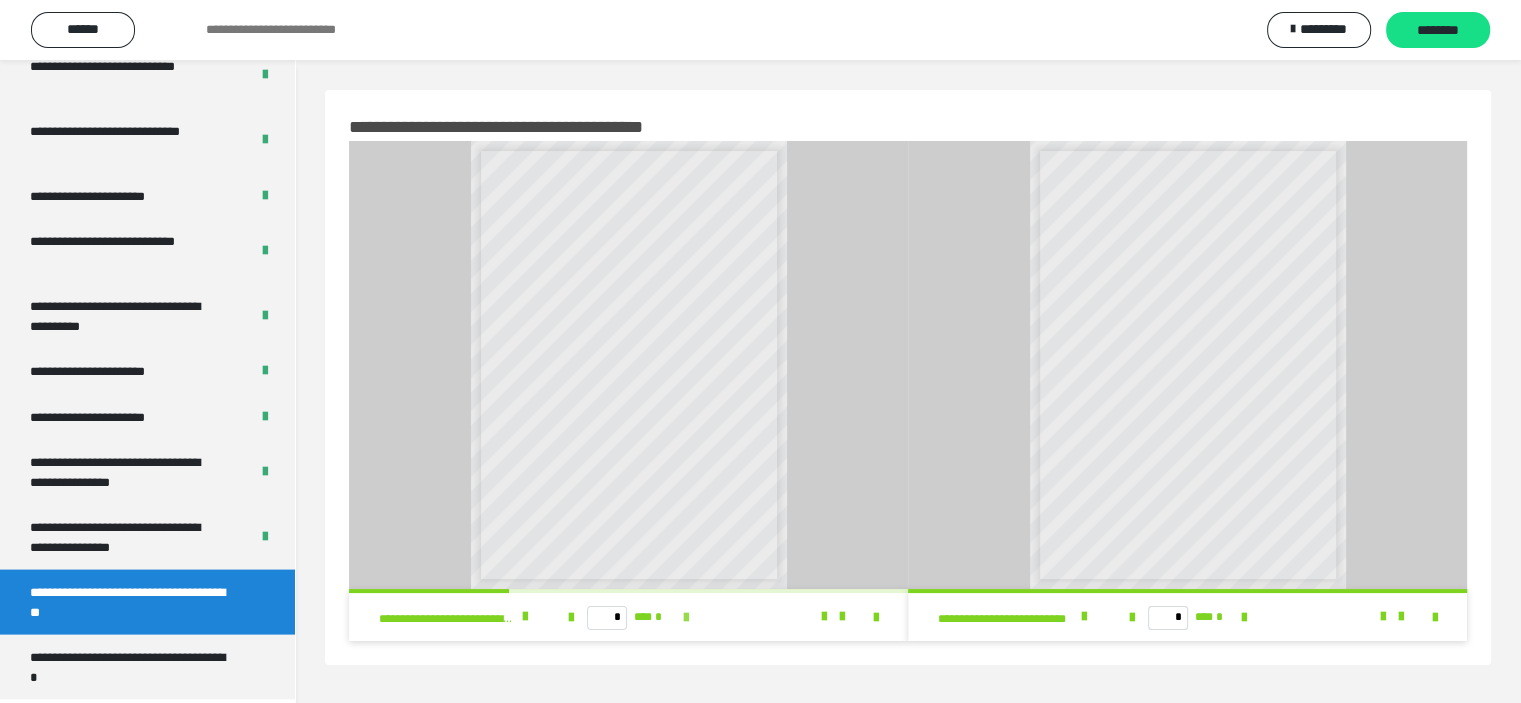click at bounding box center (686, 618) 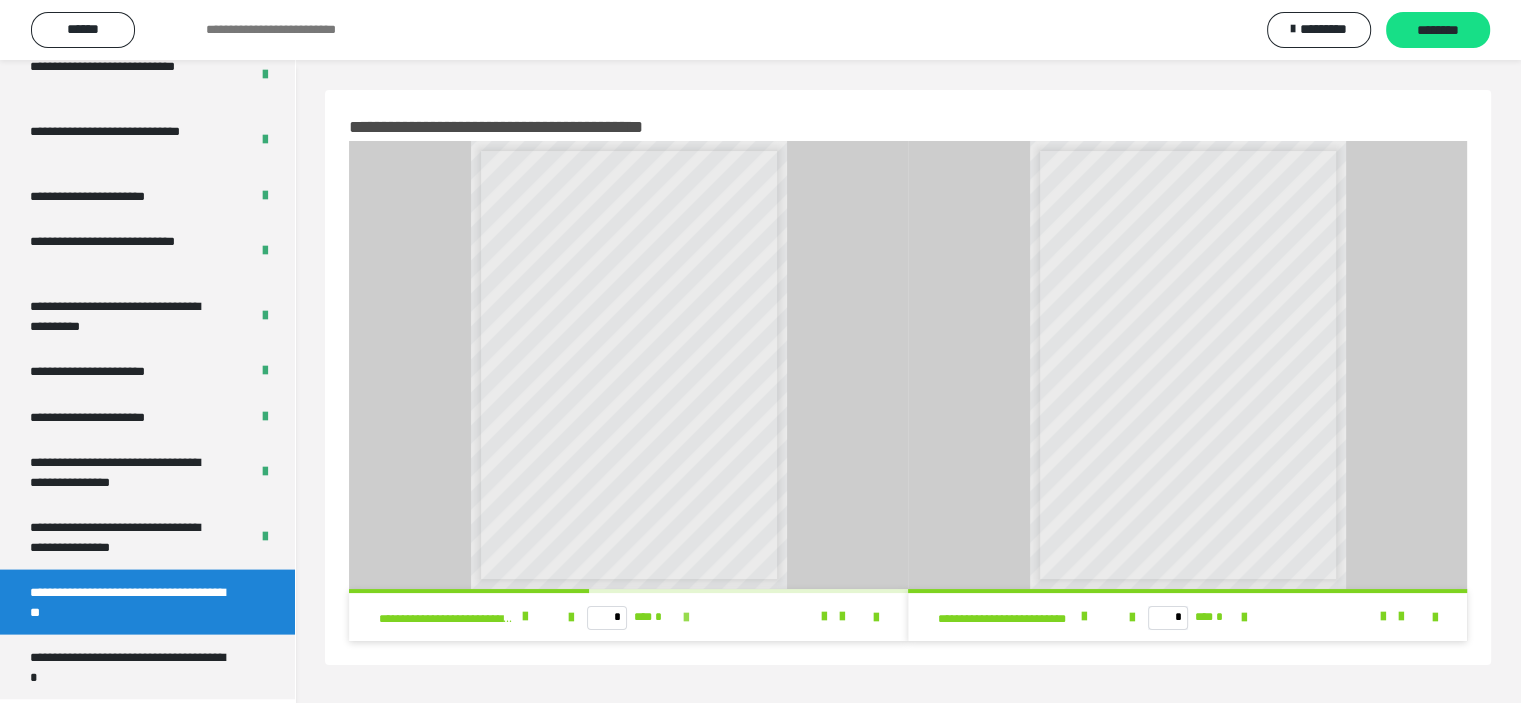 click at bounding box center [686, 618] 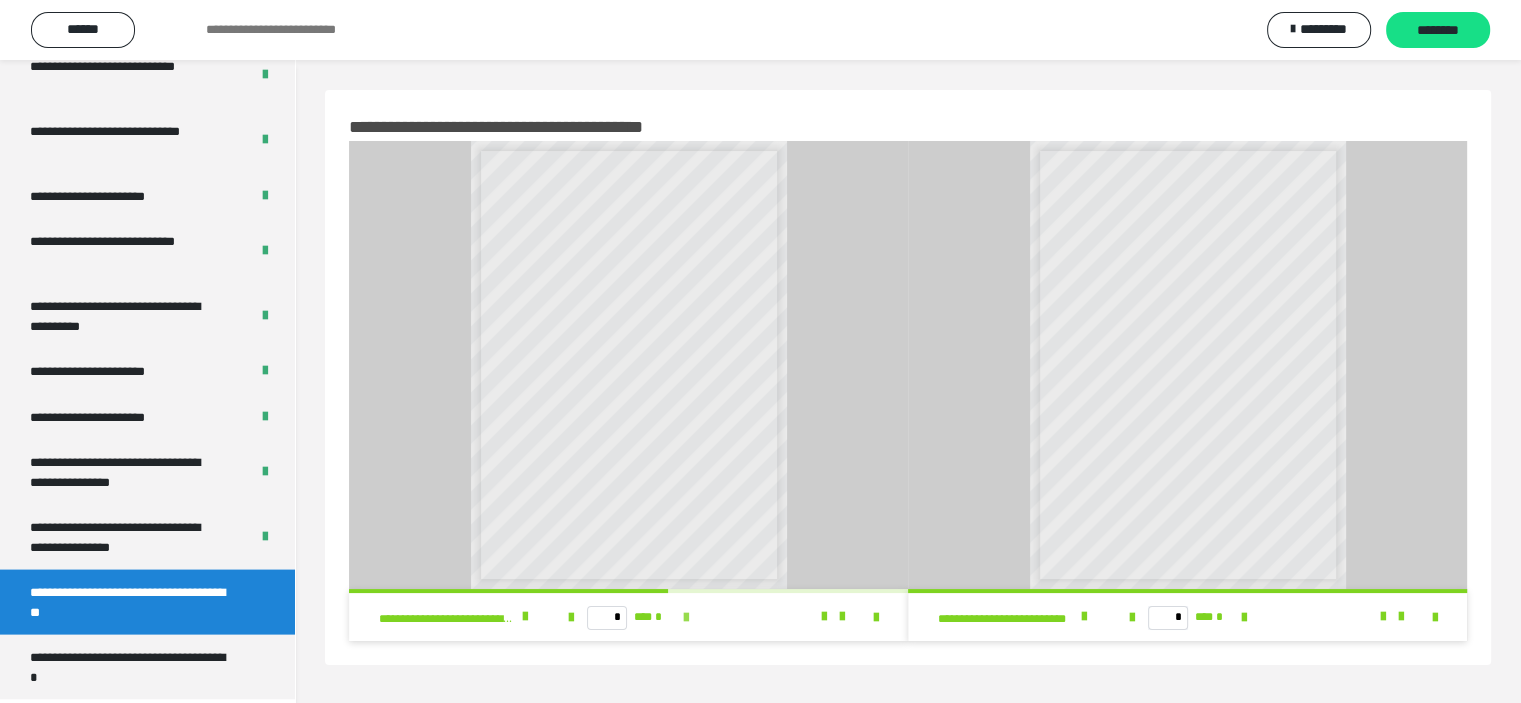 click at bounding box center [686, 618] 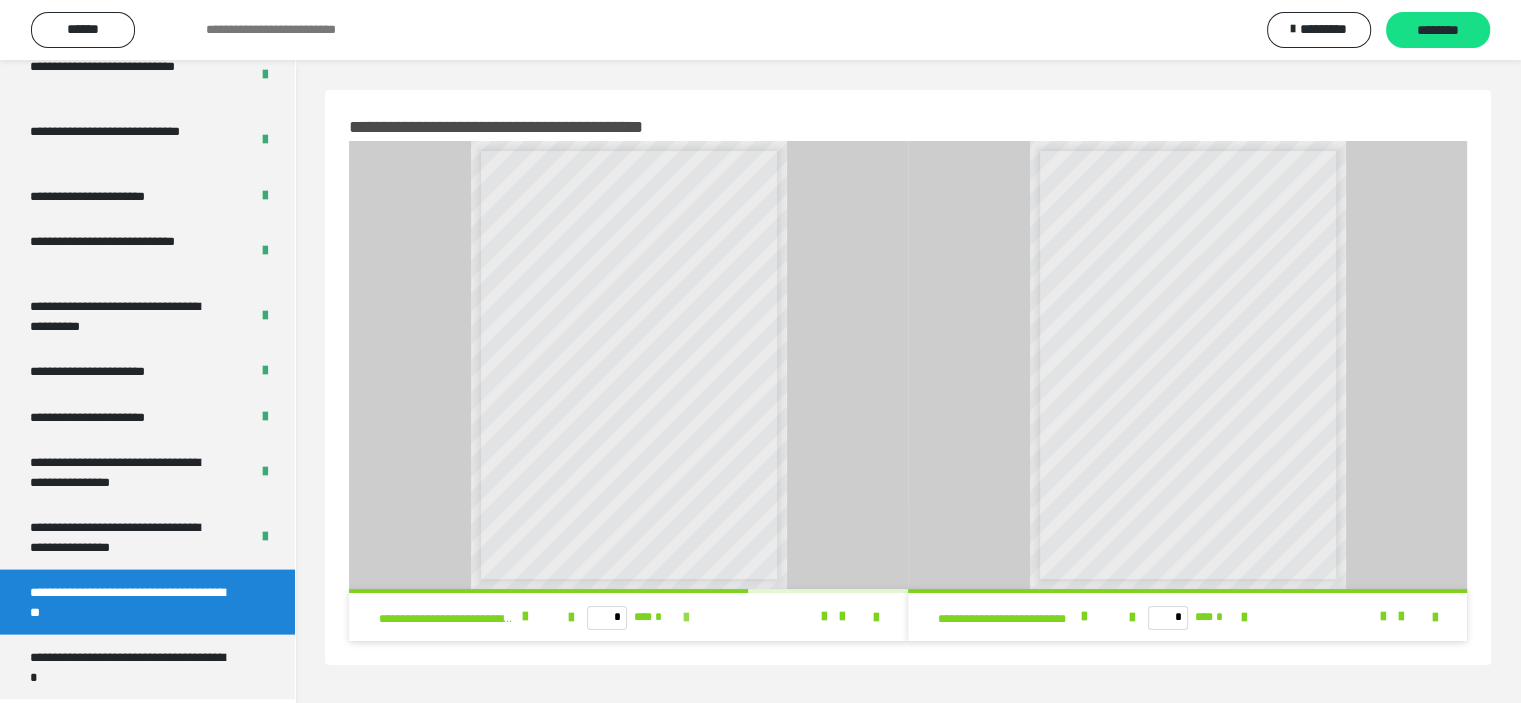 click at bounding box center [686, 618] 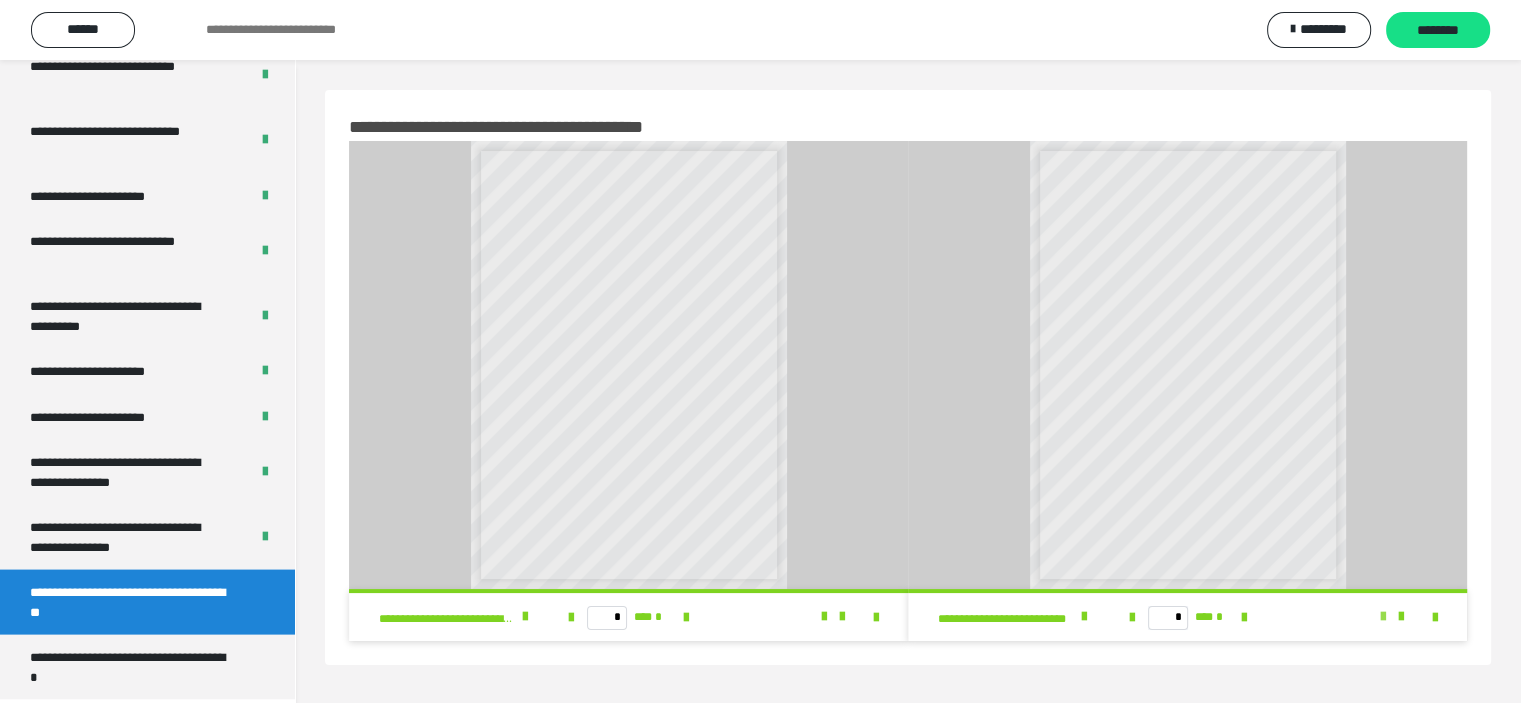 click at bounding box center [1383, 617] 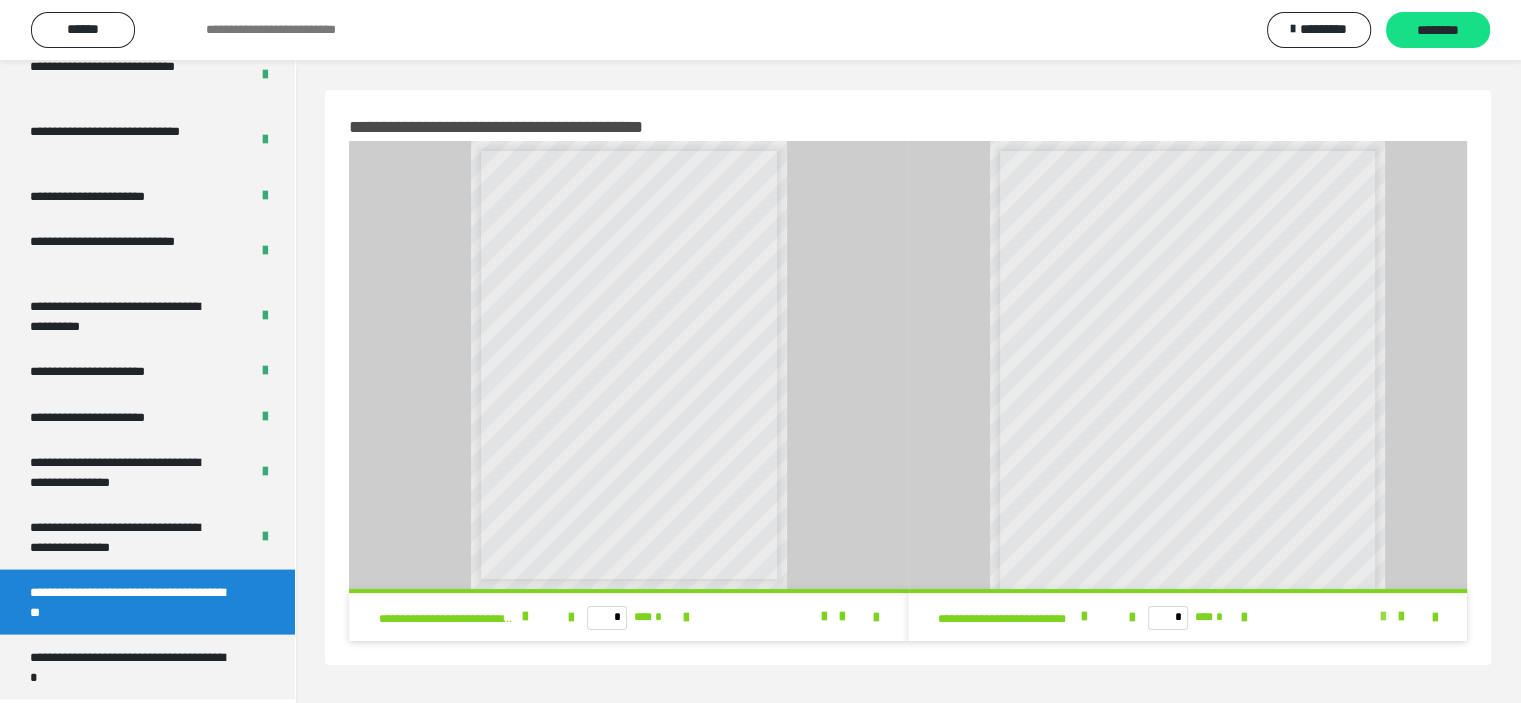 click at bounding box center [1383, 617] 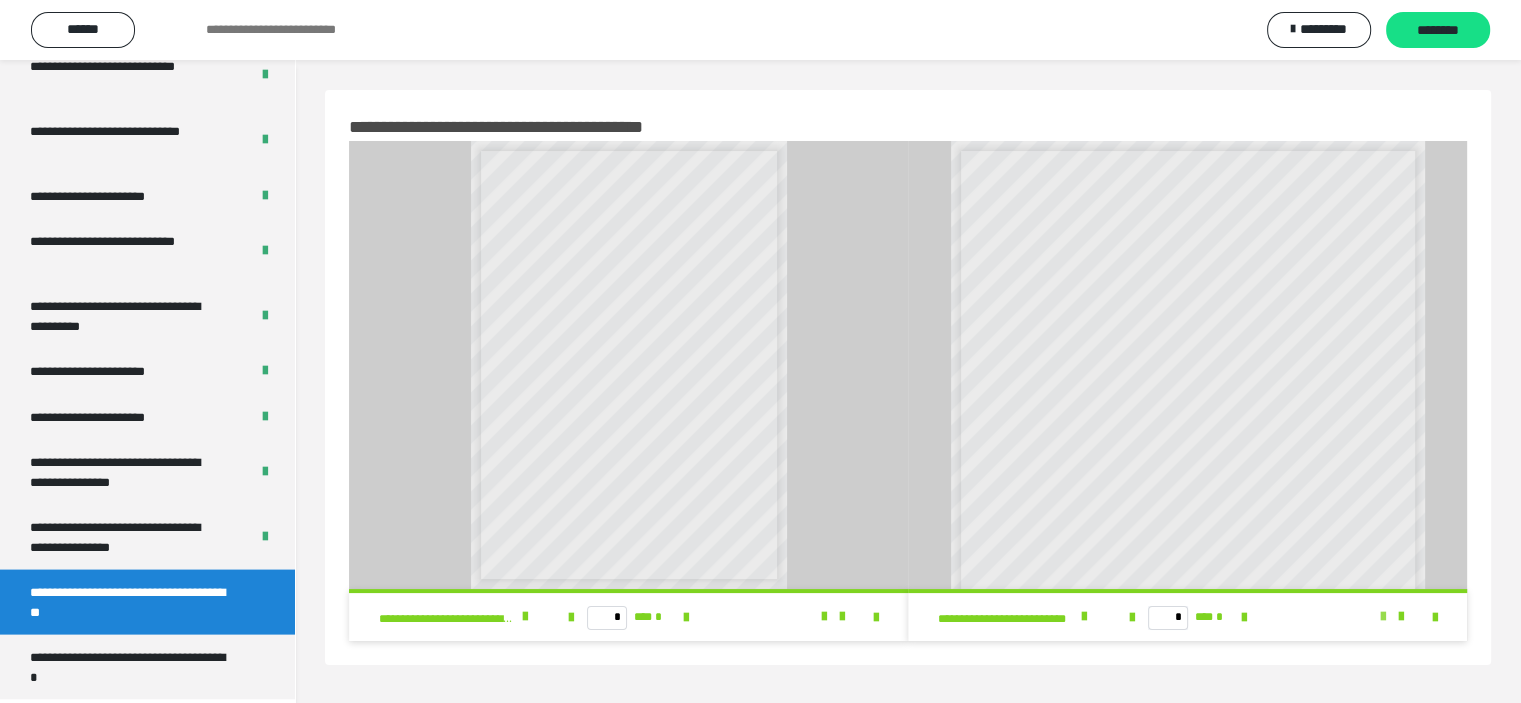 click at bounding box center (1383, 617) 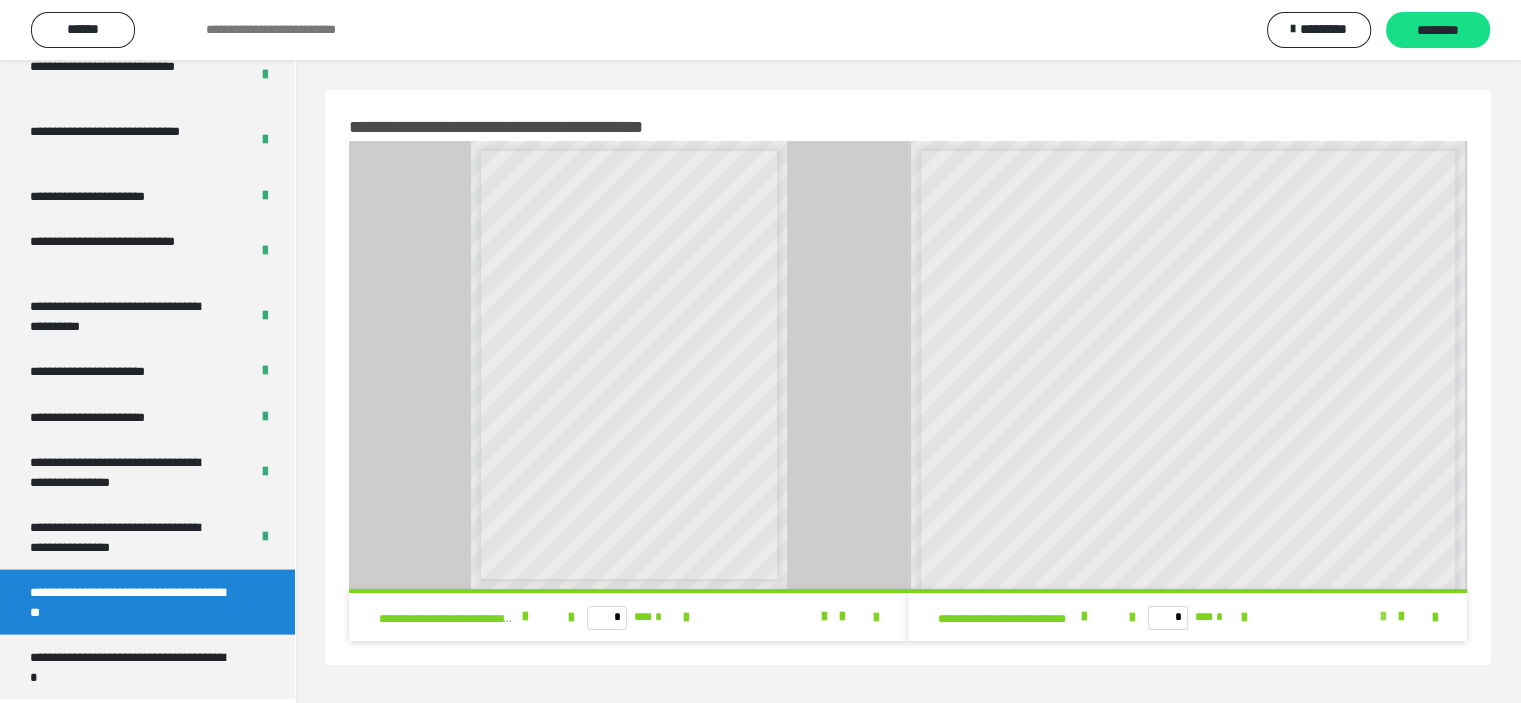 click at bounding box center (1383, 617) 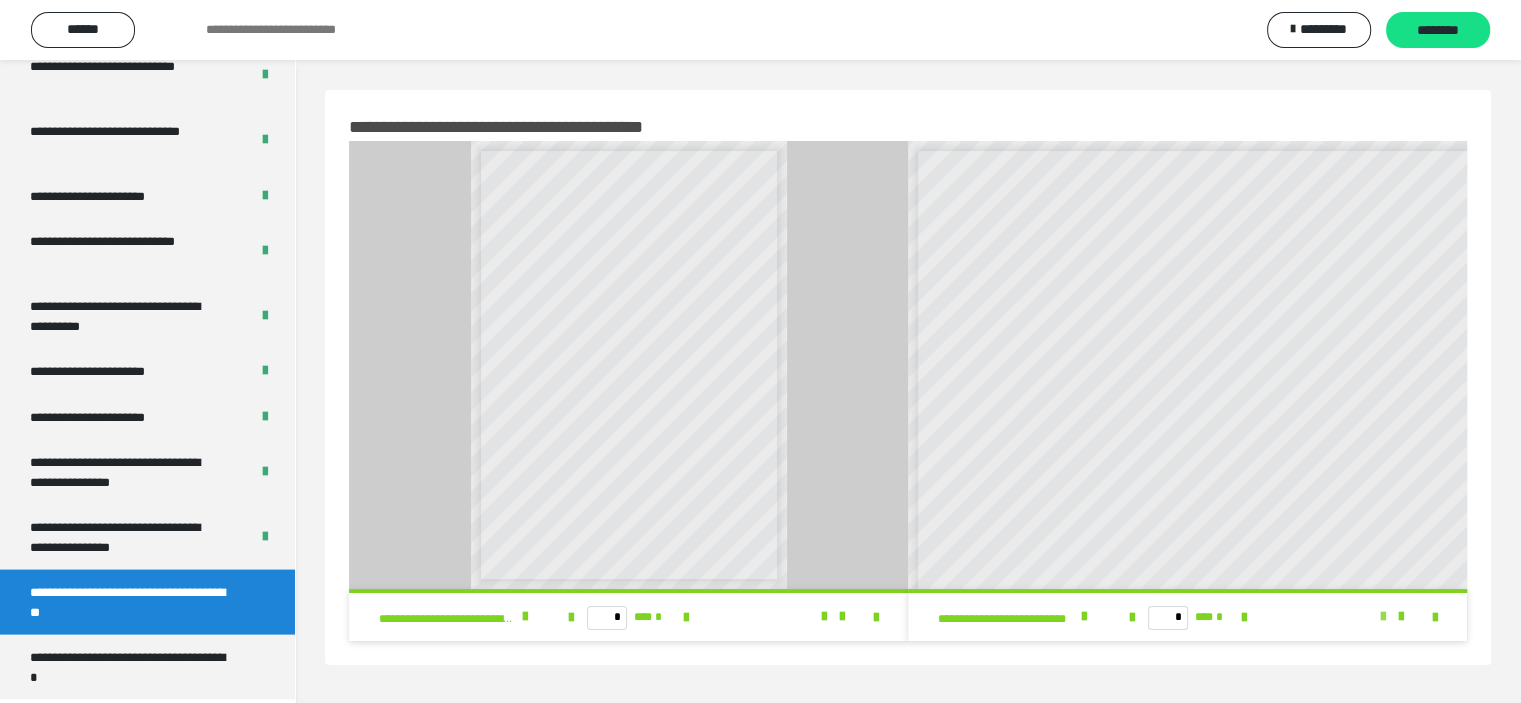 click at bounding box center [1383, 617] 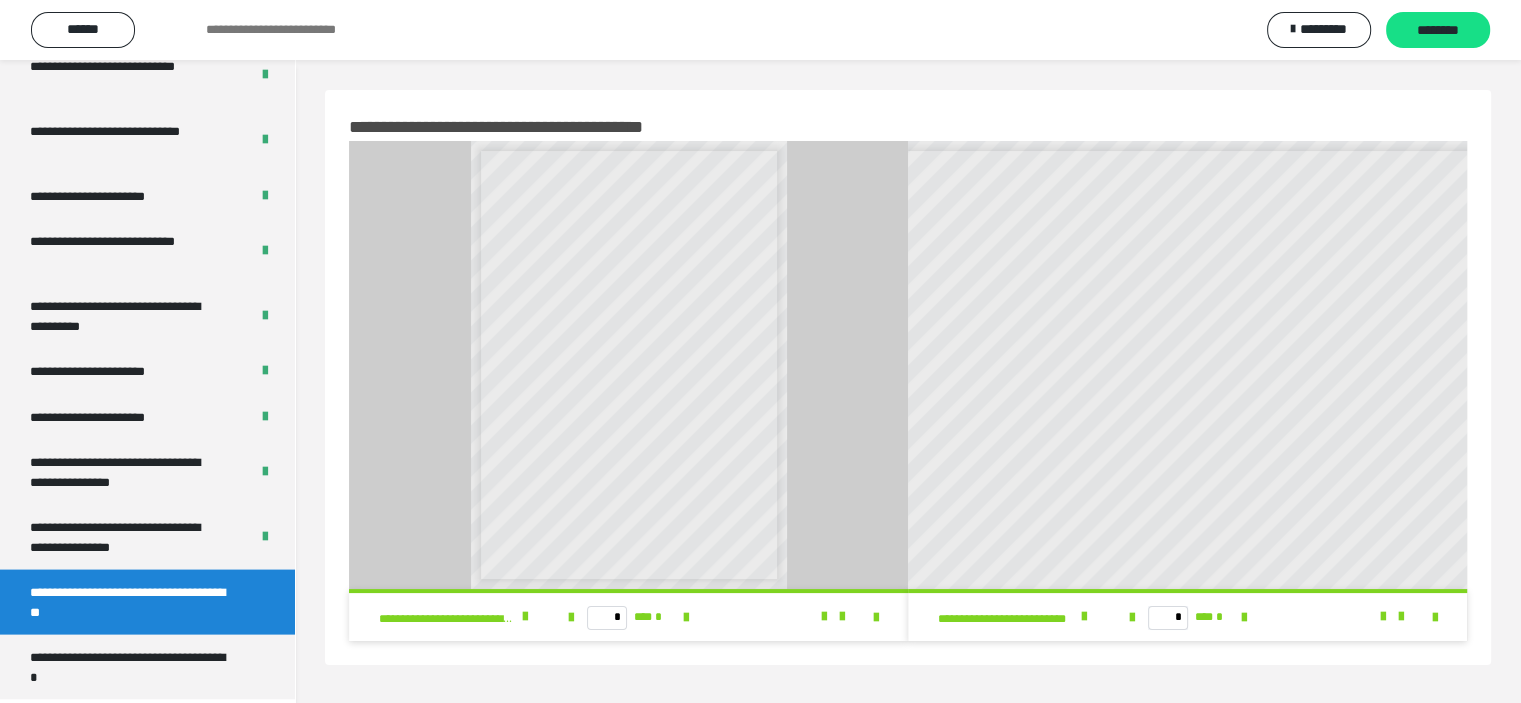 scroll, scrollTop: 0, scrollLeft: 0, axis: both 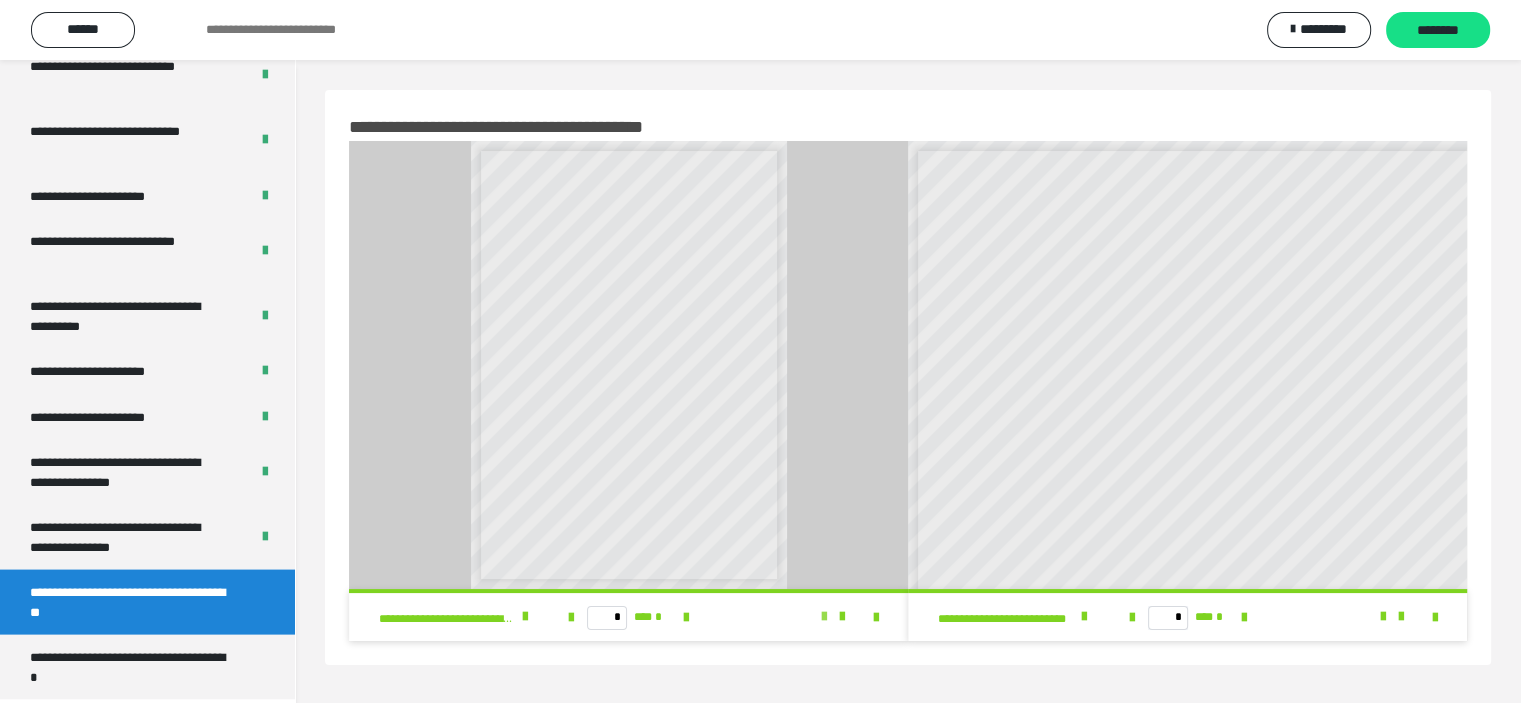click at bounding box center [833, 617] 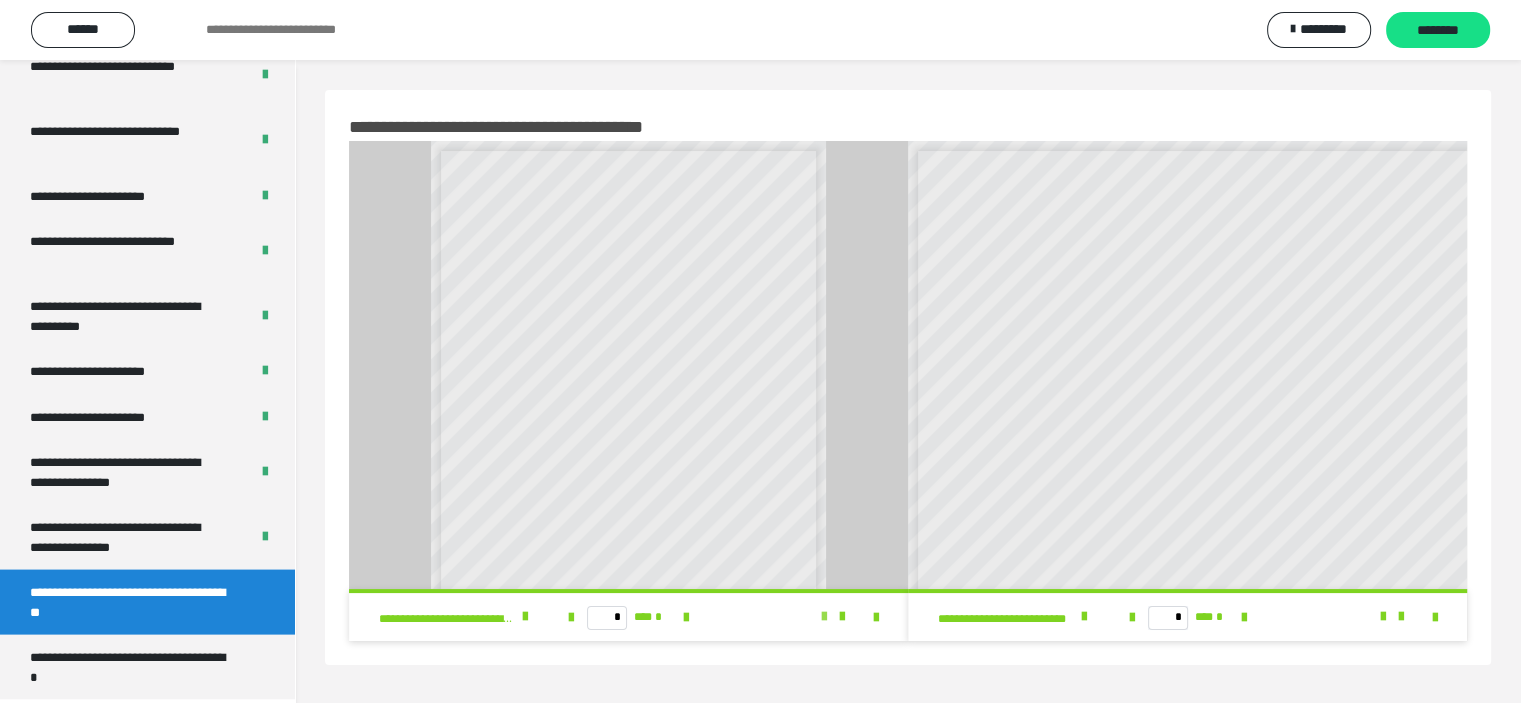 click at bounding box center [824, 617] 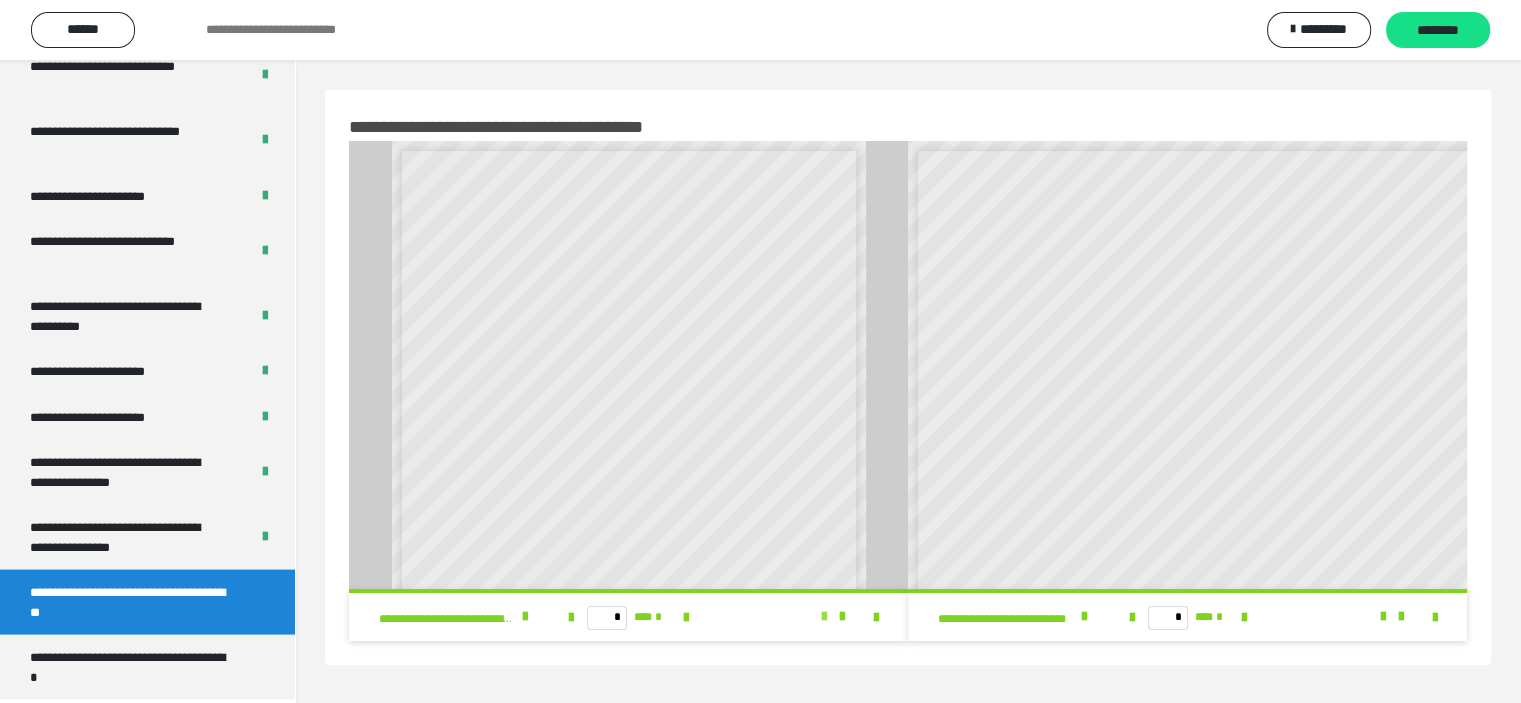 click at bounding box center [824, 617] 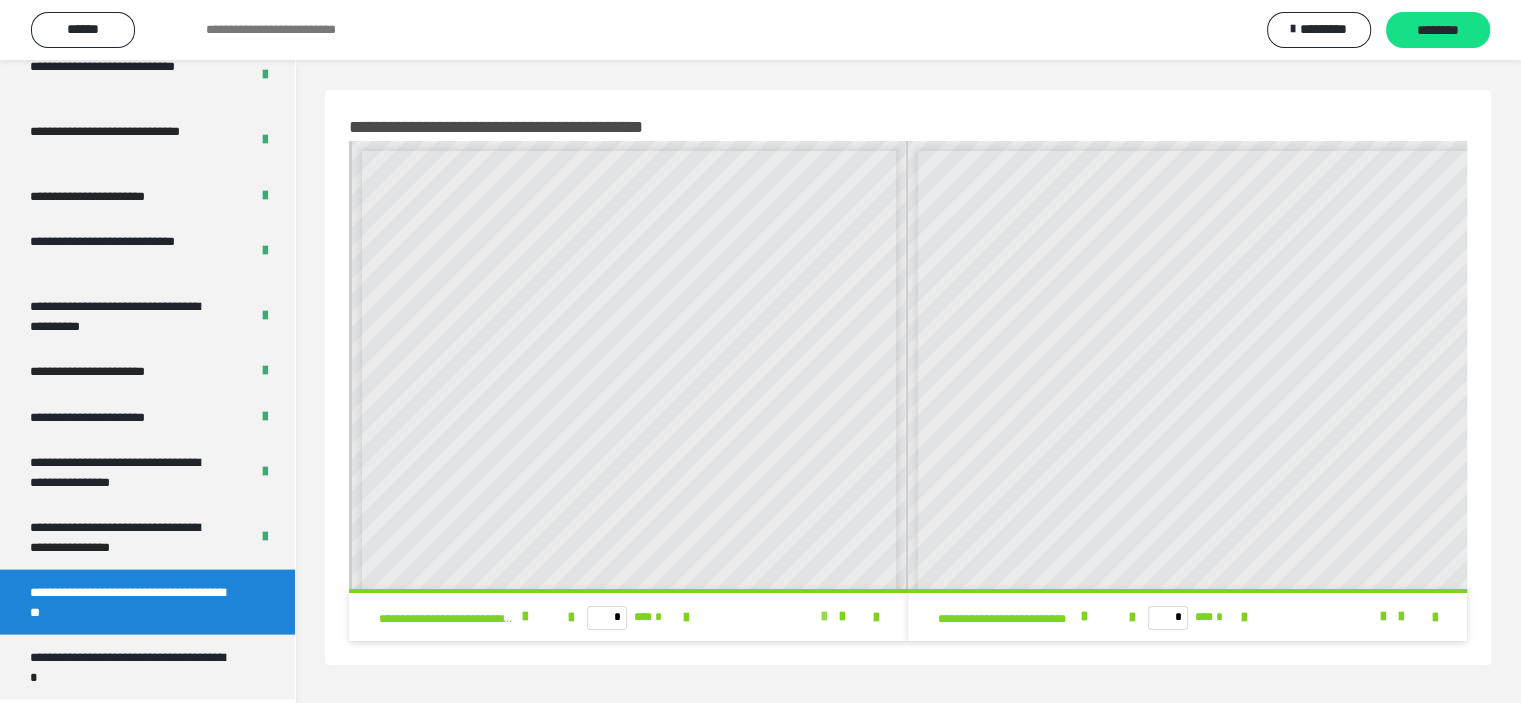 click at bounding box center (824, 617) 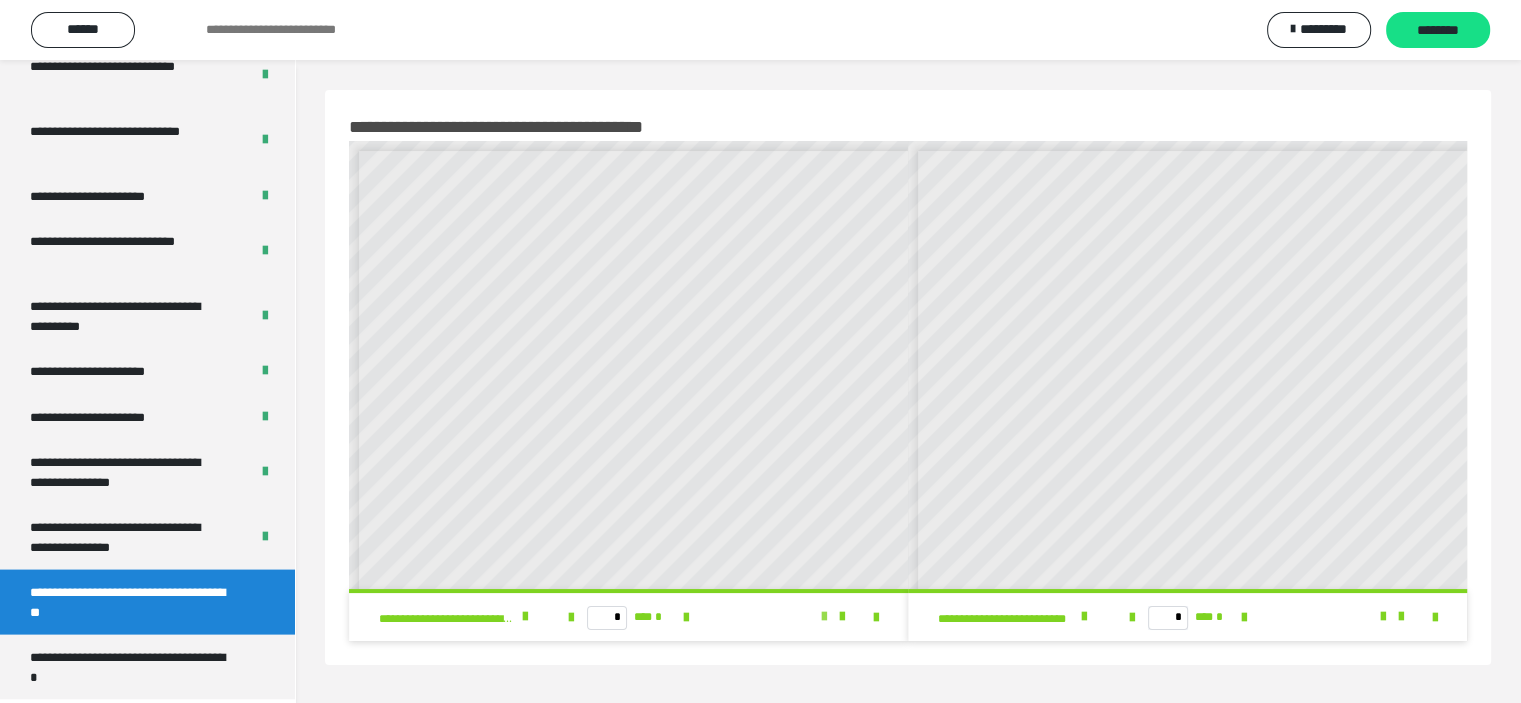 click at bounding box center (824, 617) 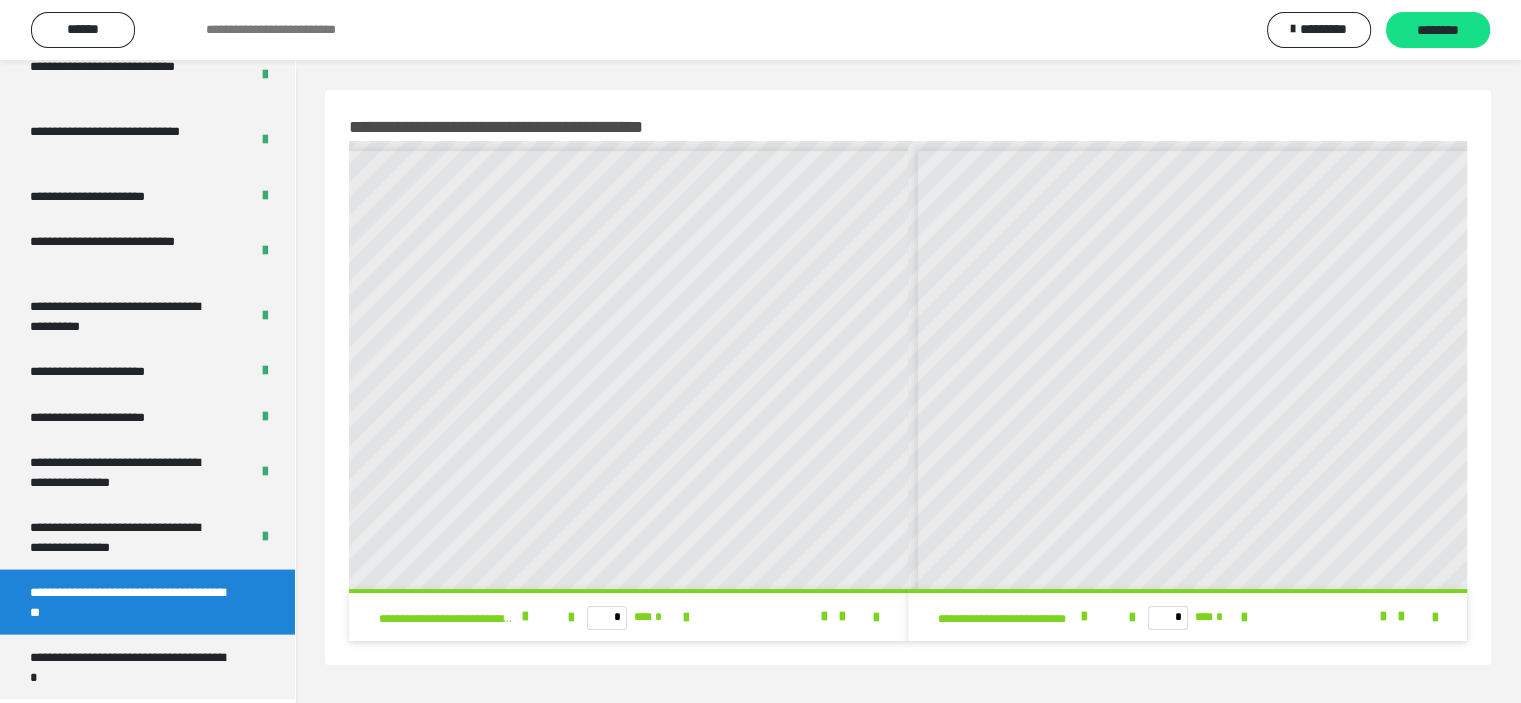 scroll, scrollTop: 0, scrollLeft: 239, axis: horizontal 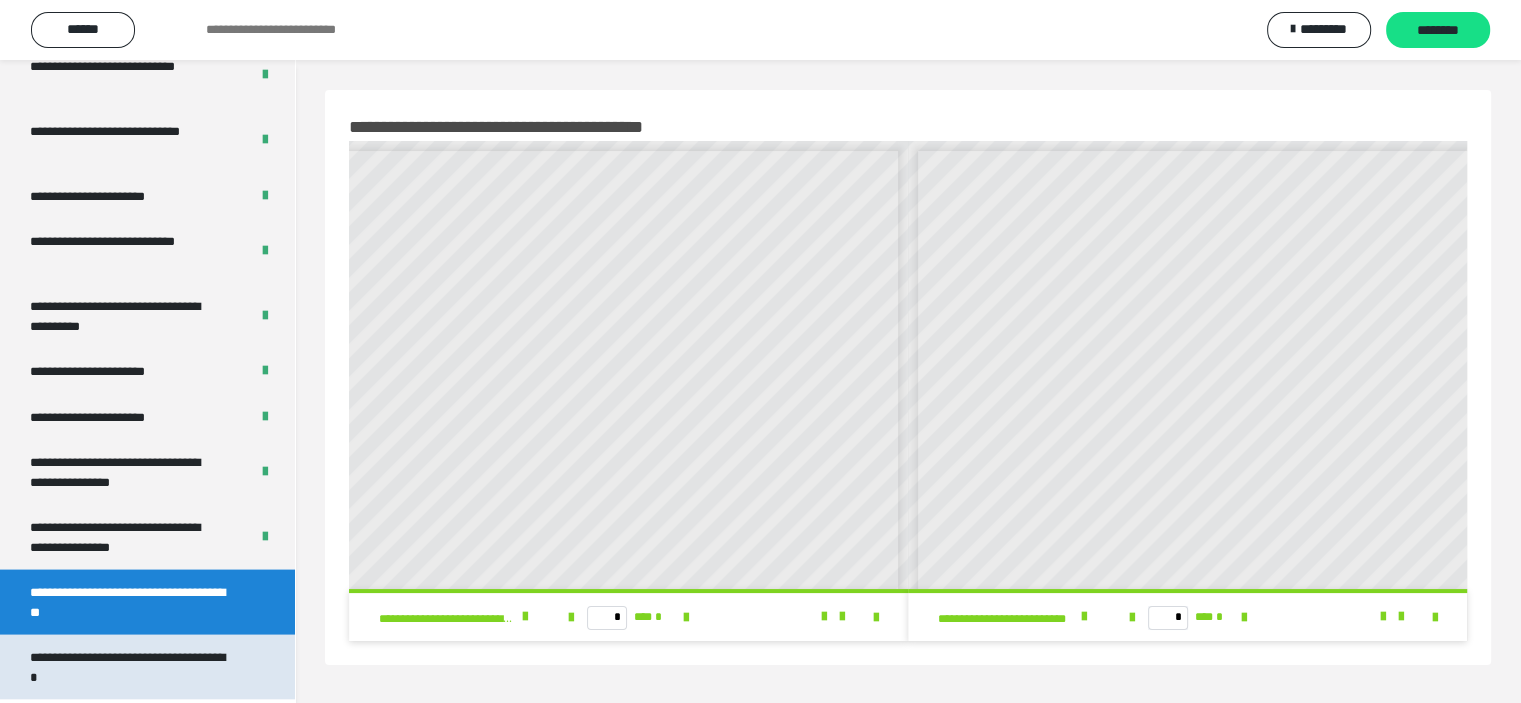 click on "**********" at bounding box center [132, 667] 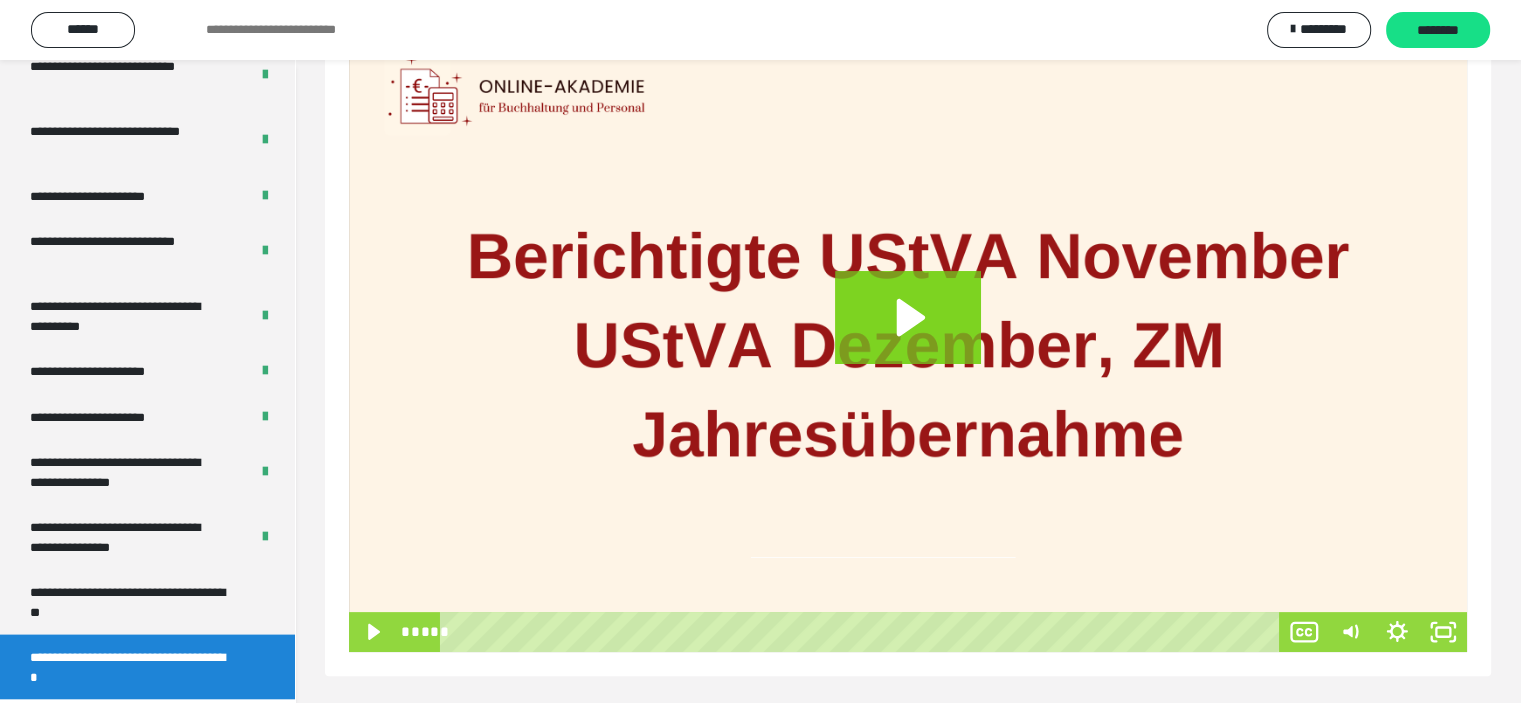 scroll, scrollTop: 338, scrollLeft: 0, axis: vertical 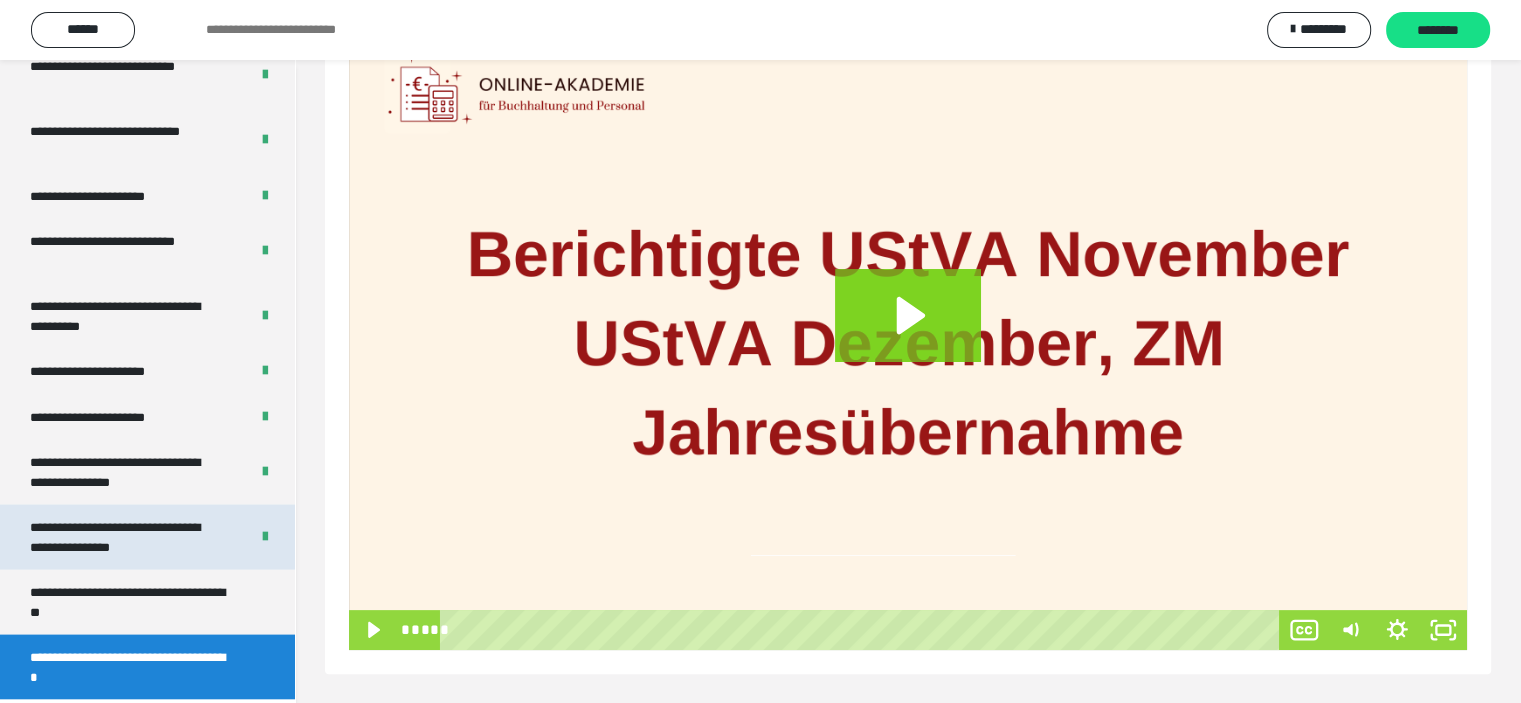 click on "**********" at bounding box center (124, 537) 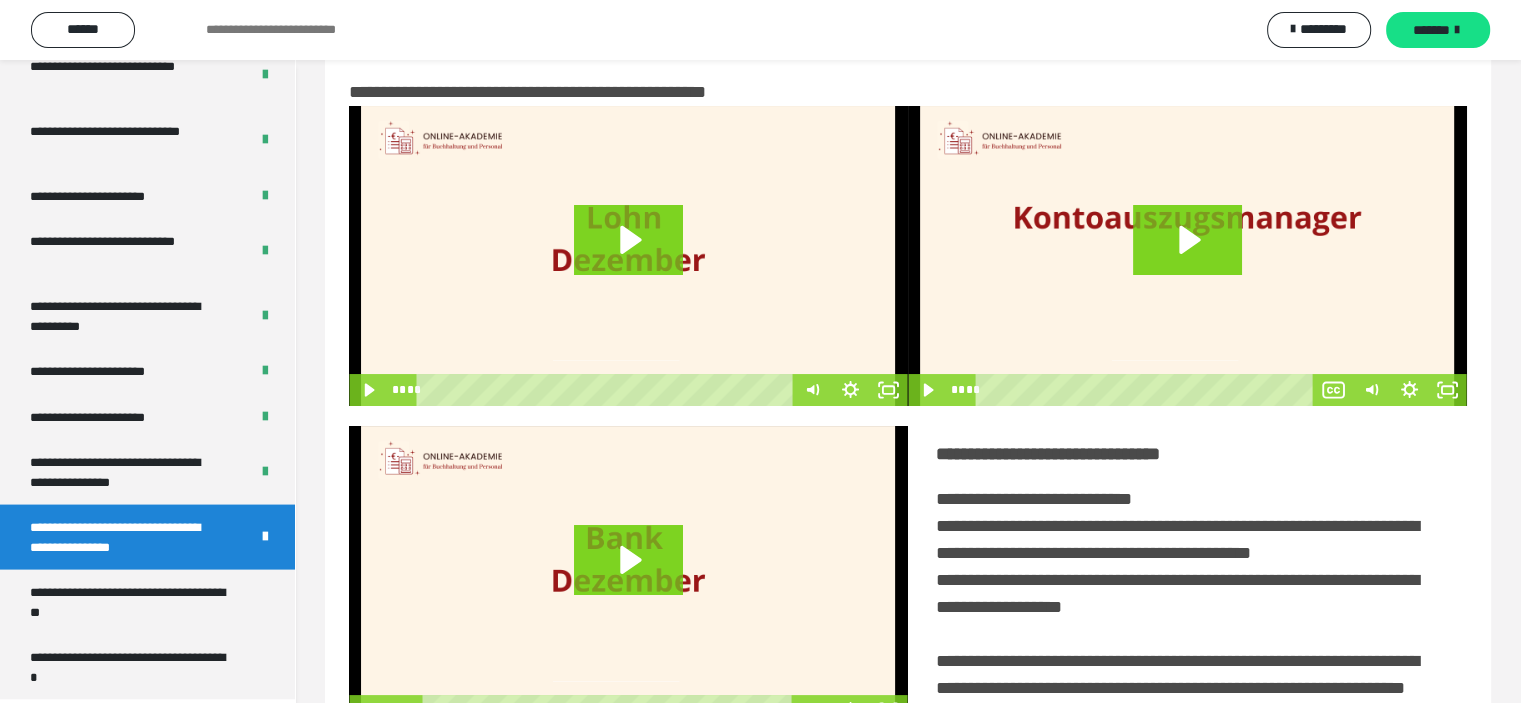 scroll, scrollTop: 0, scrollLeft: 0, axis: both 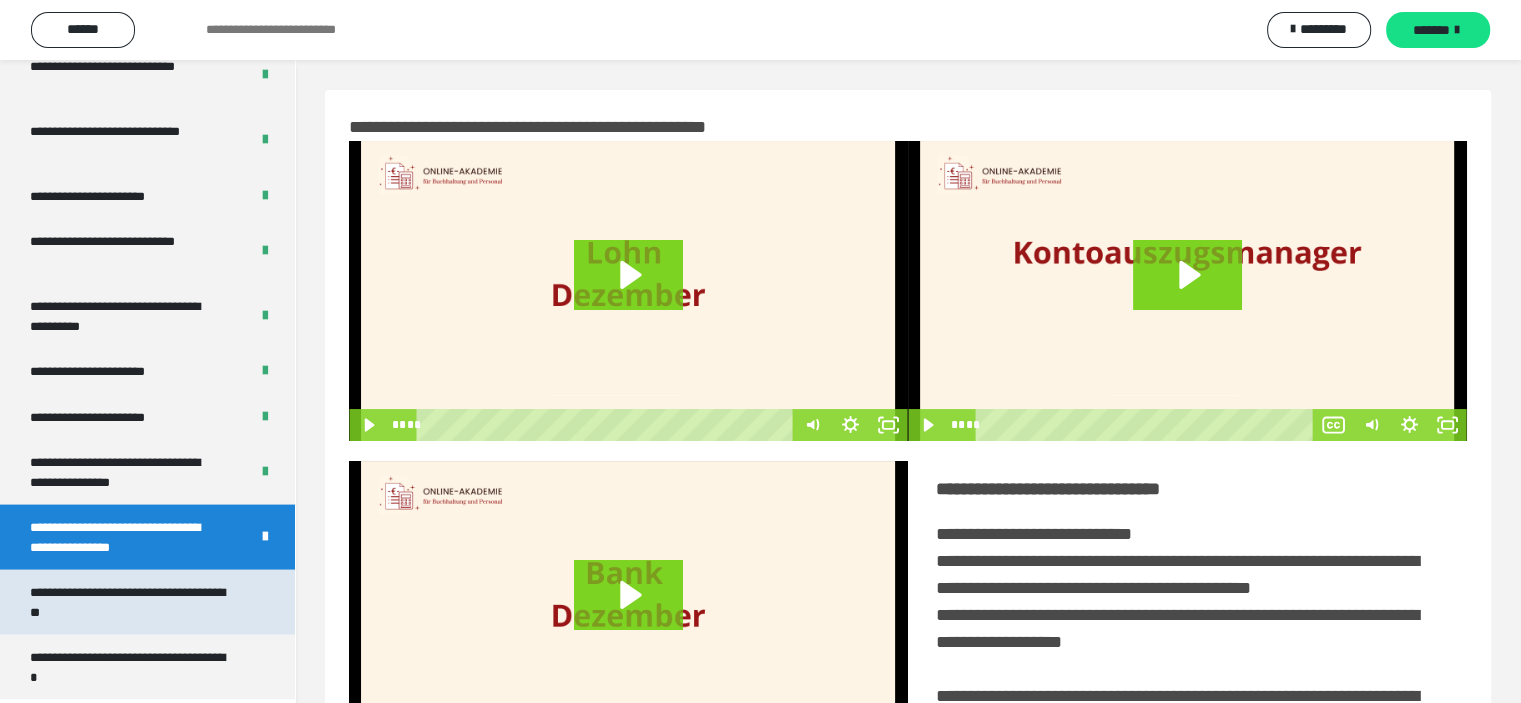 click on "**********" at bounding box center (132, 602) 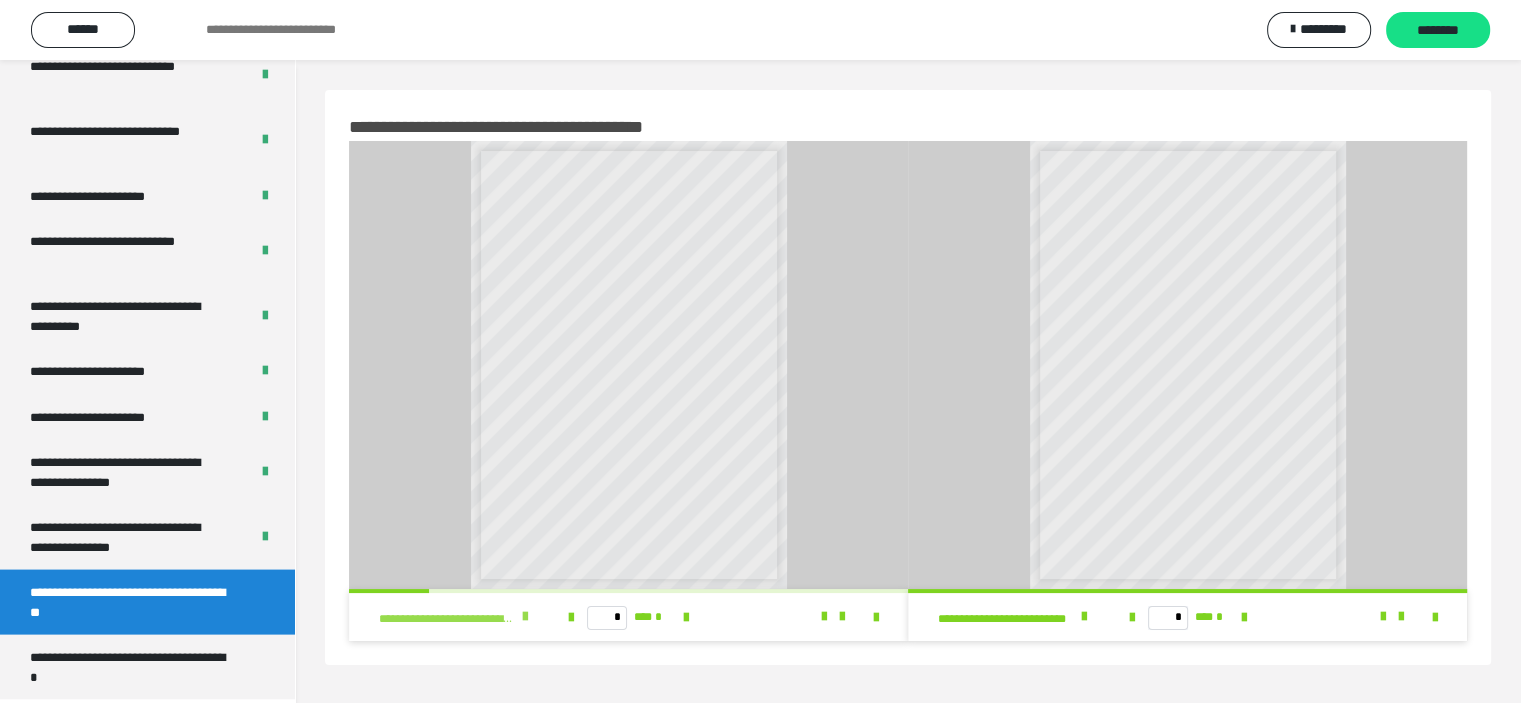 click at bounding box center [525, 617] 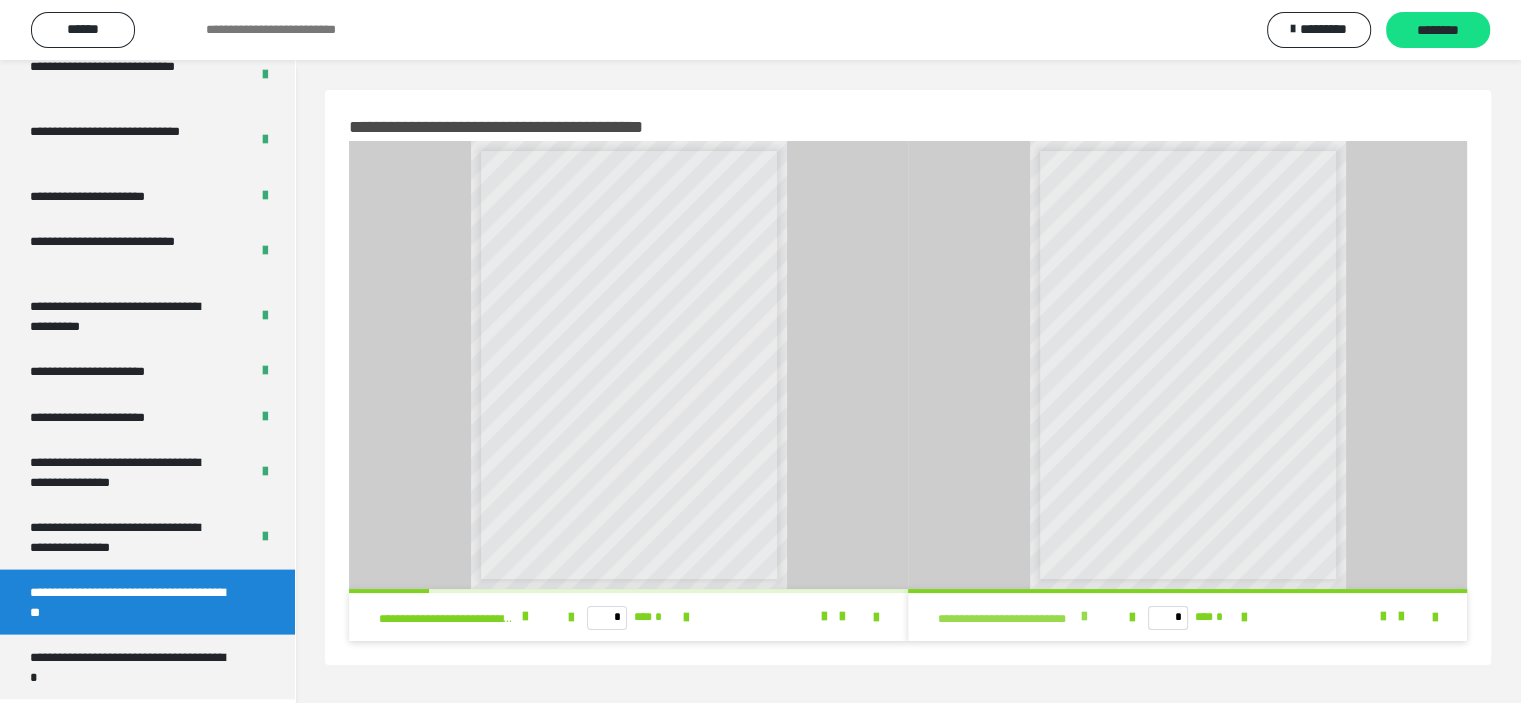 click at bounding box center [1084, 617] 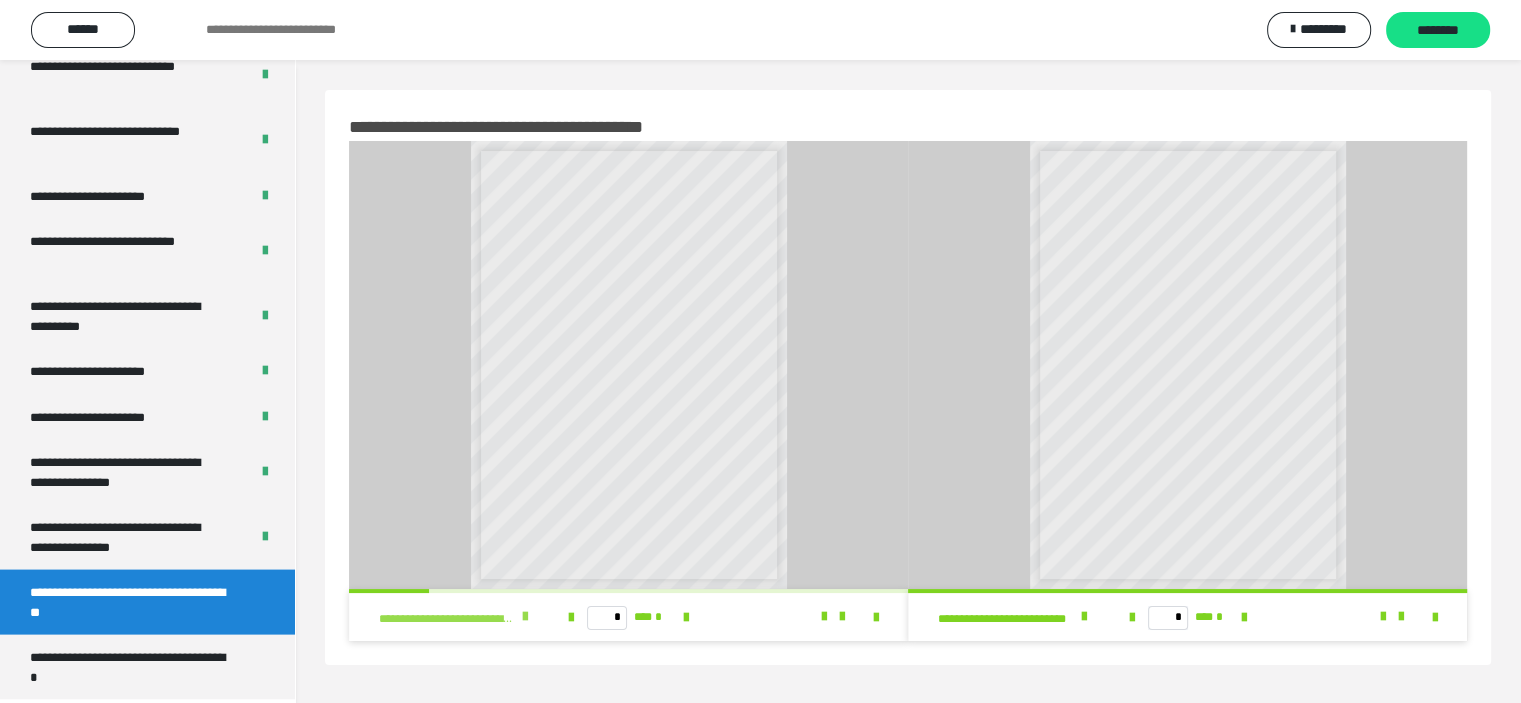 click at bounding box center [525, 617] 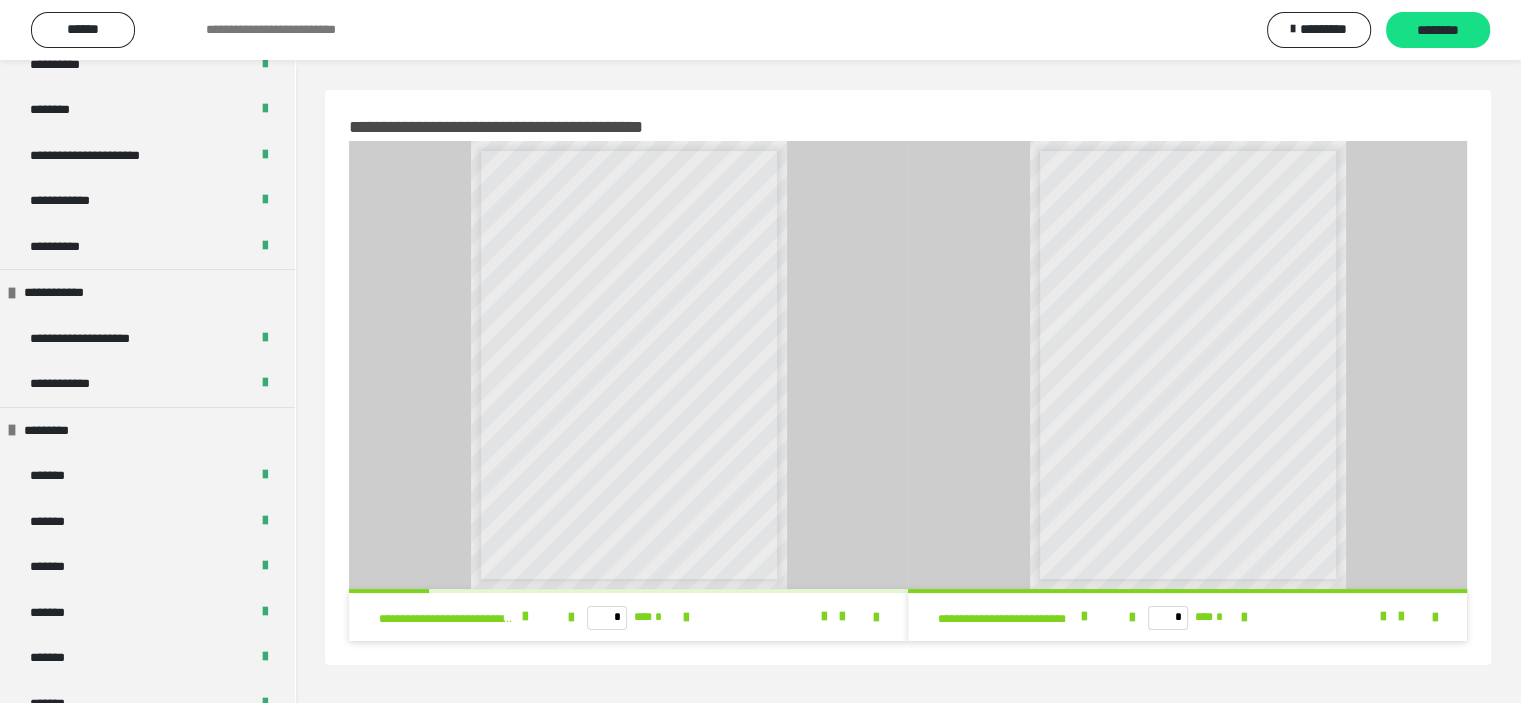 scroll, scrollTop: 284, scrollLeft: 0, axis: vertical 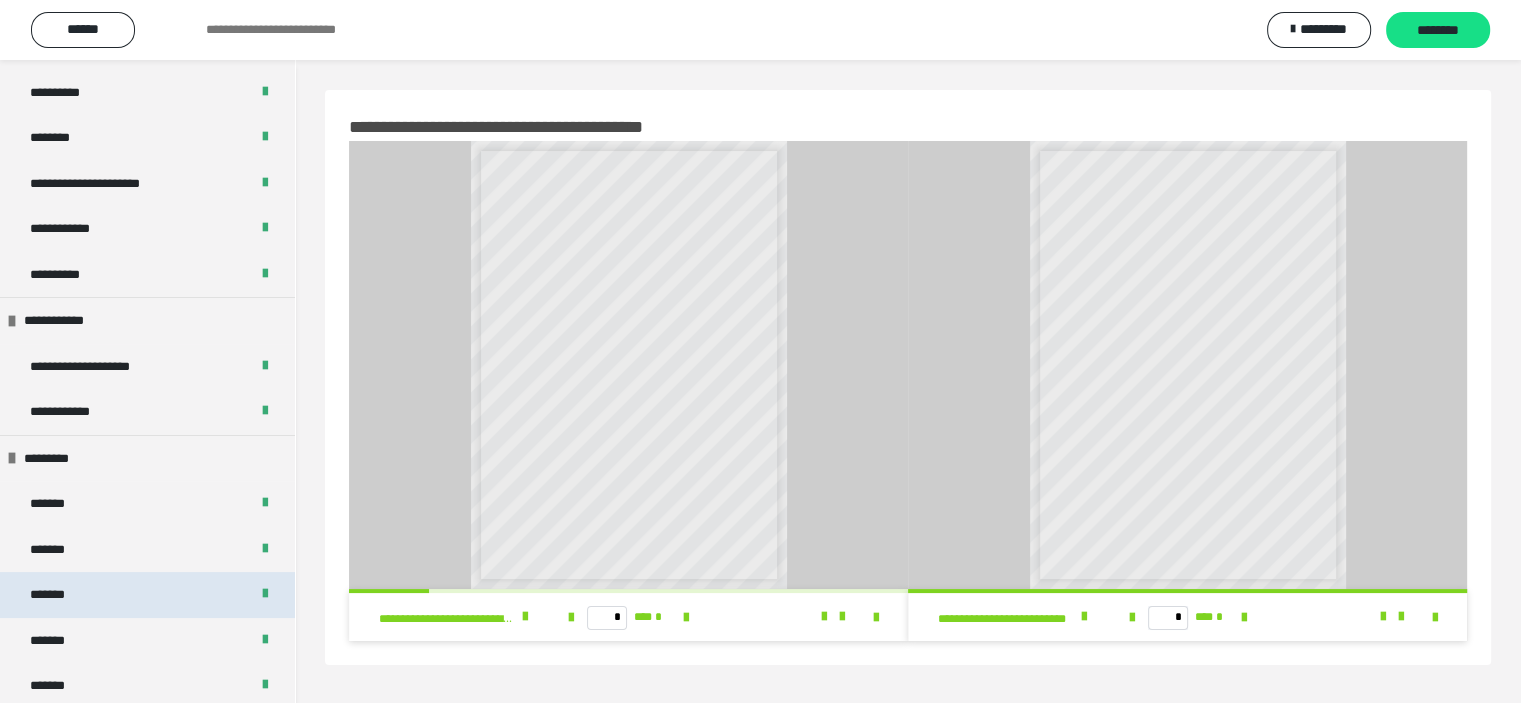 click on "*******" at bounding box center [58, 595] 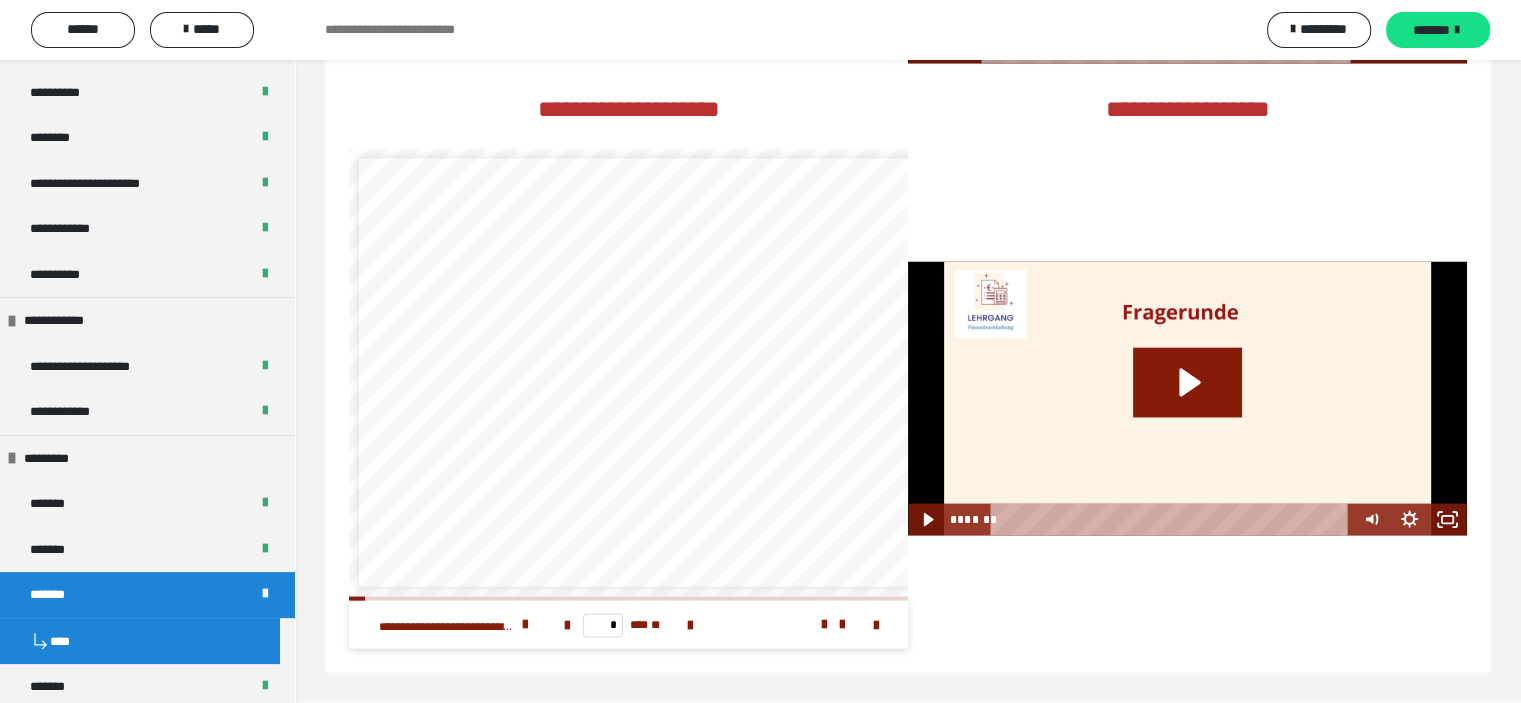 scroll, scrollTop: 4149, scrollLeft: 0, axis: vertical 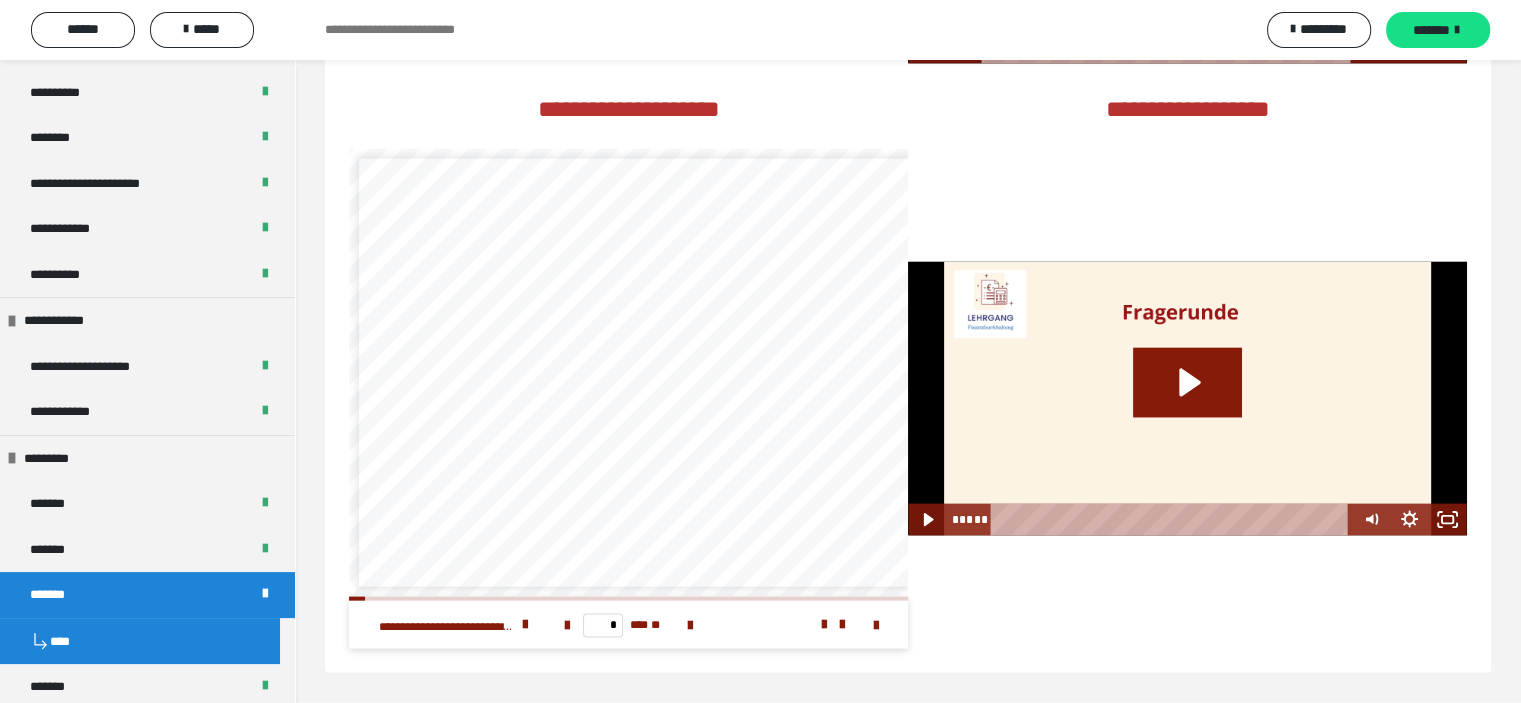click at bounding box center (1173, 520) 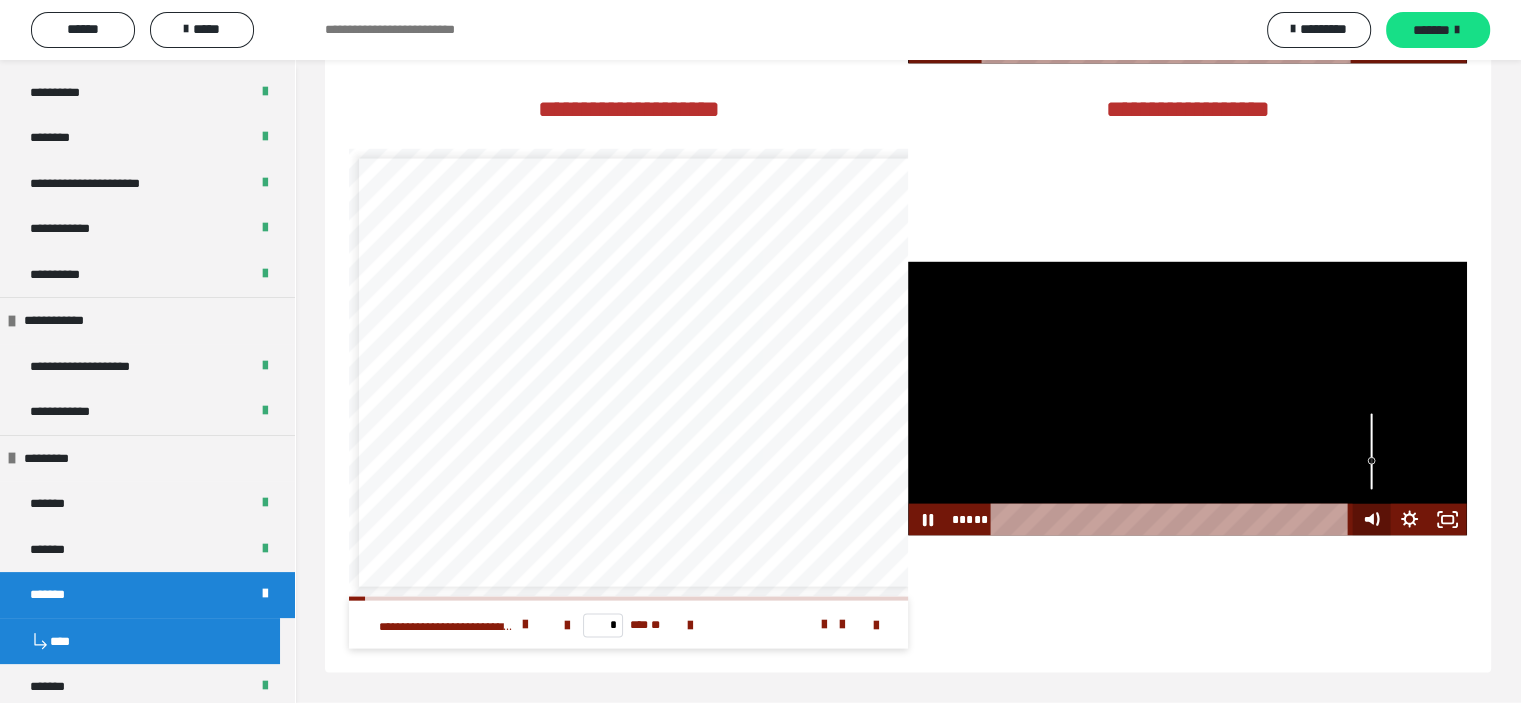 click 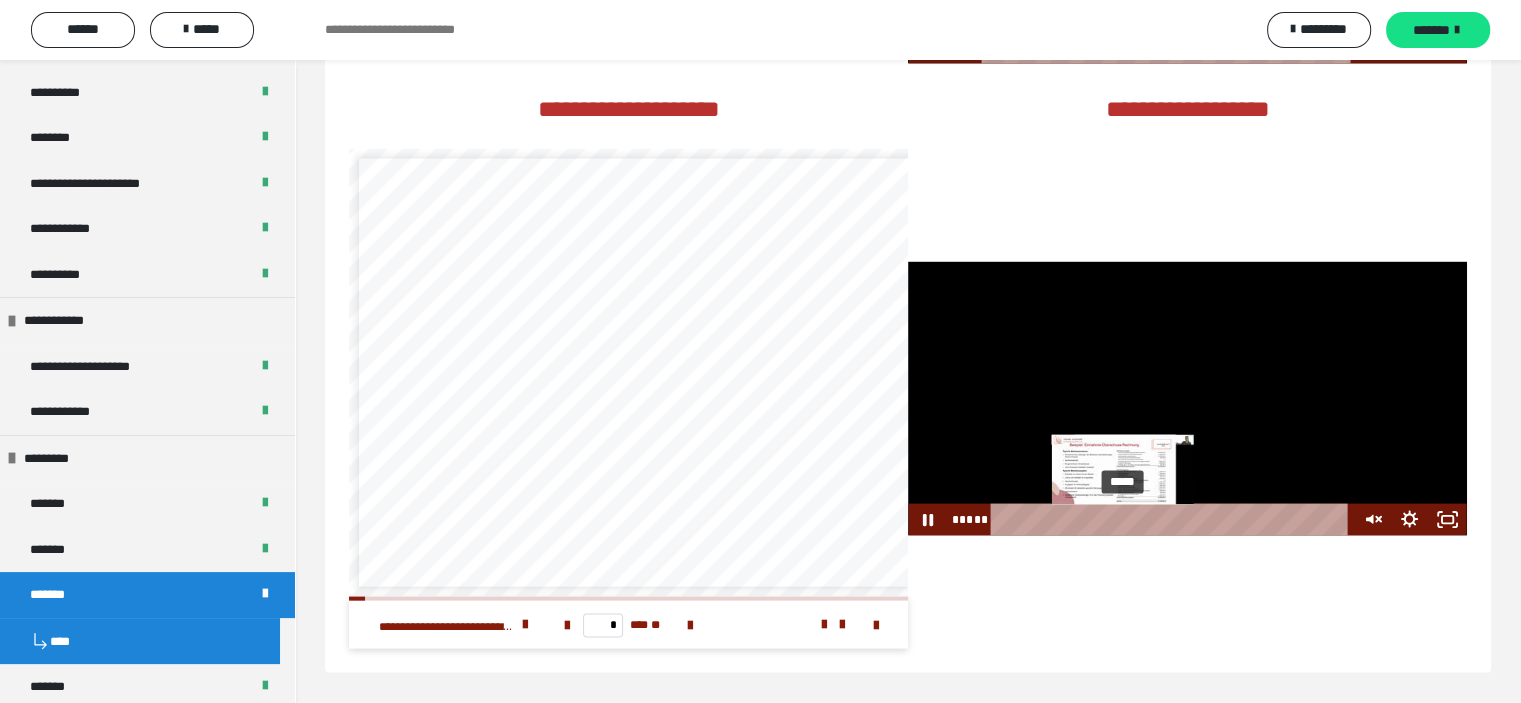 click on "*****" at bounding box center [1173, 520] 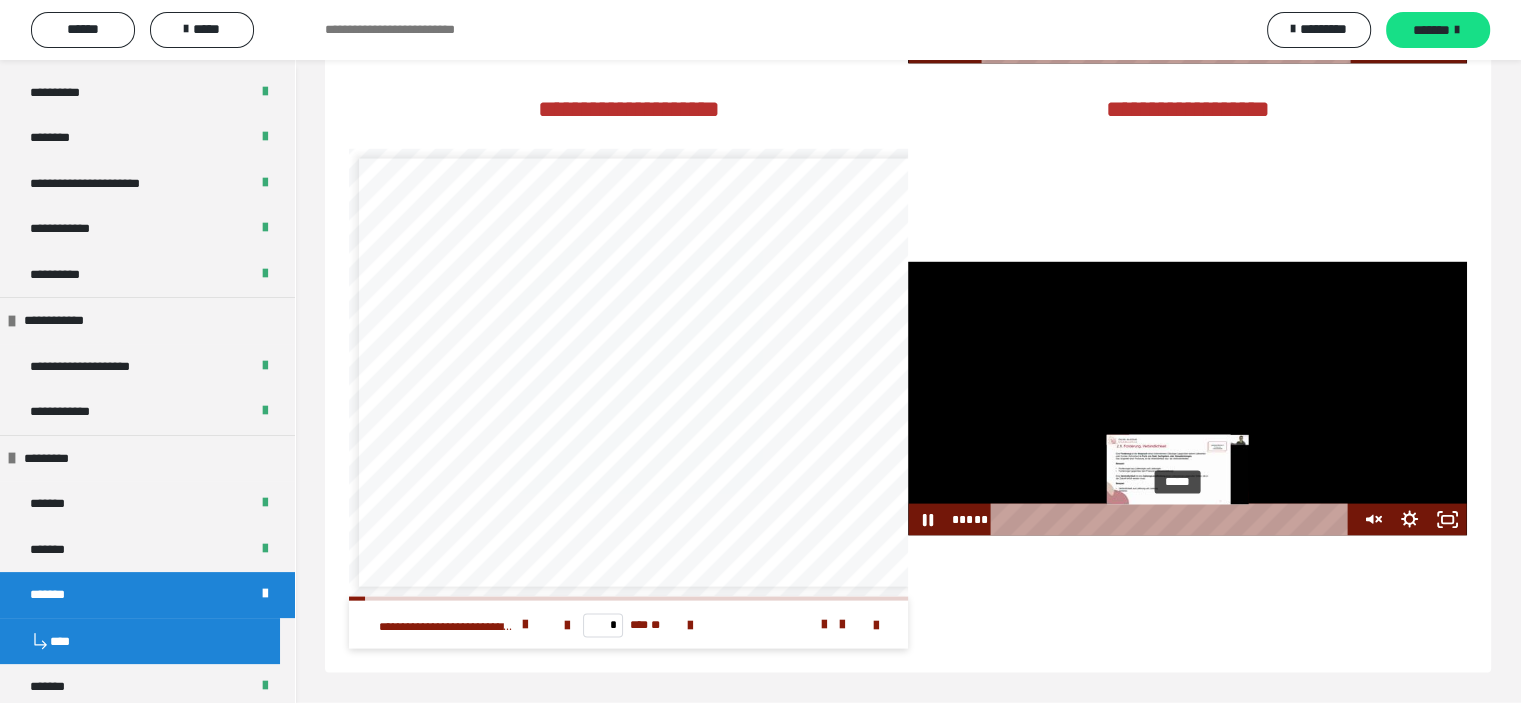 click on "*****" at bounding box center [1173, 520] 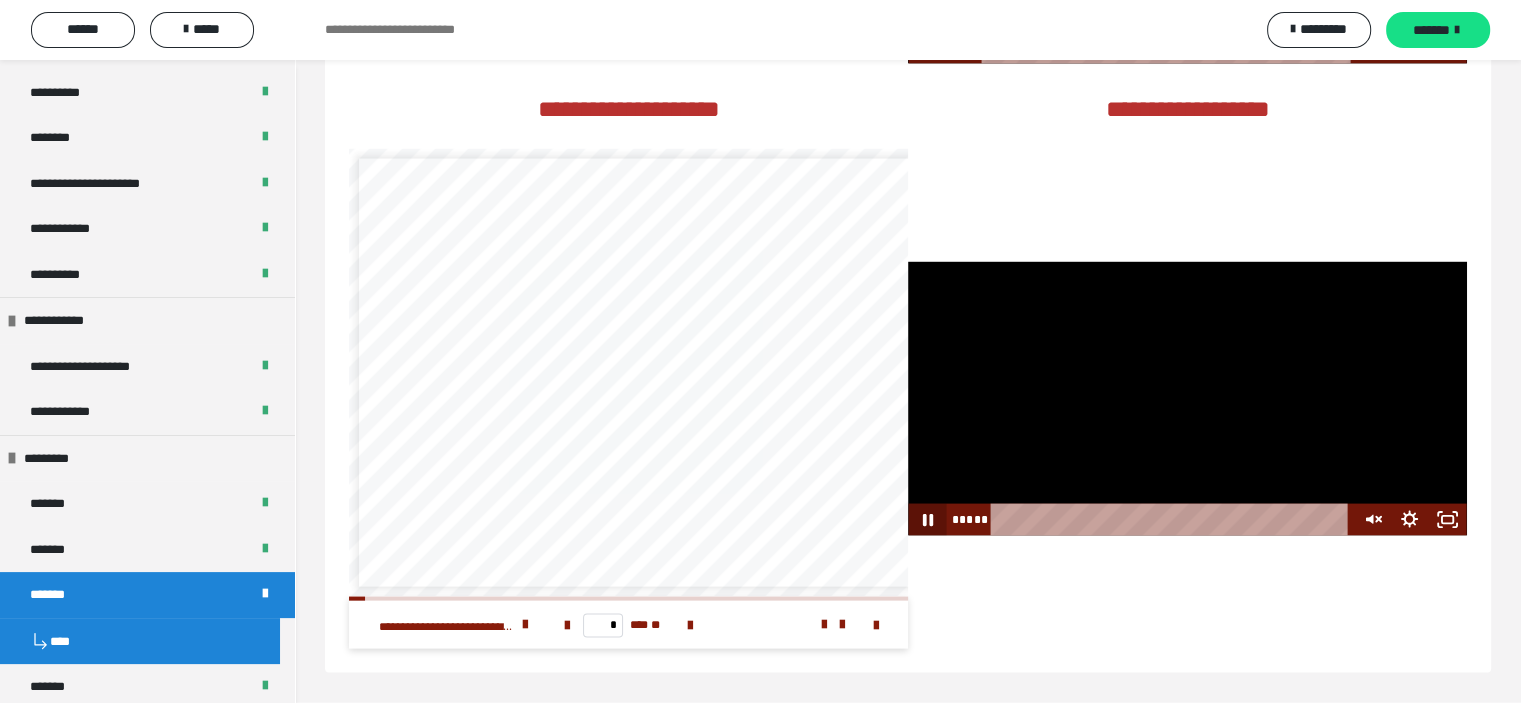 click 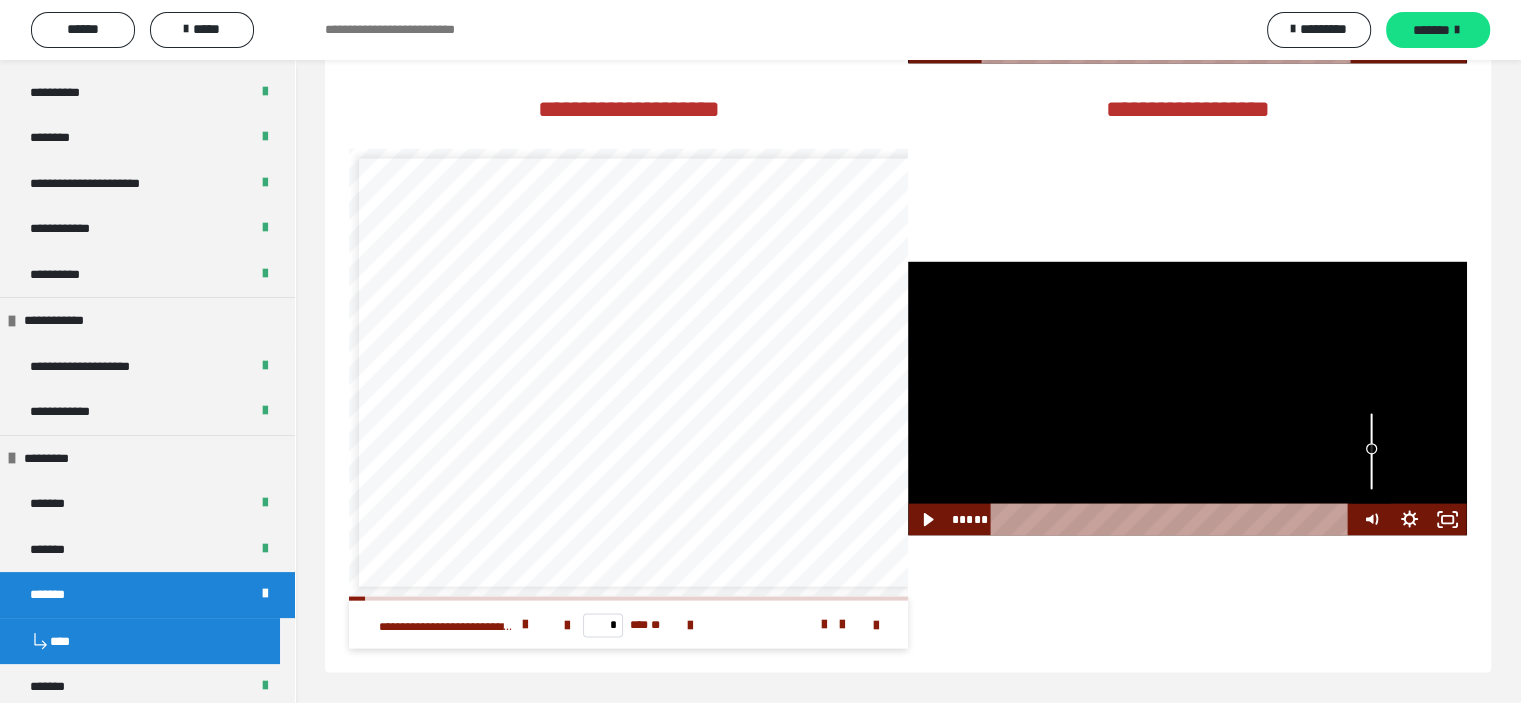 drag, startPoint x: 1370, startPoint y: 493, endPoint x: 1362, endPoint y: 450, distance: 43.737854 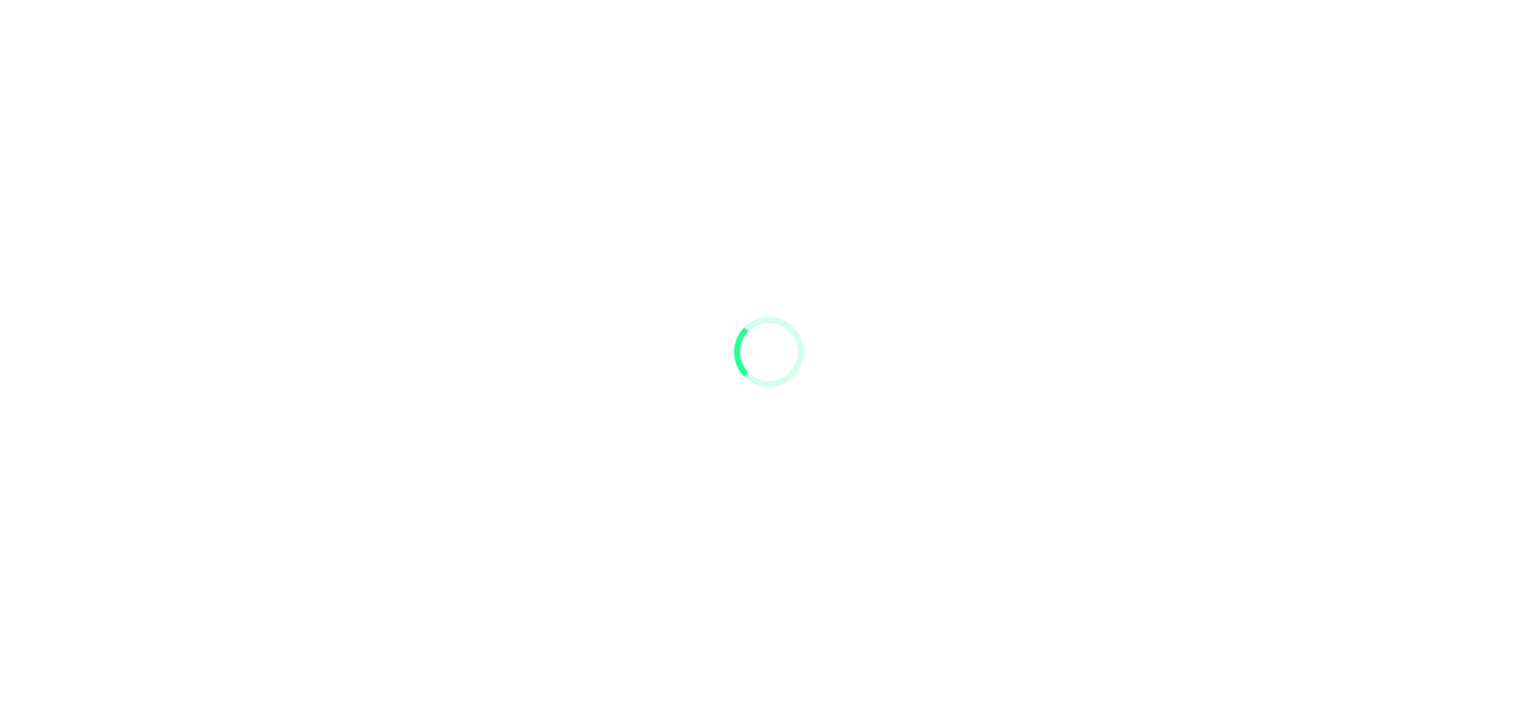 scroll, scrollTop: 0, scrollLeft: 0, axis: both 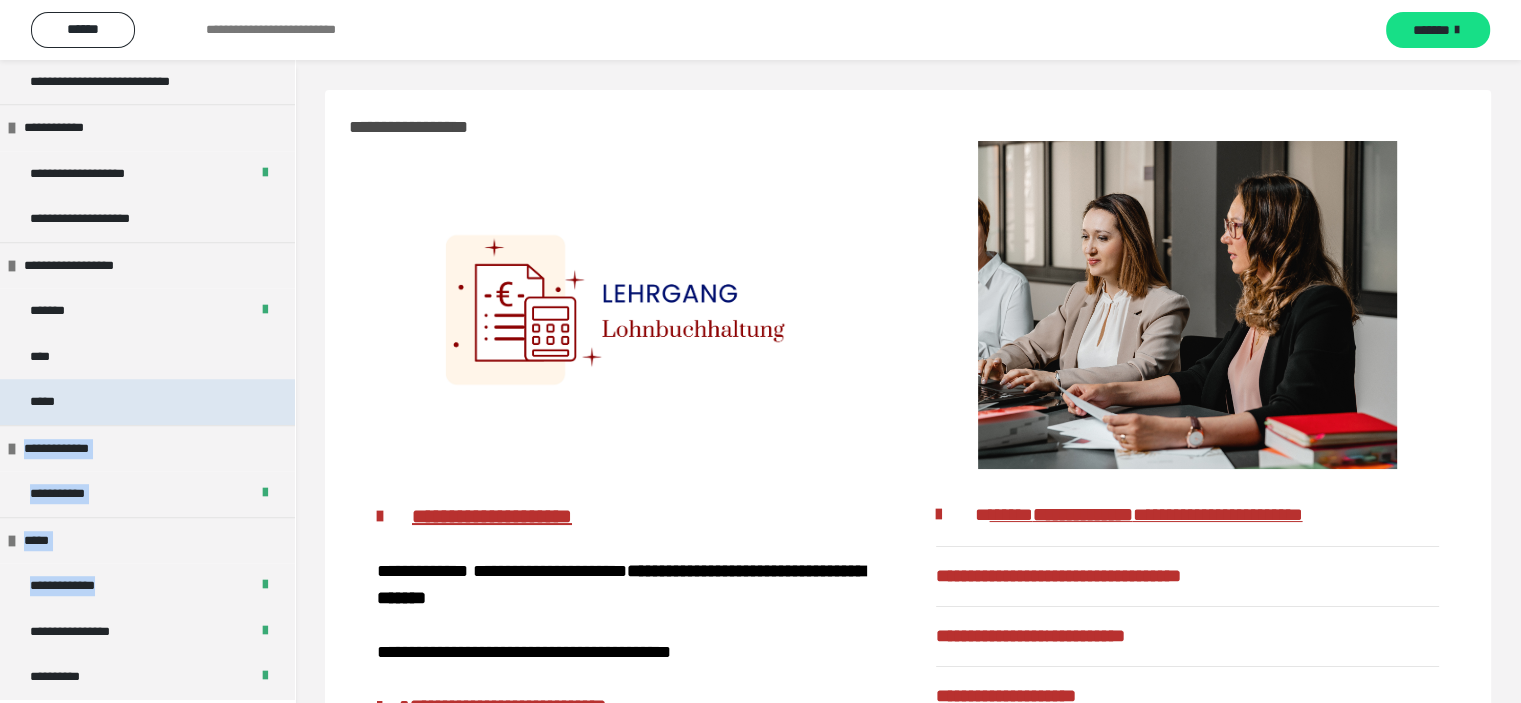 drag, startPoint x: 279, startPoint y: 603, endPoint x: 275, endPoint y: 392, distance: 211.03792 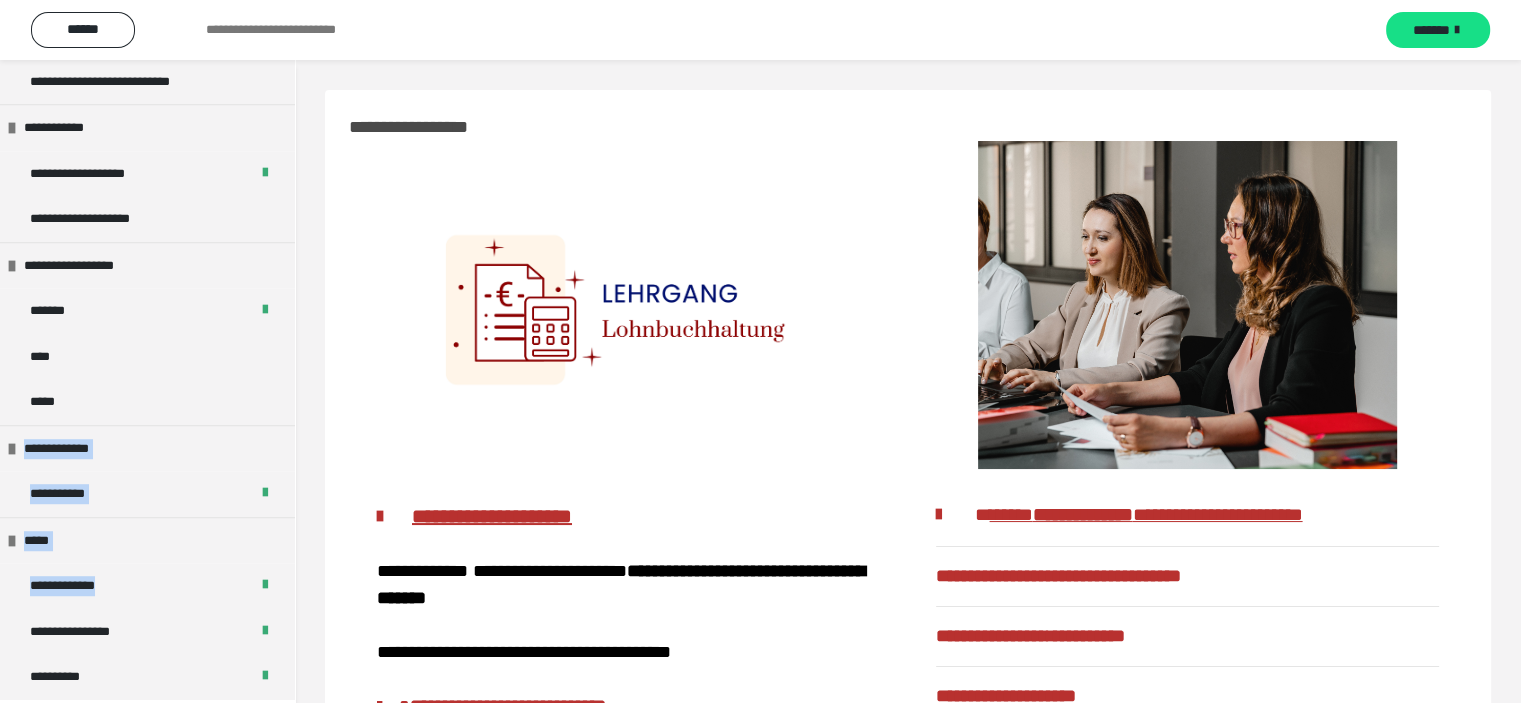 scroll, scrollTop: 620, scrollLeft: 0, axis: vertical 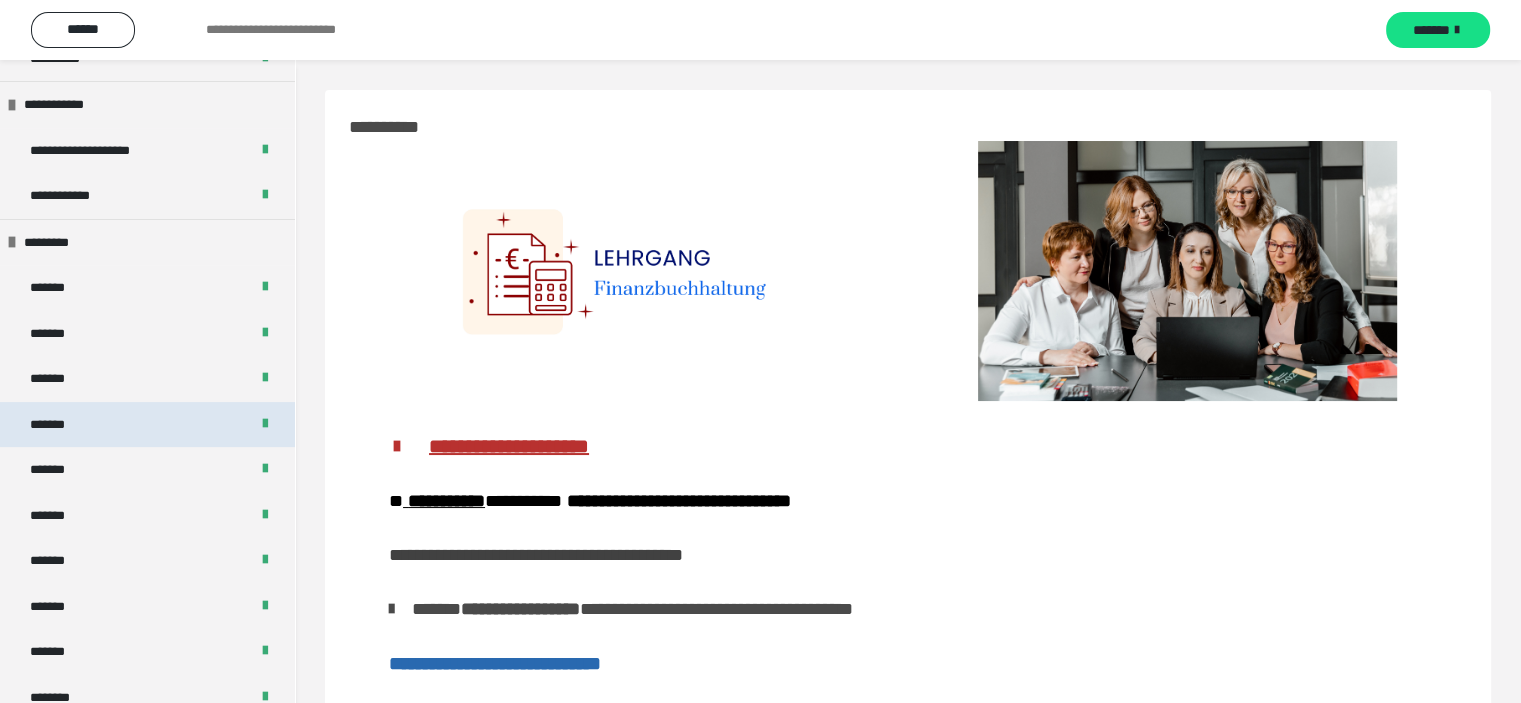 click on "*******" at bounding box center [59, 425] 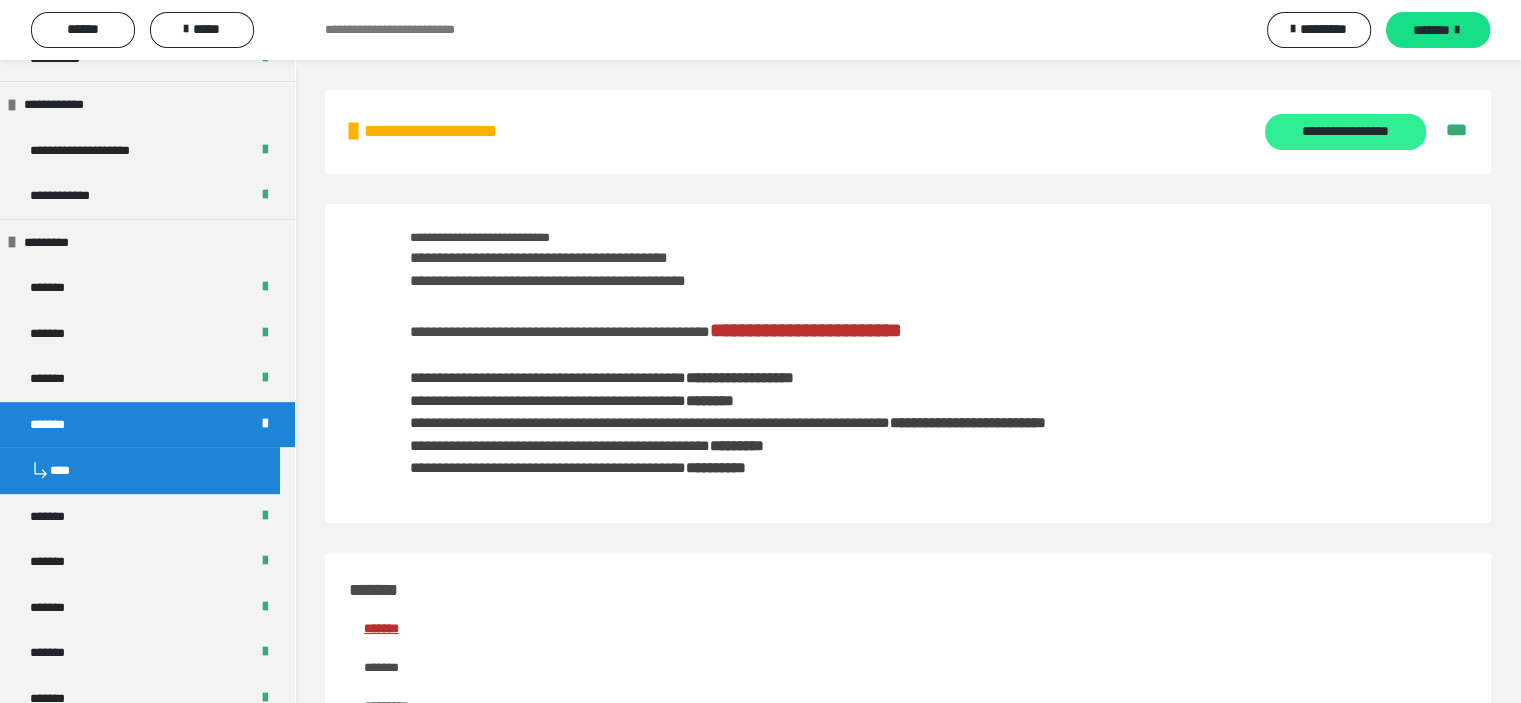click on "**********" at bounding box center [1345, 132] 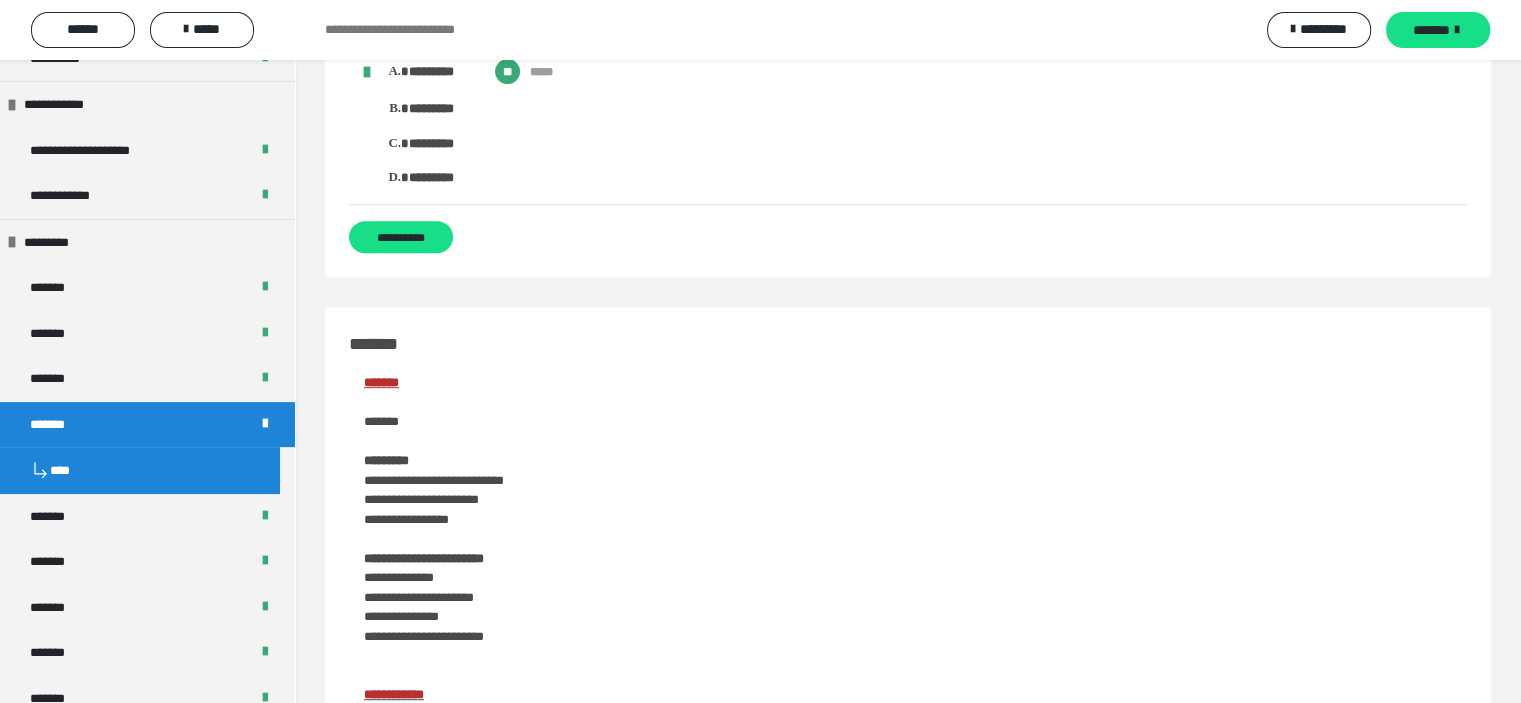 scroll, scrollTop: 800, scrollLeft: 0, axis: vertical 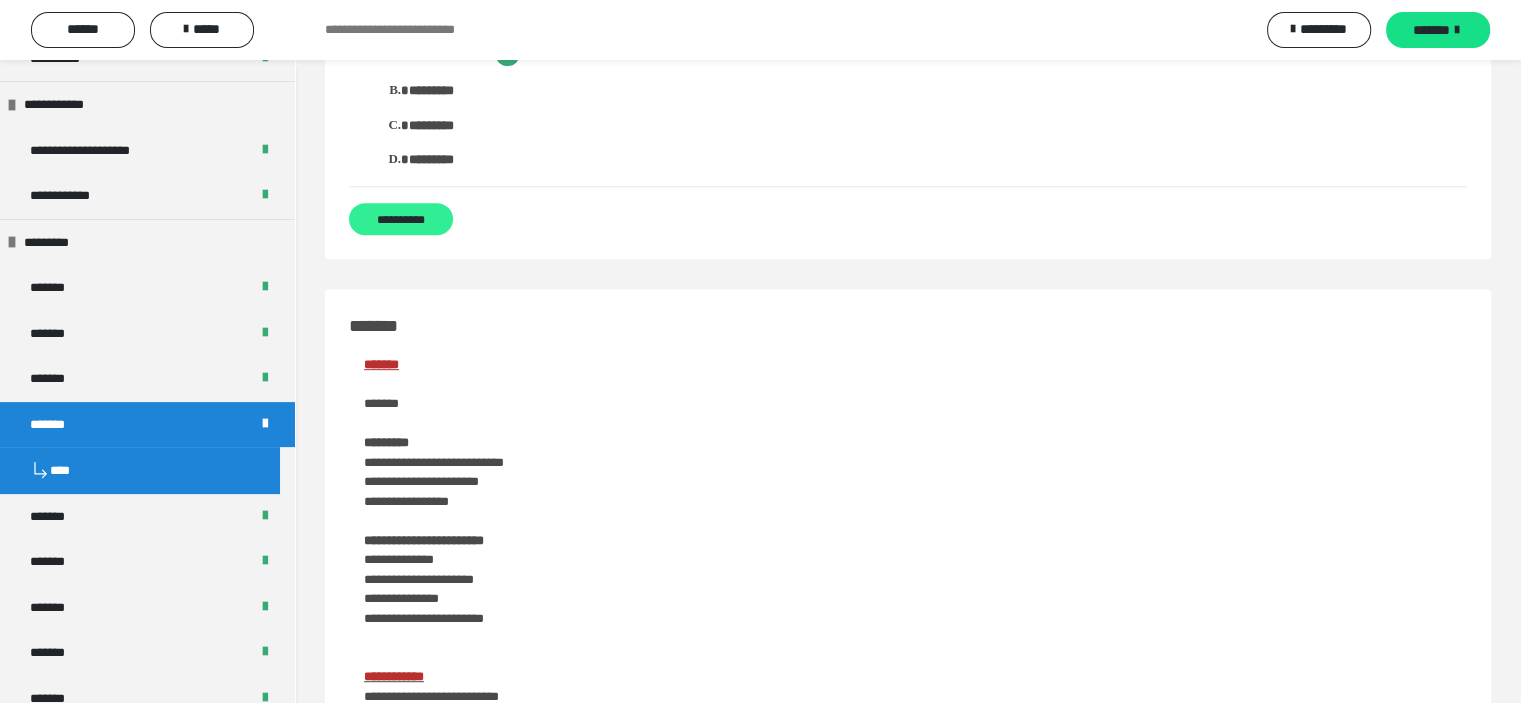 click on "**********" at bounding box center (401, 219) 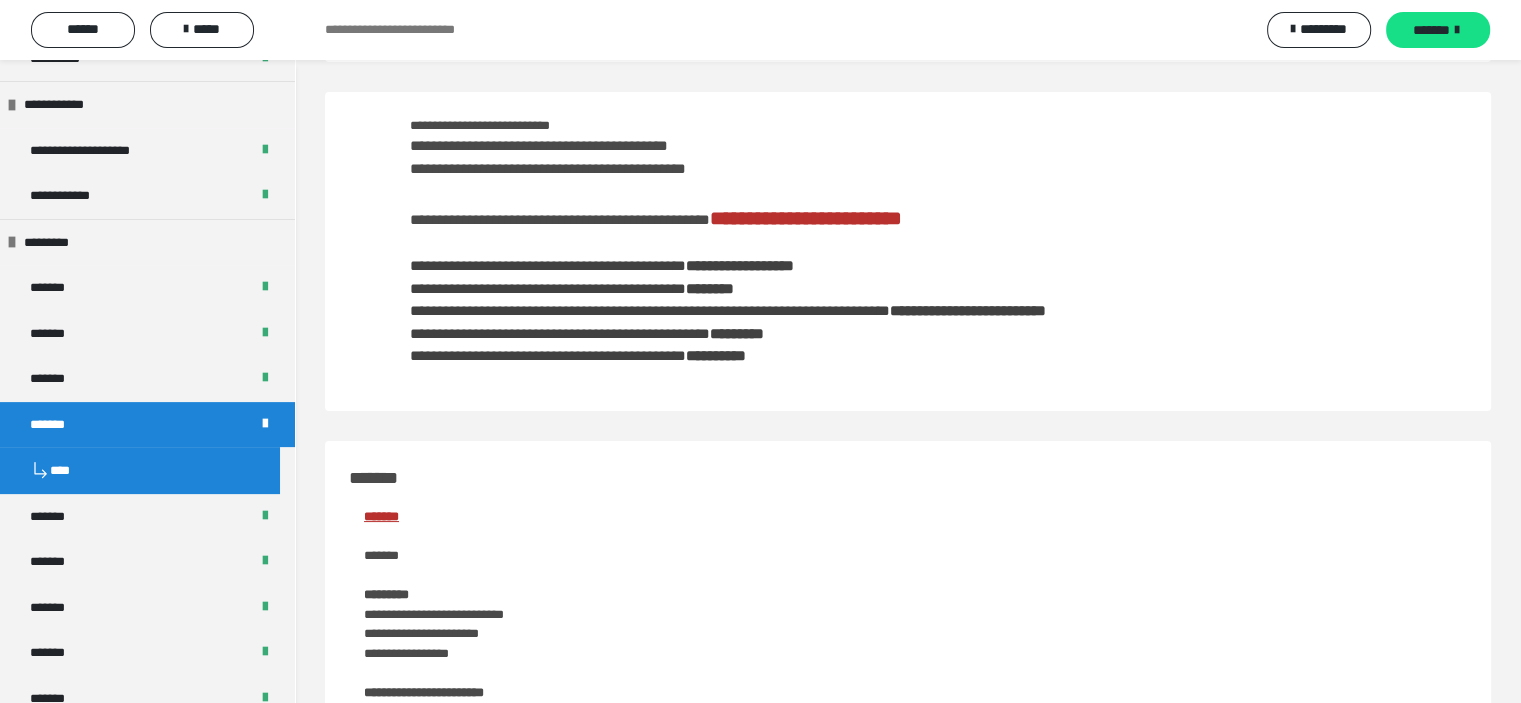 scroll, scrollTop: 64, scrollLeft: 0, axis: vertical 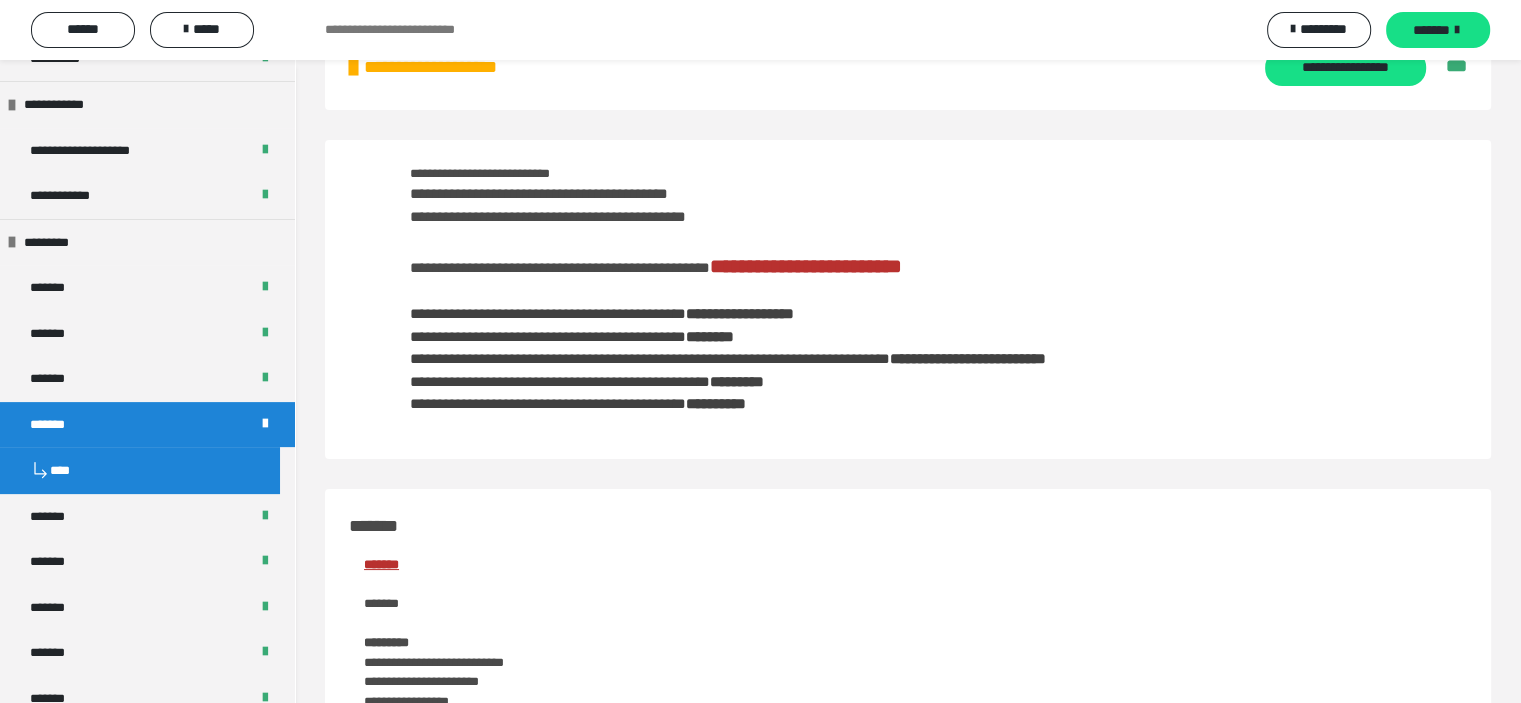 click on "**********" at bounding box center [806, 266] 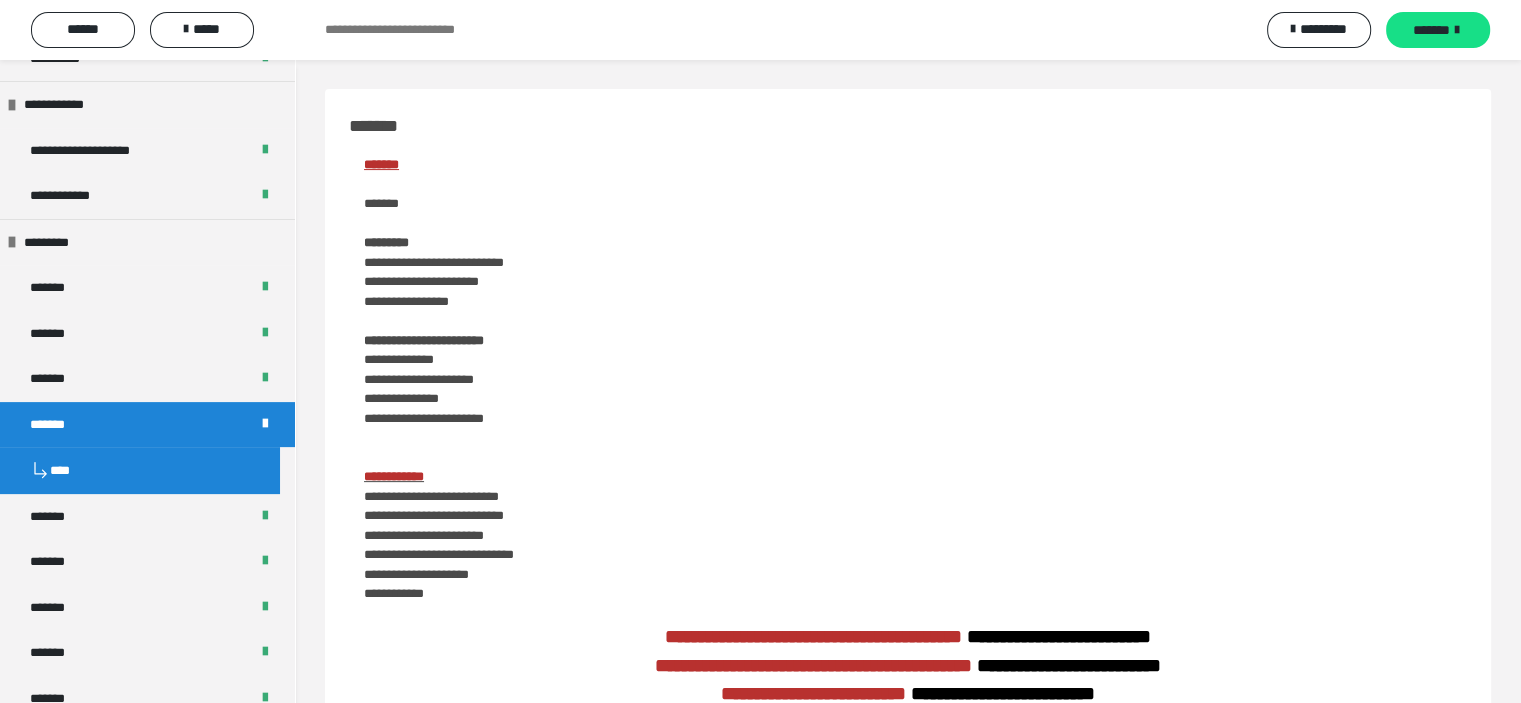 scroll, scrollTop: 64, scrollLeft: 0, axis: vertical 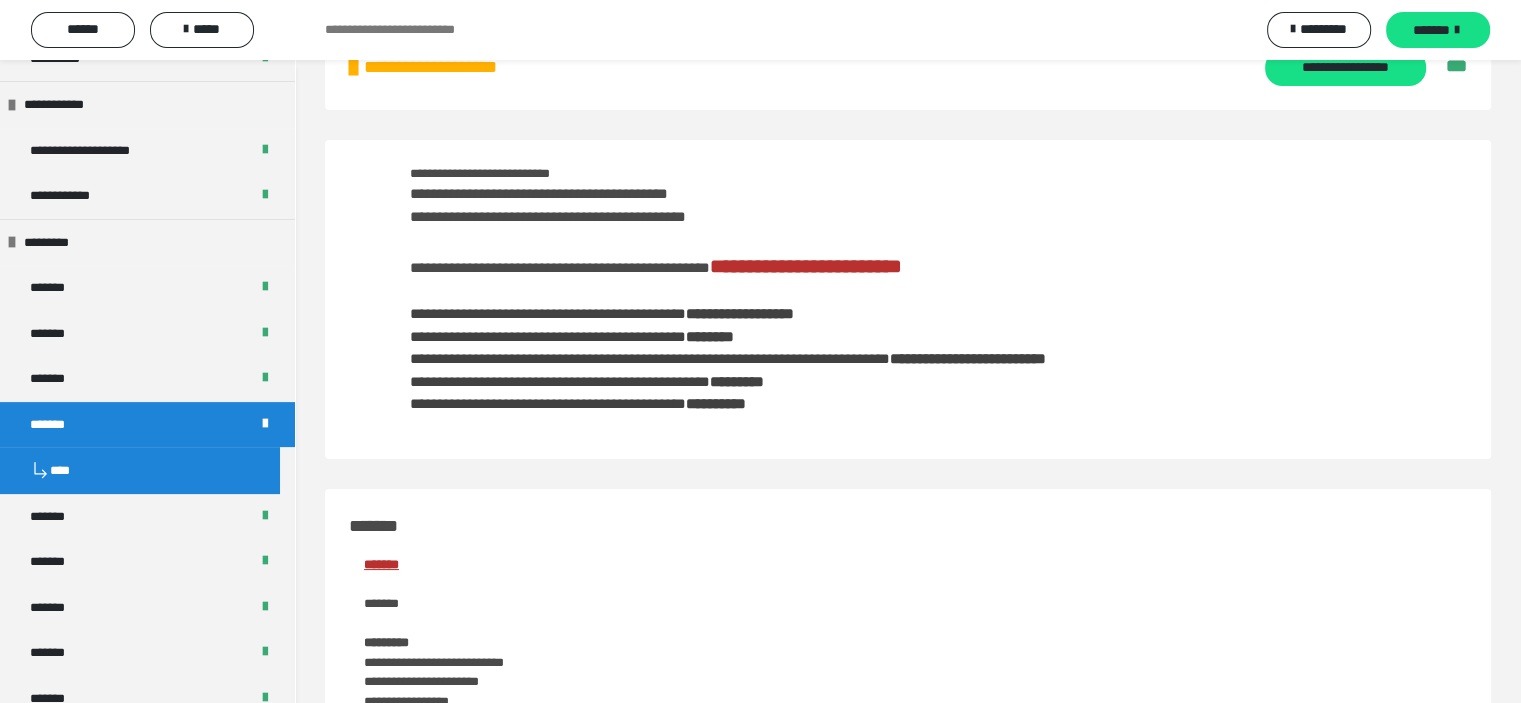 click on "**********" at bounding box center [806, 266] 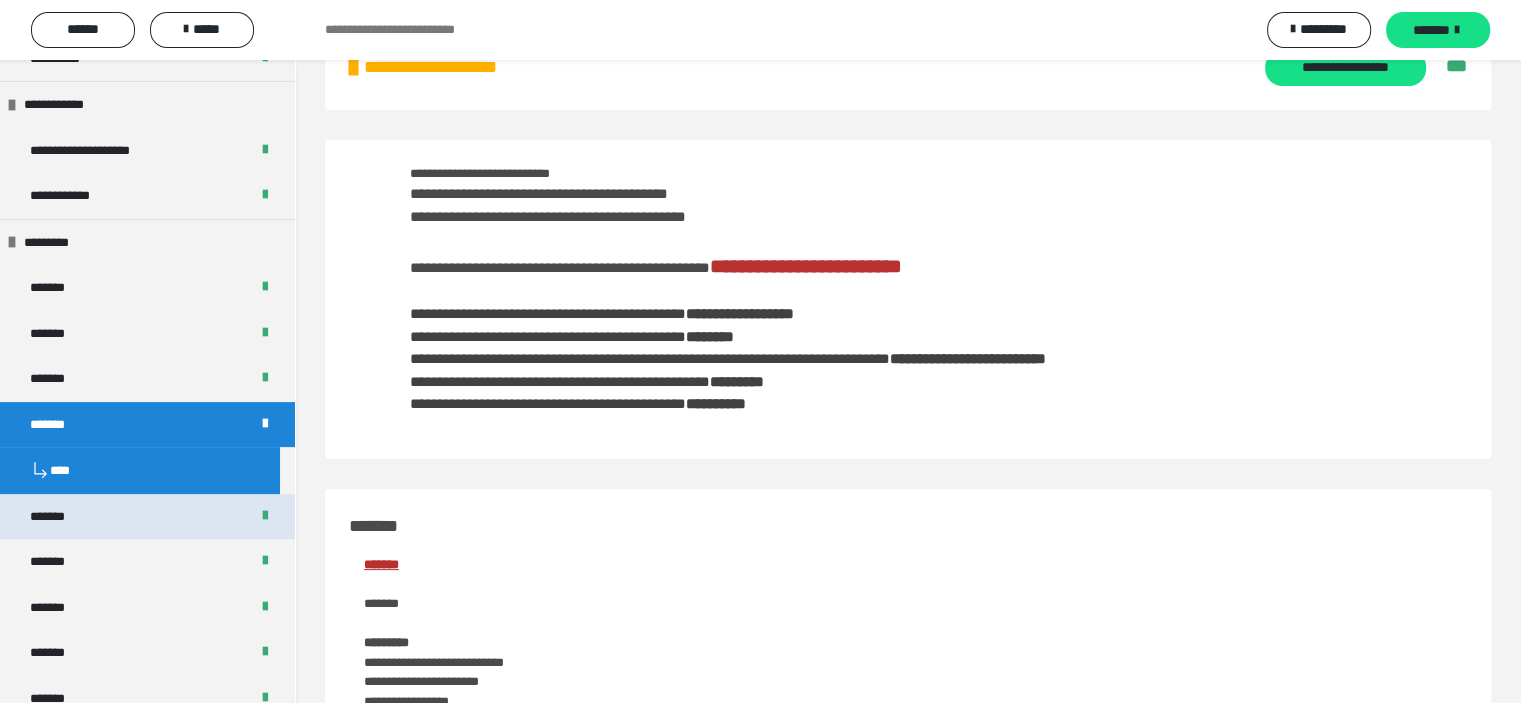 click on "*******" at bounding box center [147, 517] 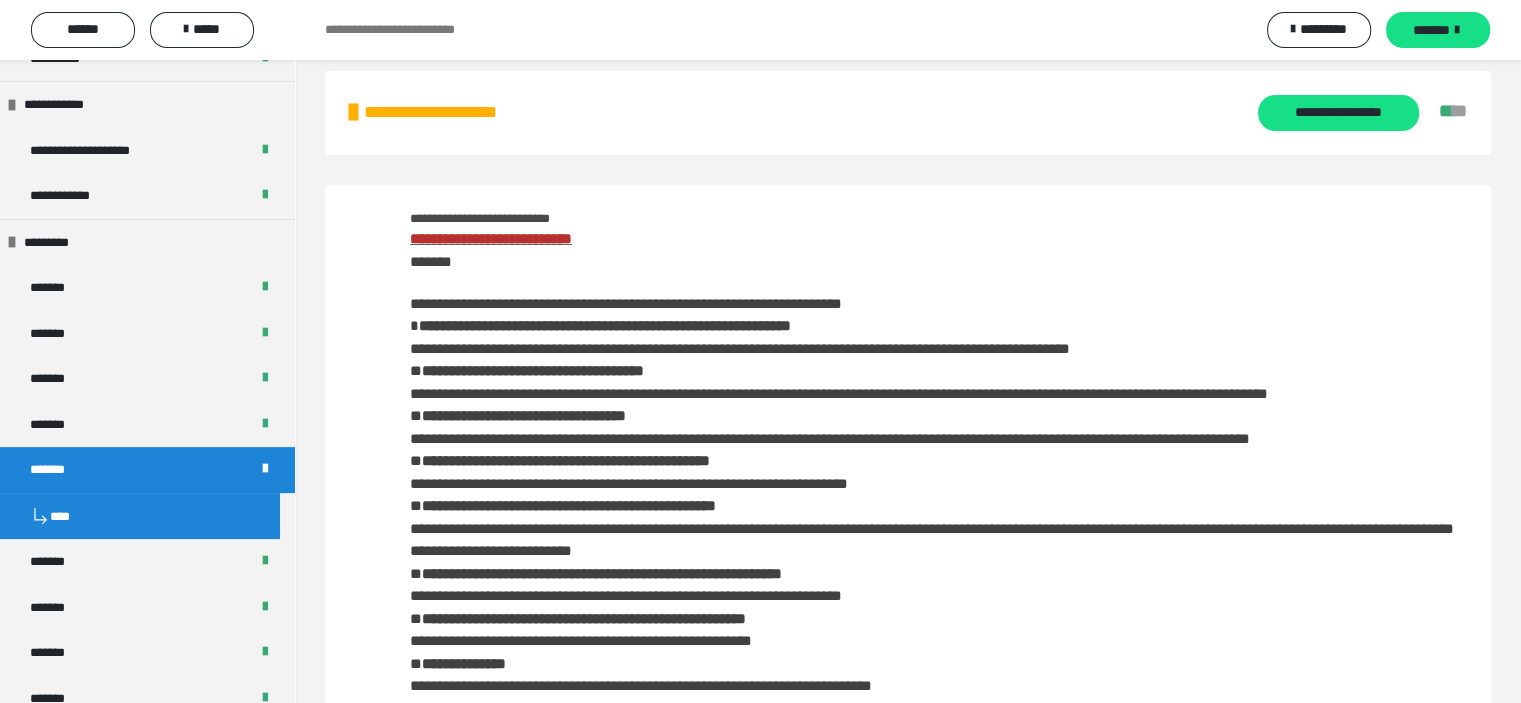 scroll, scrollTop: 0, scrollLeft: 0, axis: both 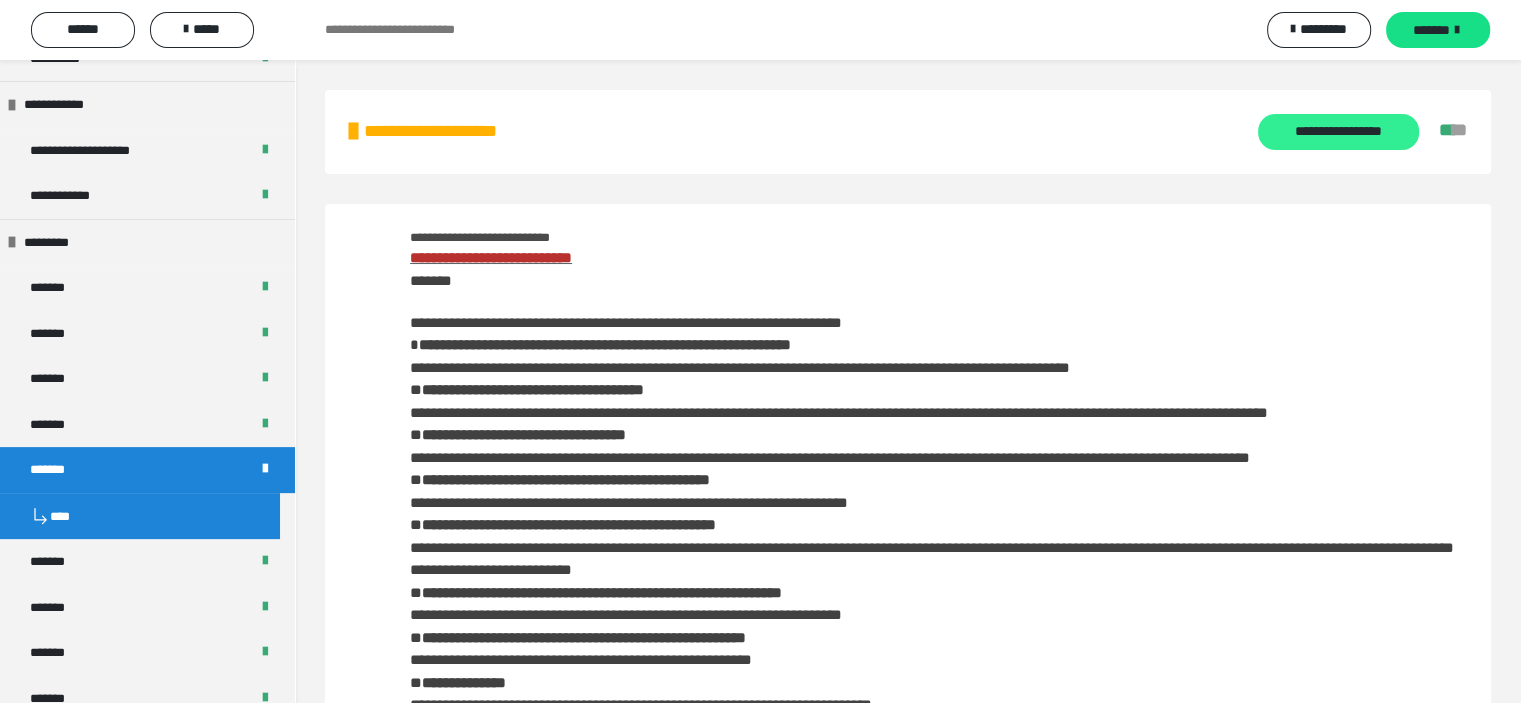 click on "**********" at bounding box center (1338, 132) 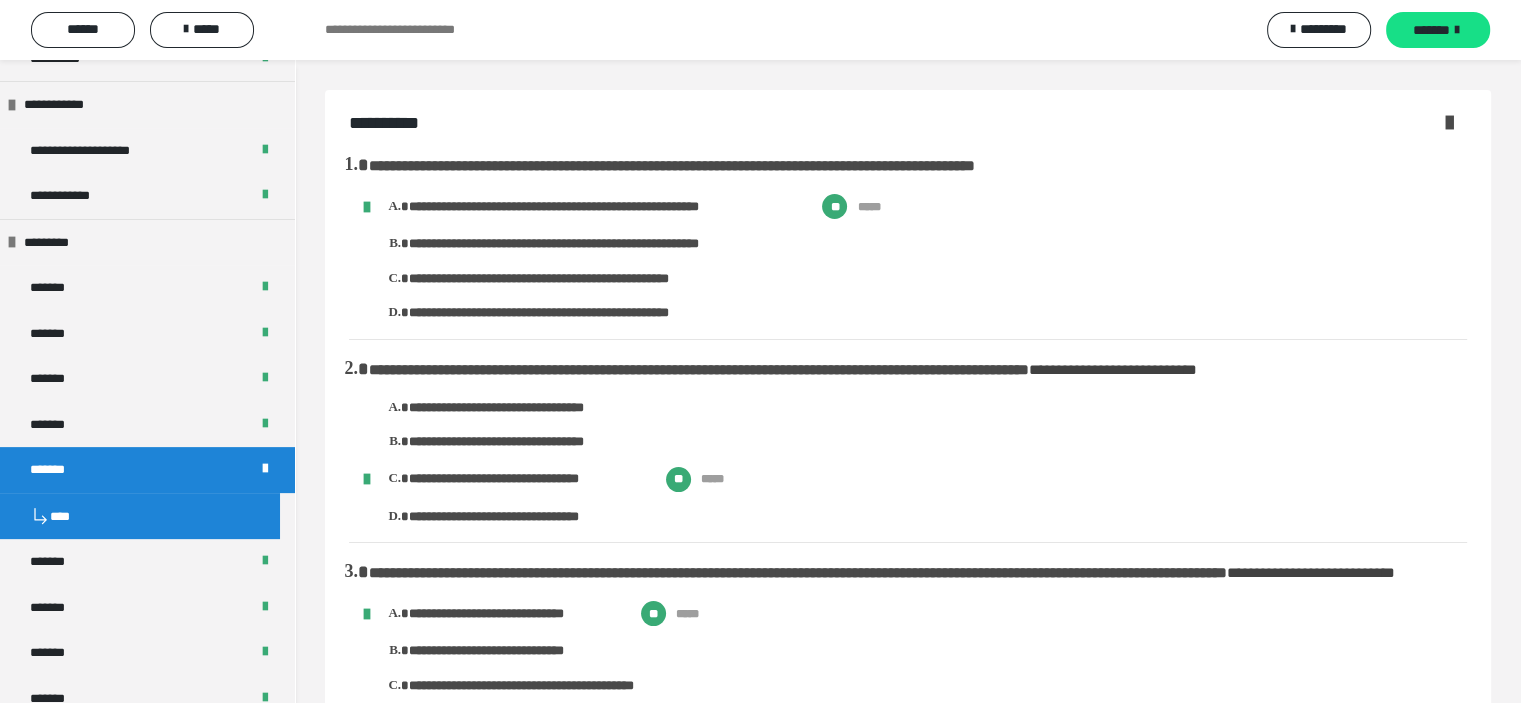 click at bounding box center (1449, 122) 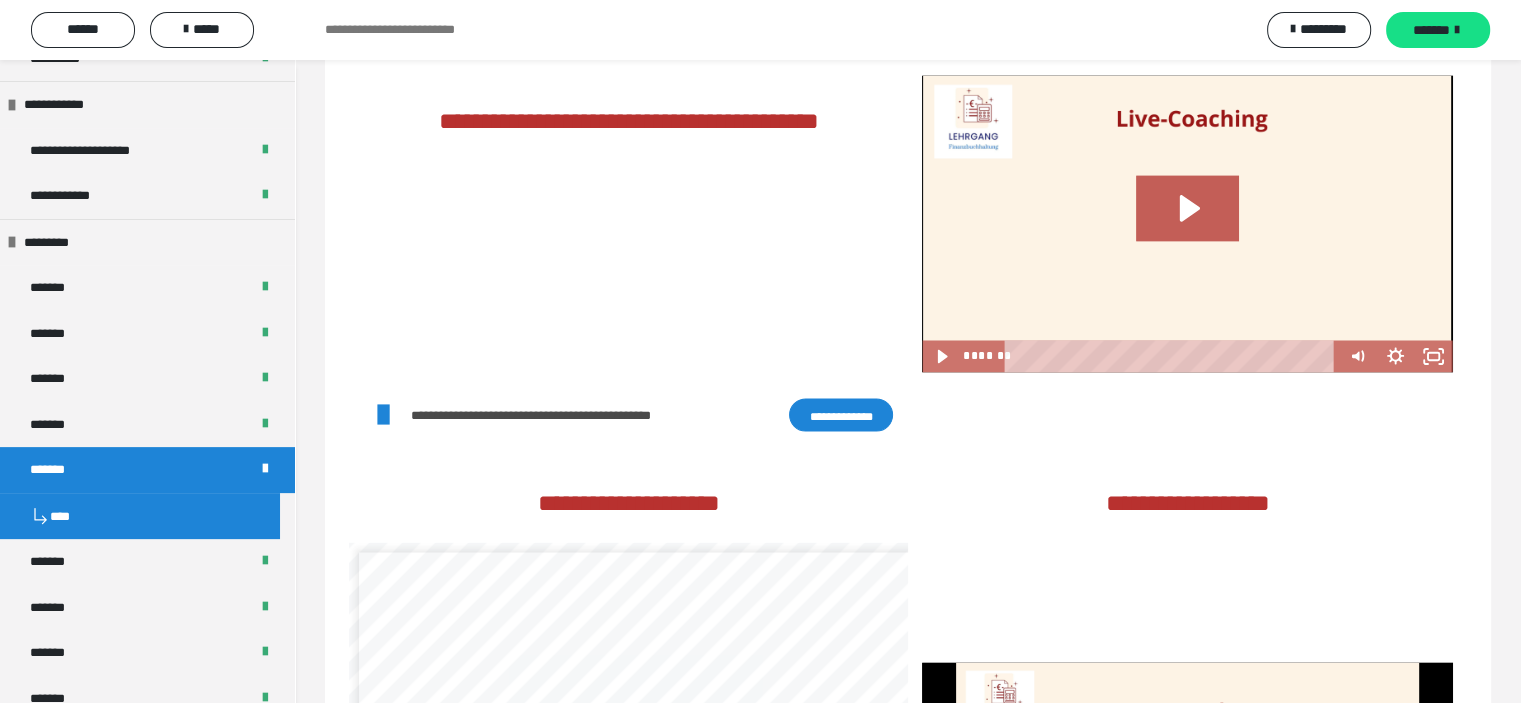 scroll, scrollTop: 3500, scrollLeft: 0, axis: vertical 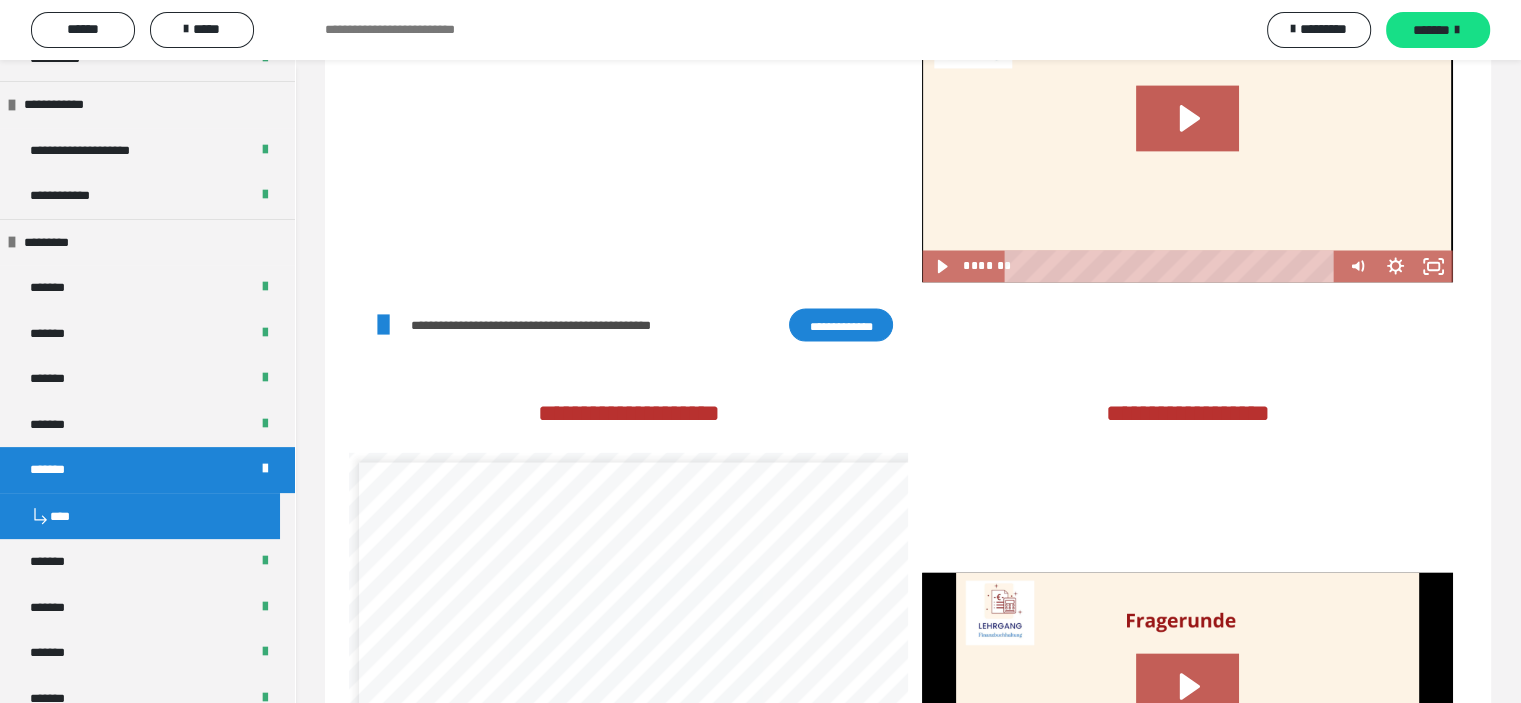 click on "**********" at bounding box center (841, 325) 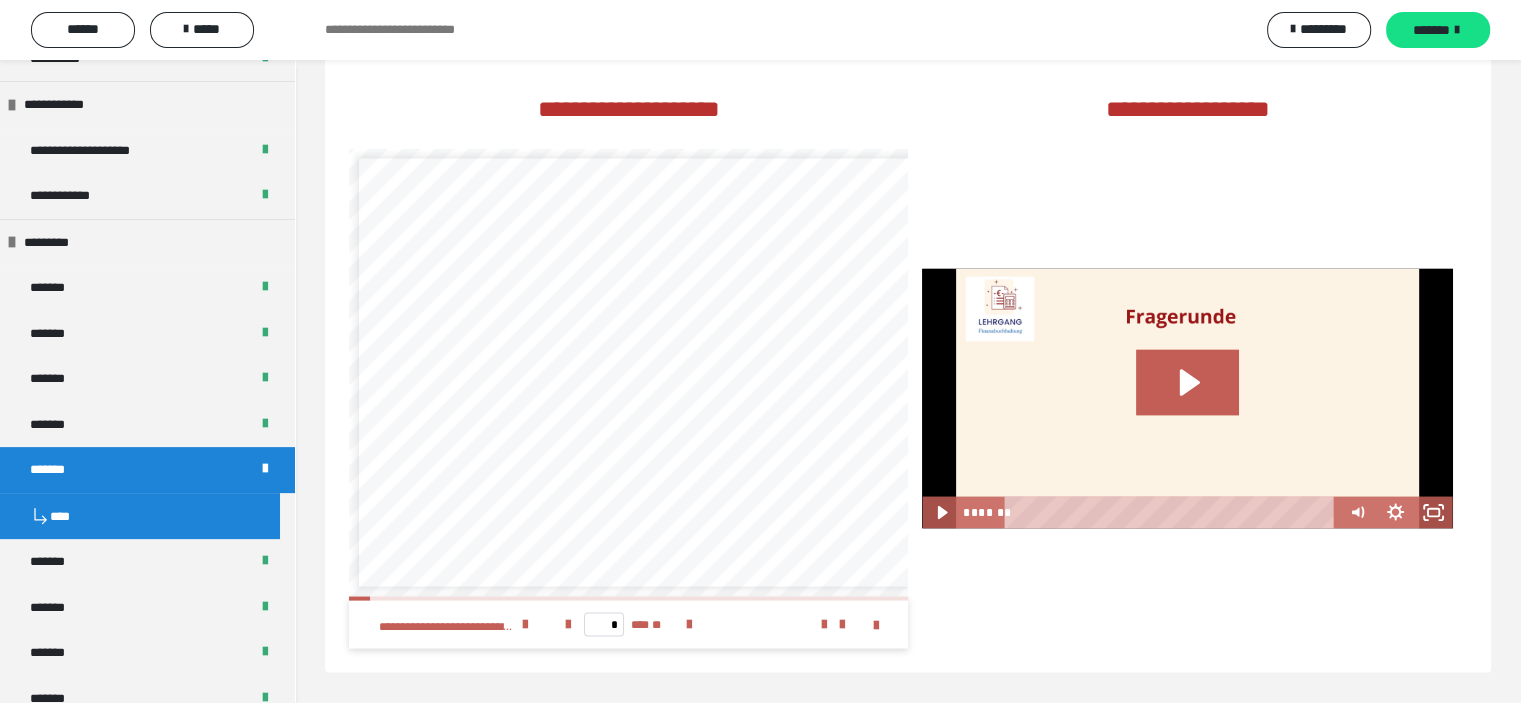 scroll, scrollTop: 3836, scrollLeft: 0, axis: vertical 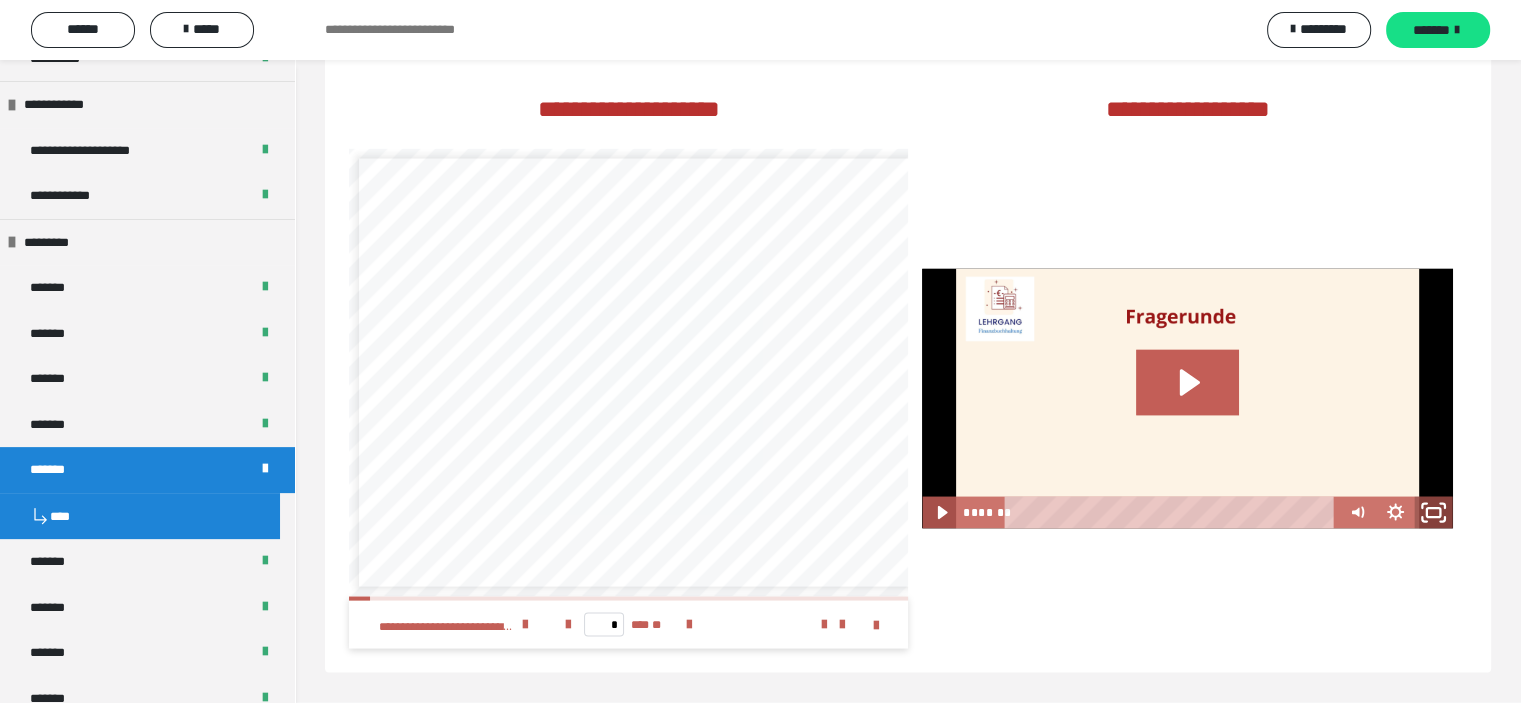 click 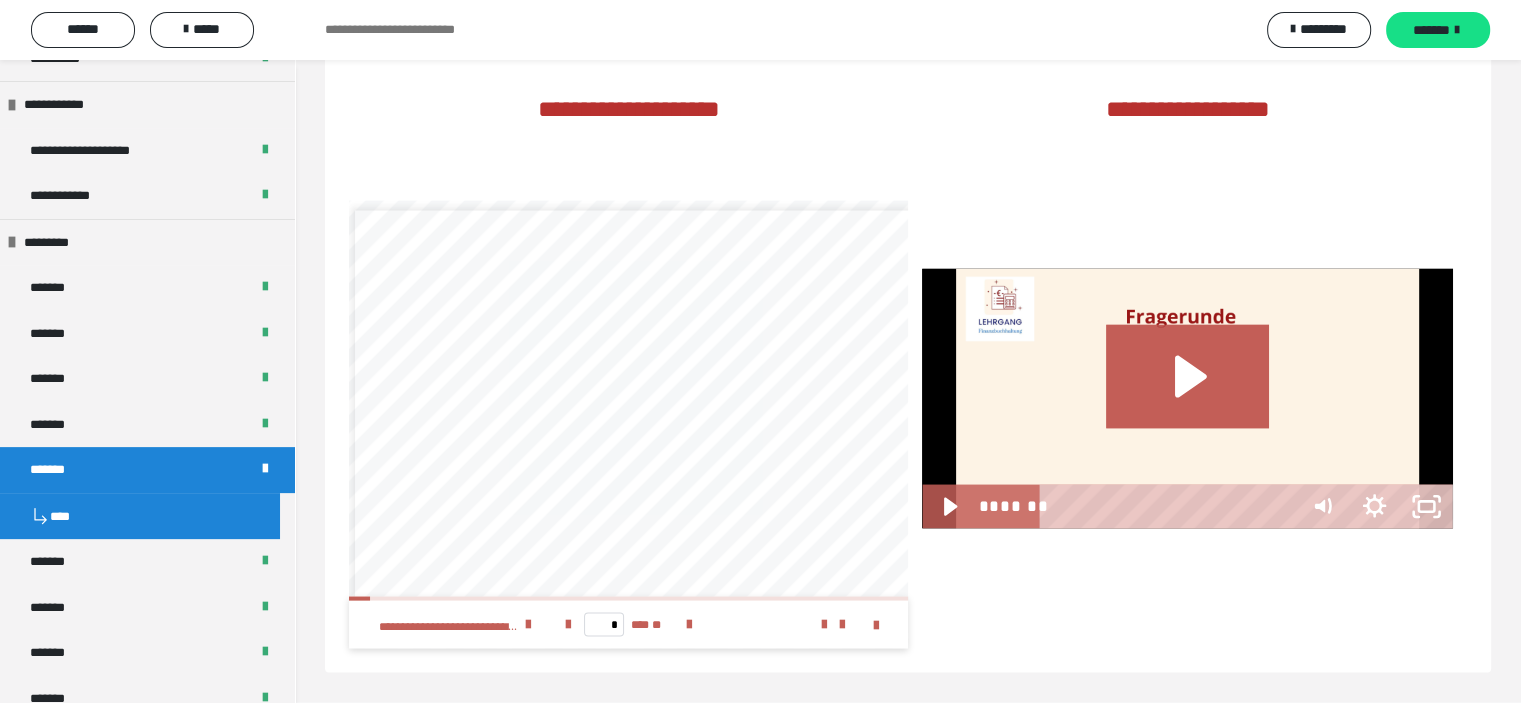 scroll, scrollTop: 3701, scrollLeft: 0, axis: vertical 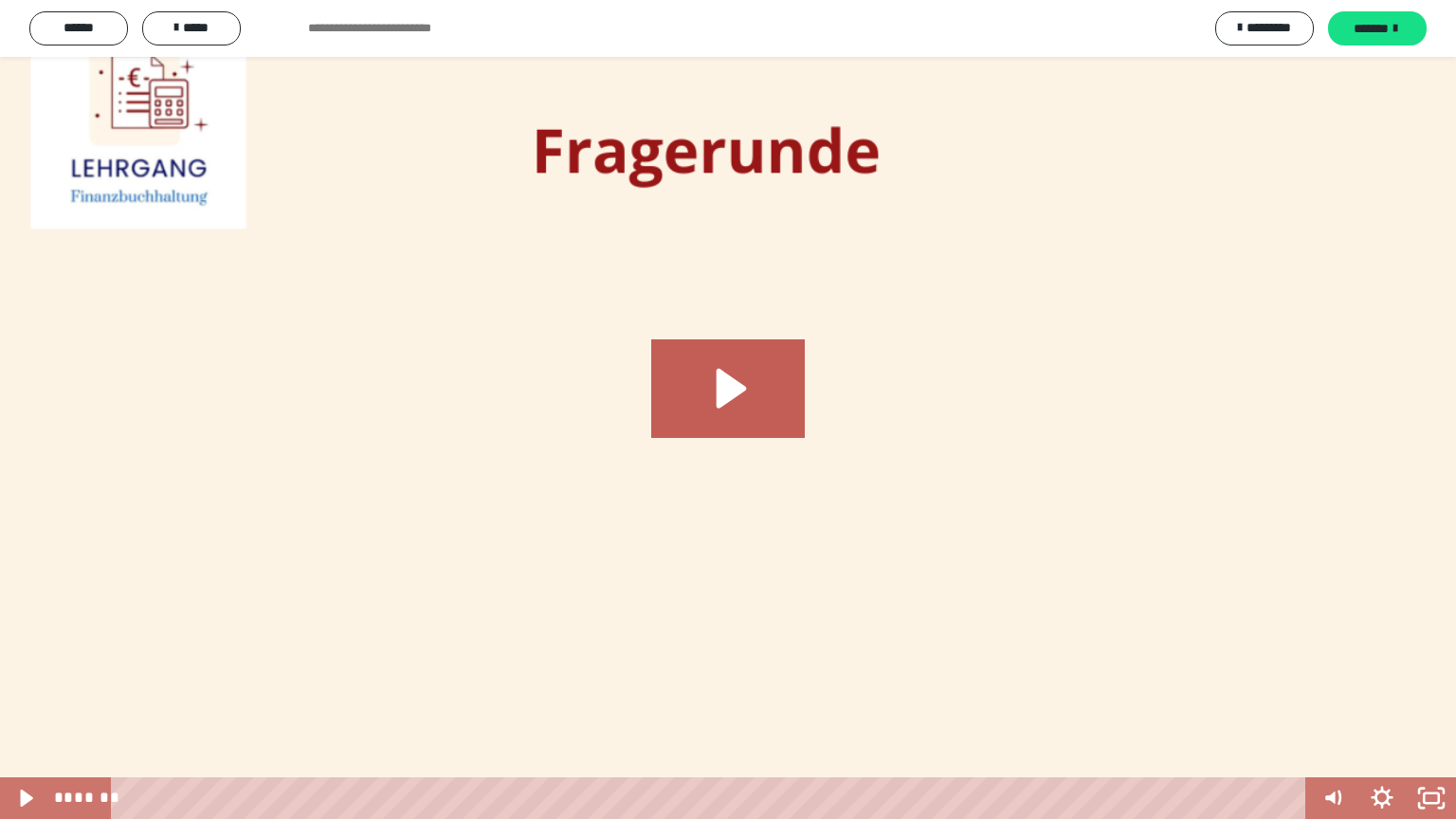 click at bounding box center (728, 410) 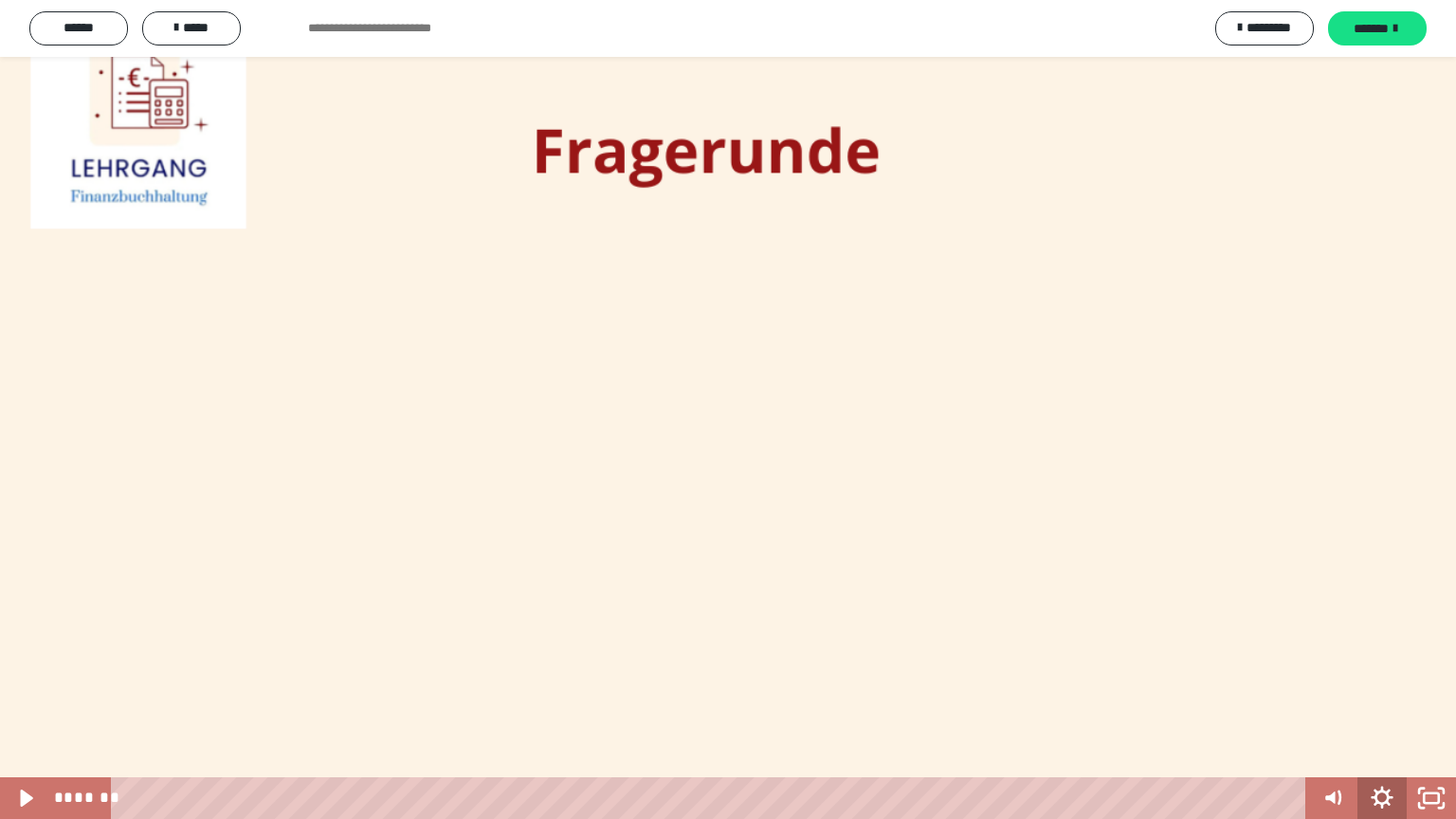 click 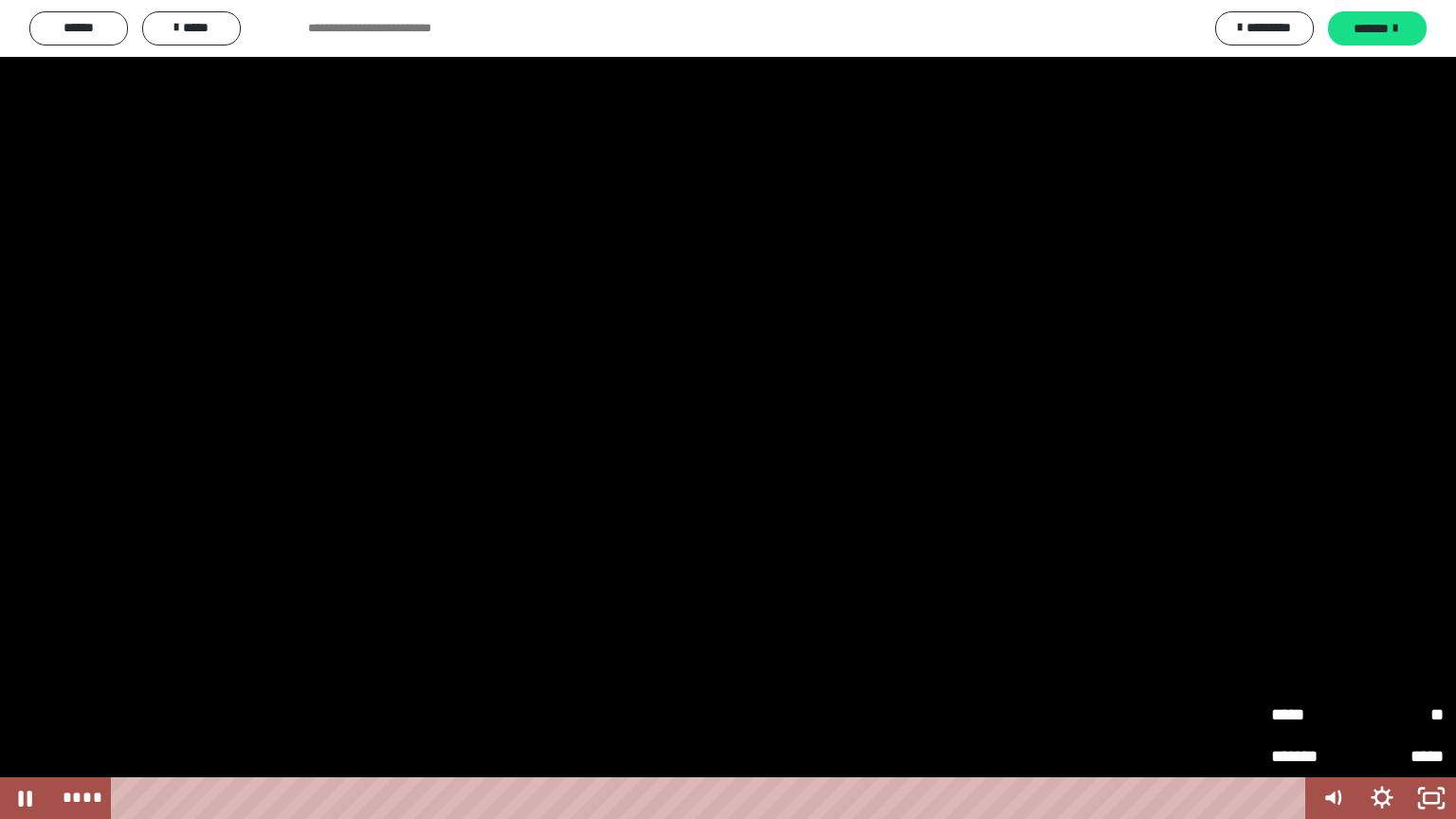click on "*****" at bounding box center (1314, 715) 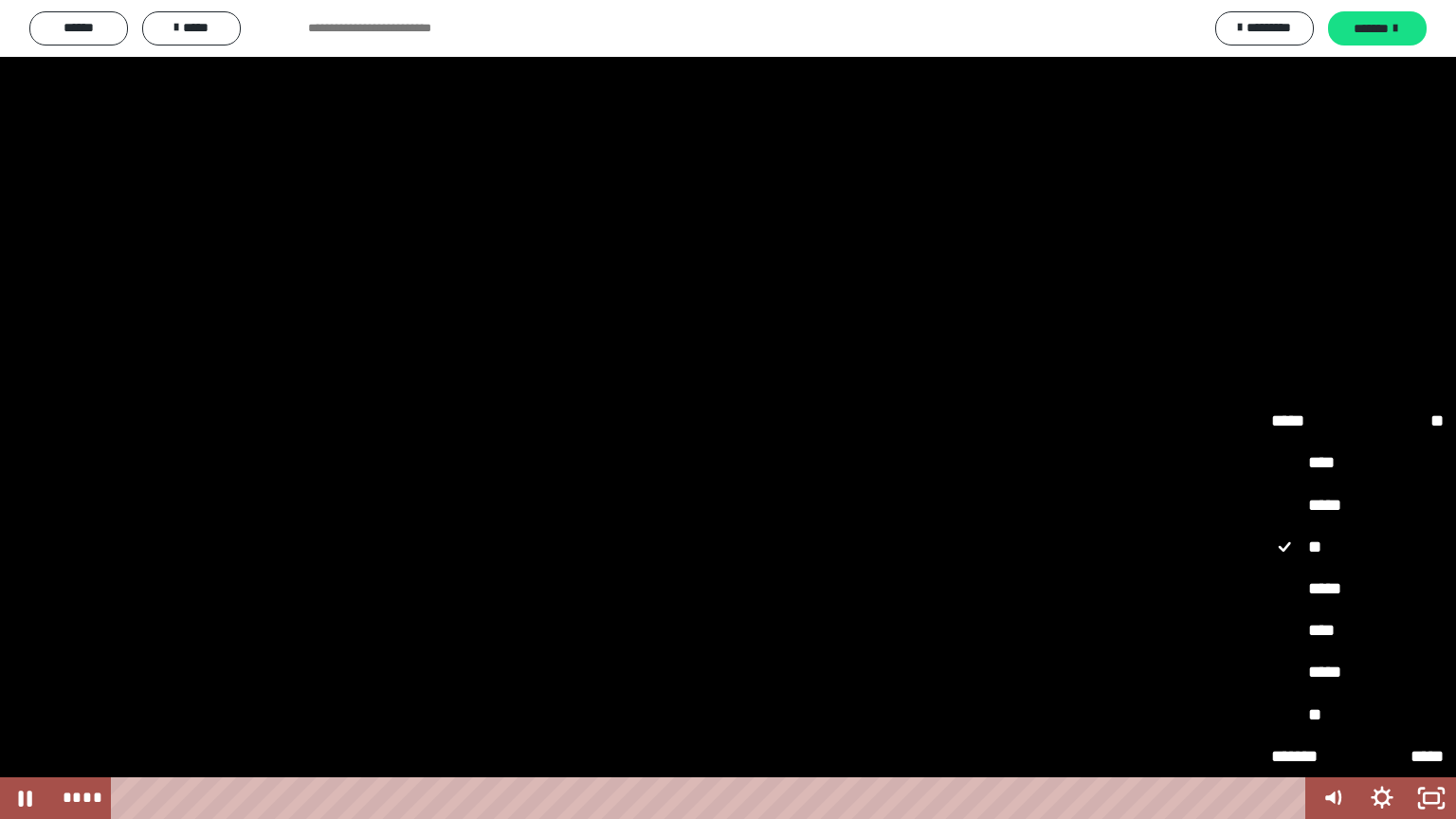 click on "*****" at bounding box center [1357, 590] 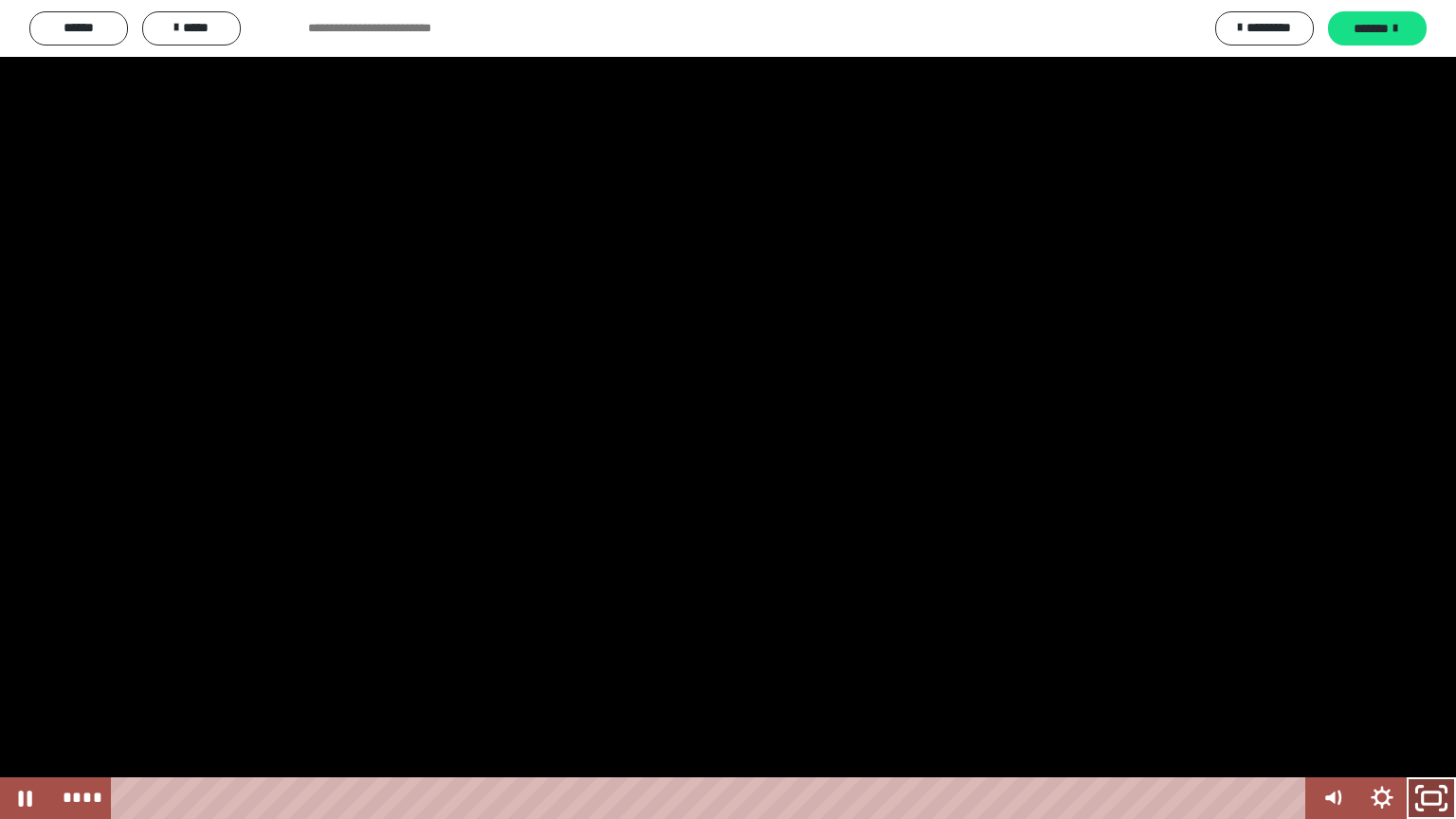 click 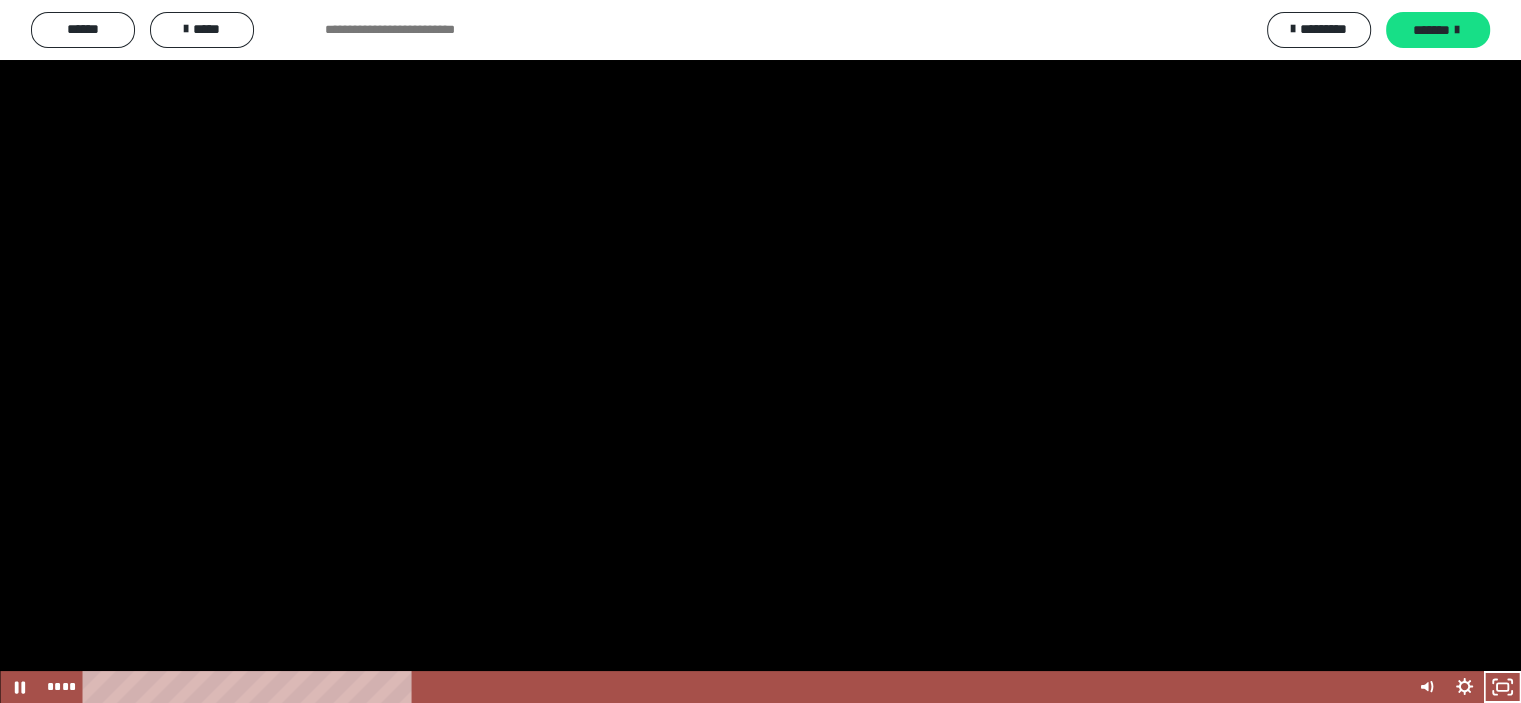 scroll, scrollTop: 33, scrollLeft: 0, axis: vertical 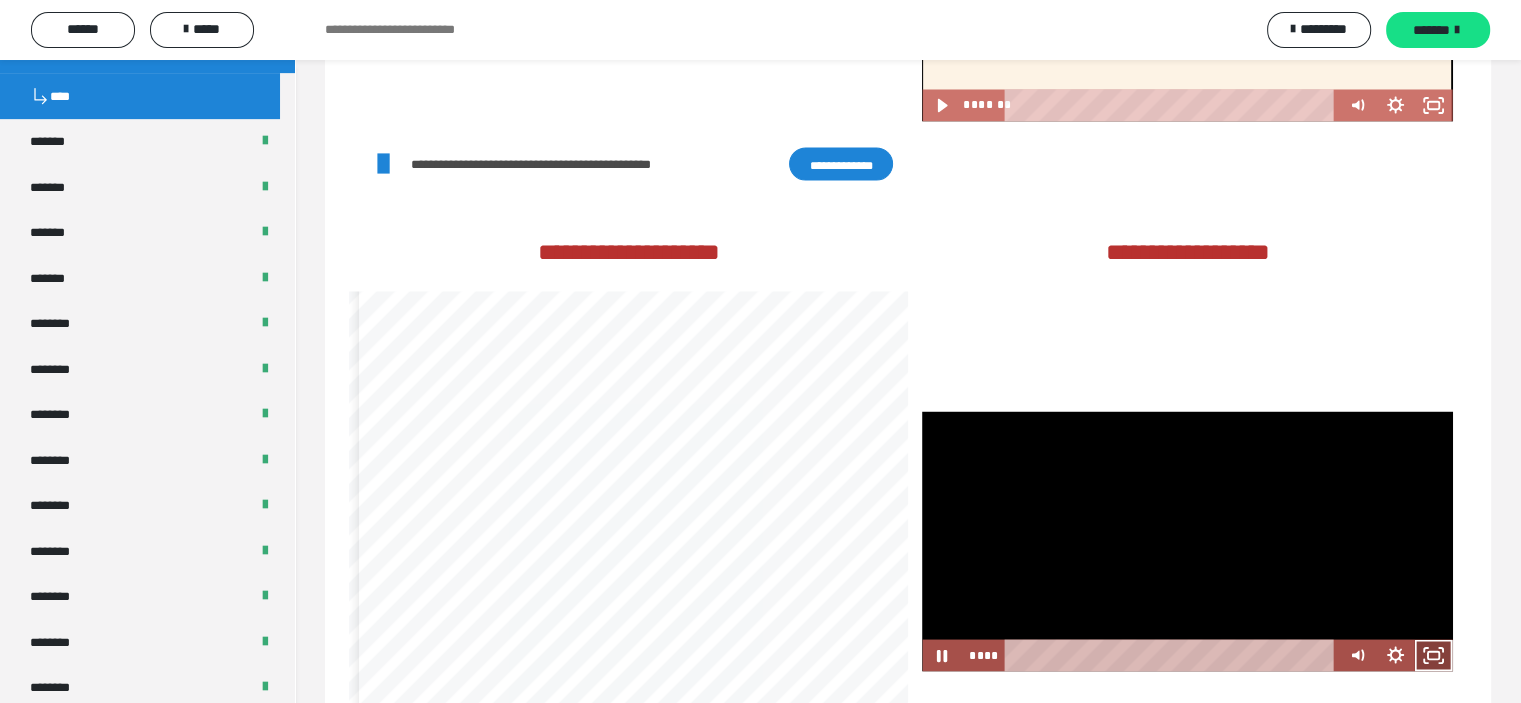 click 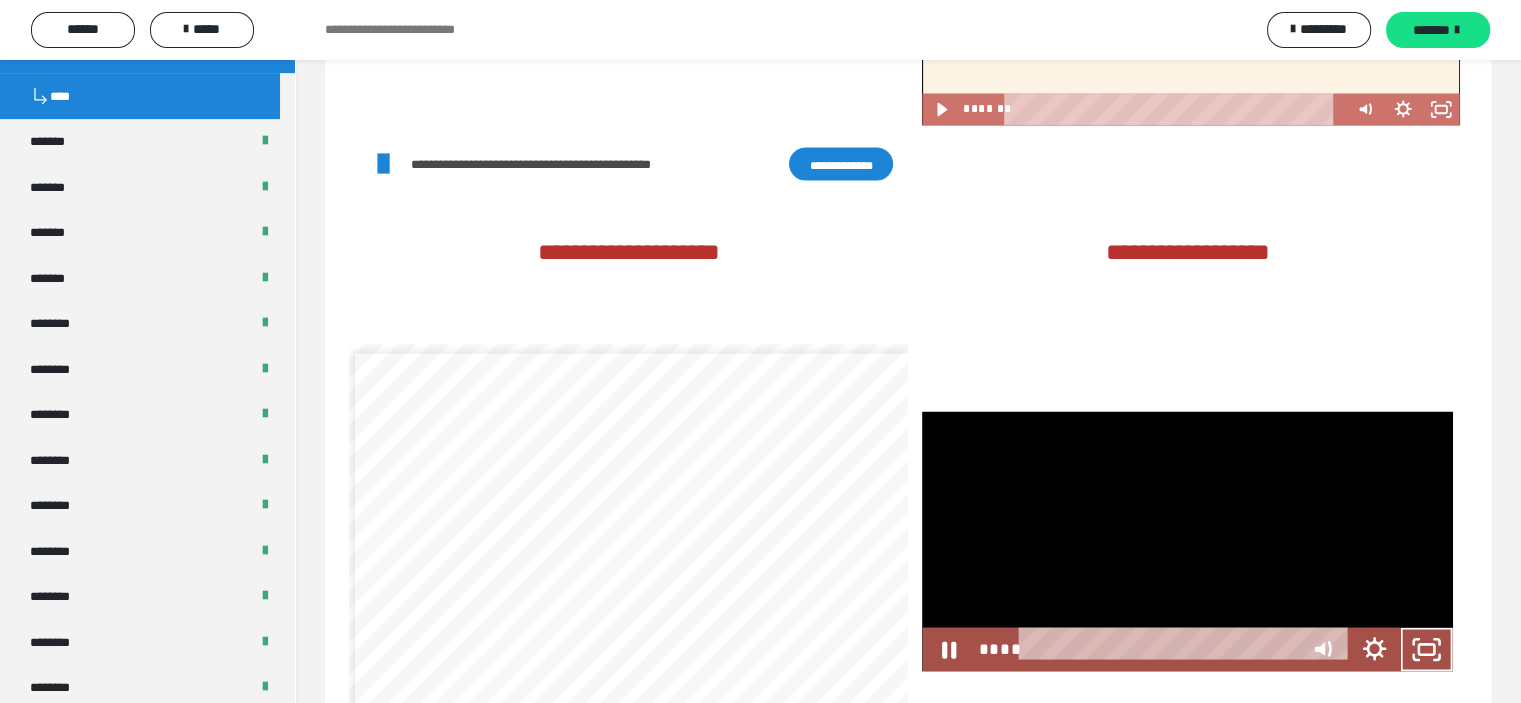 scroll, scrollTop: 8, scrollLeft: 0, axis: vertical 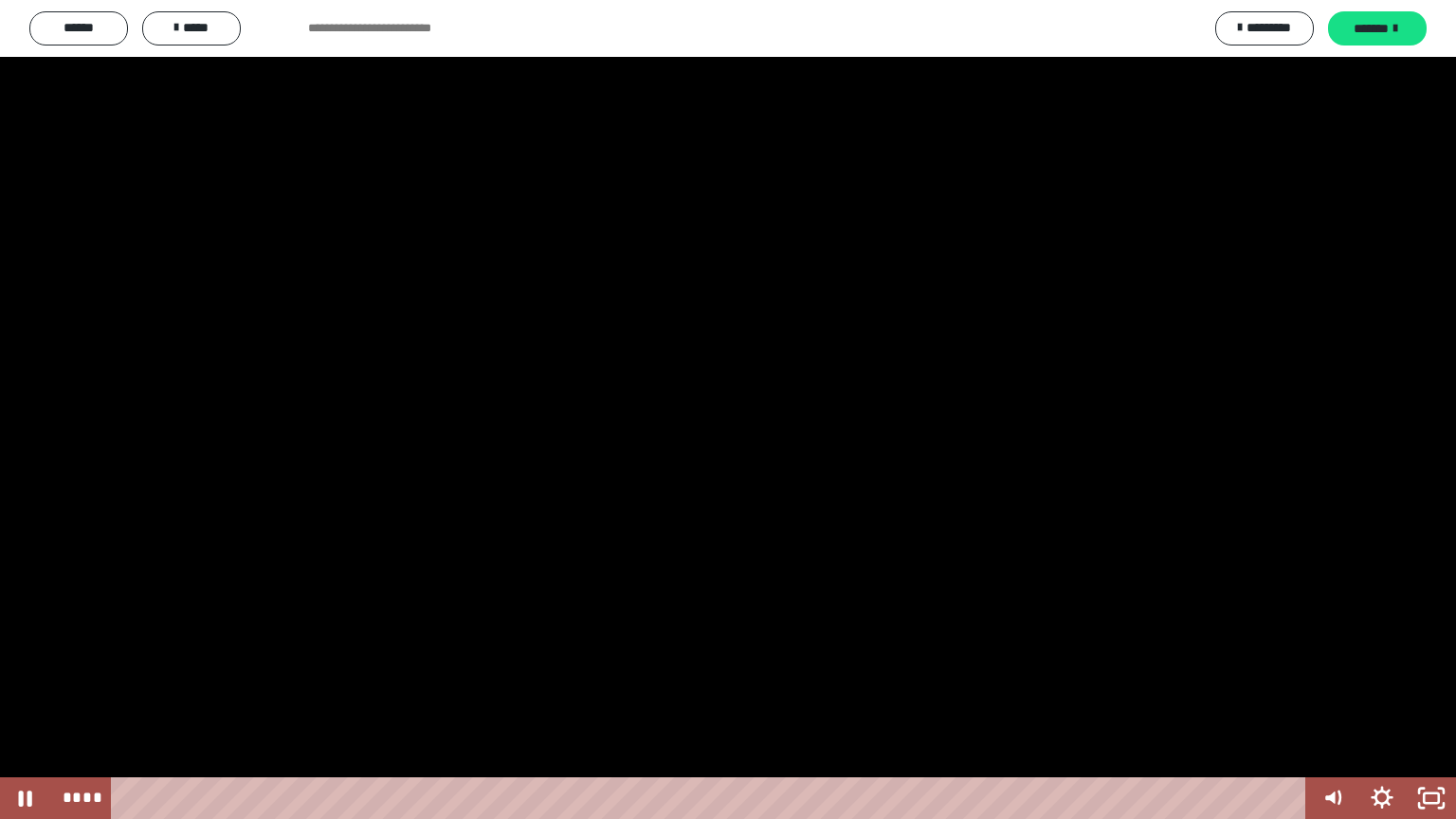 click at bounding box center (728, 410) 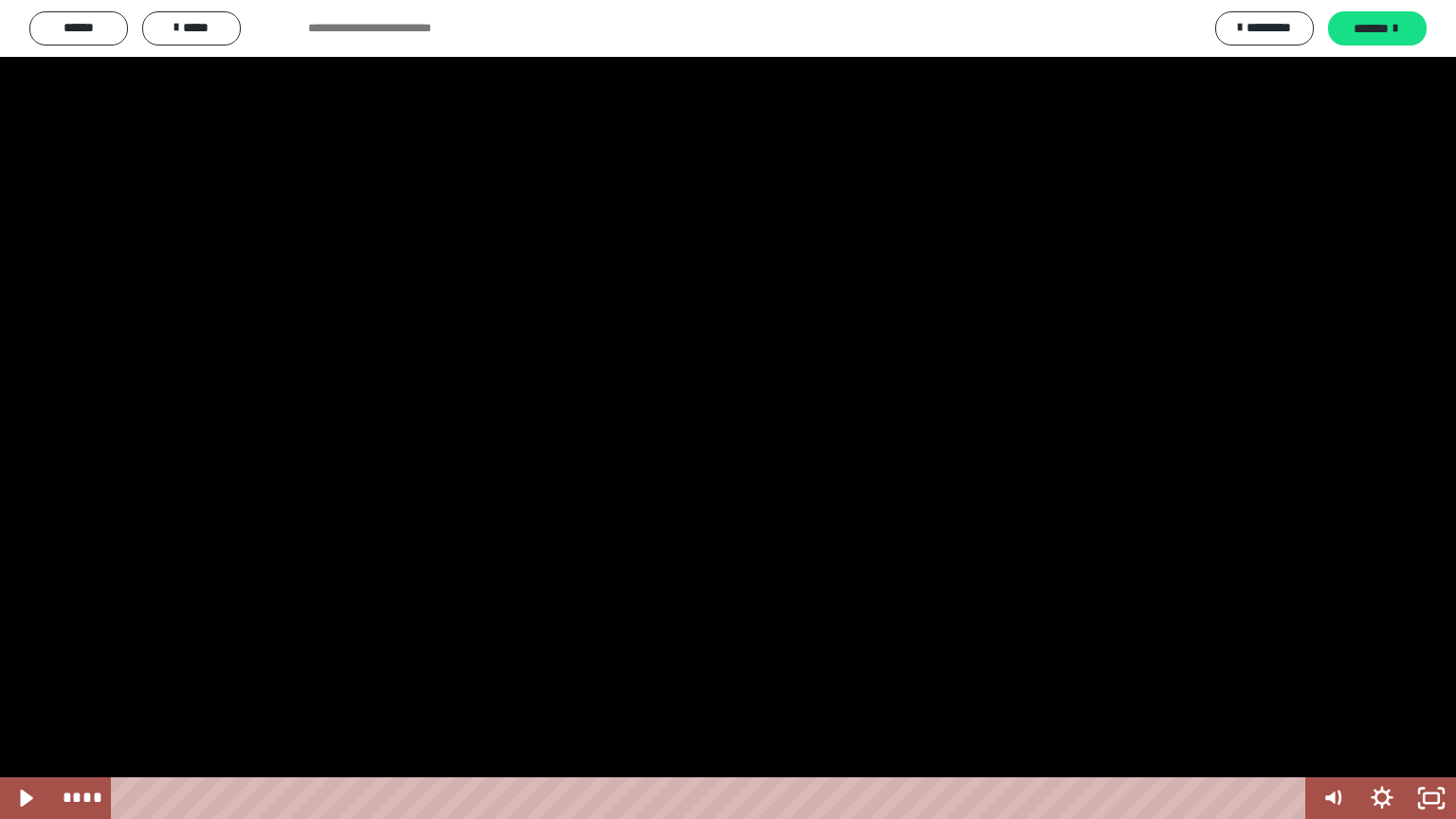 click at bounding box center (728, 410) 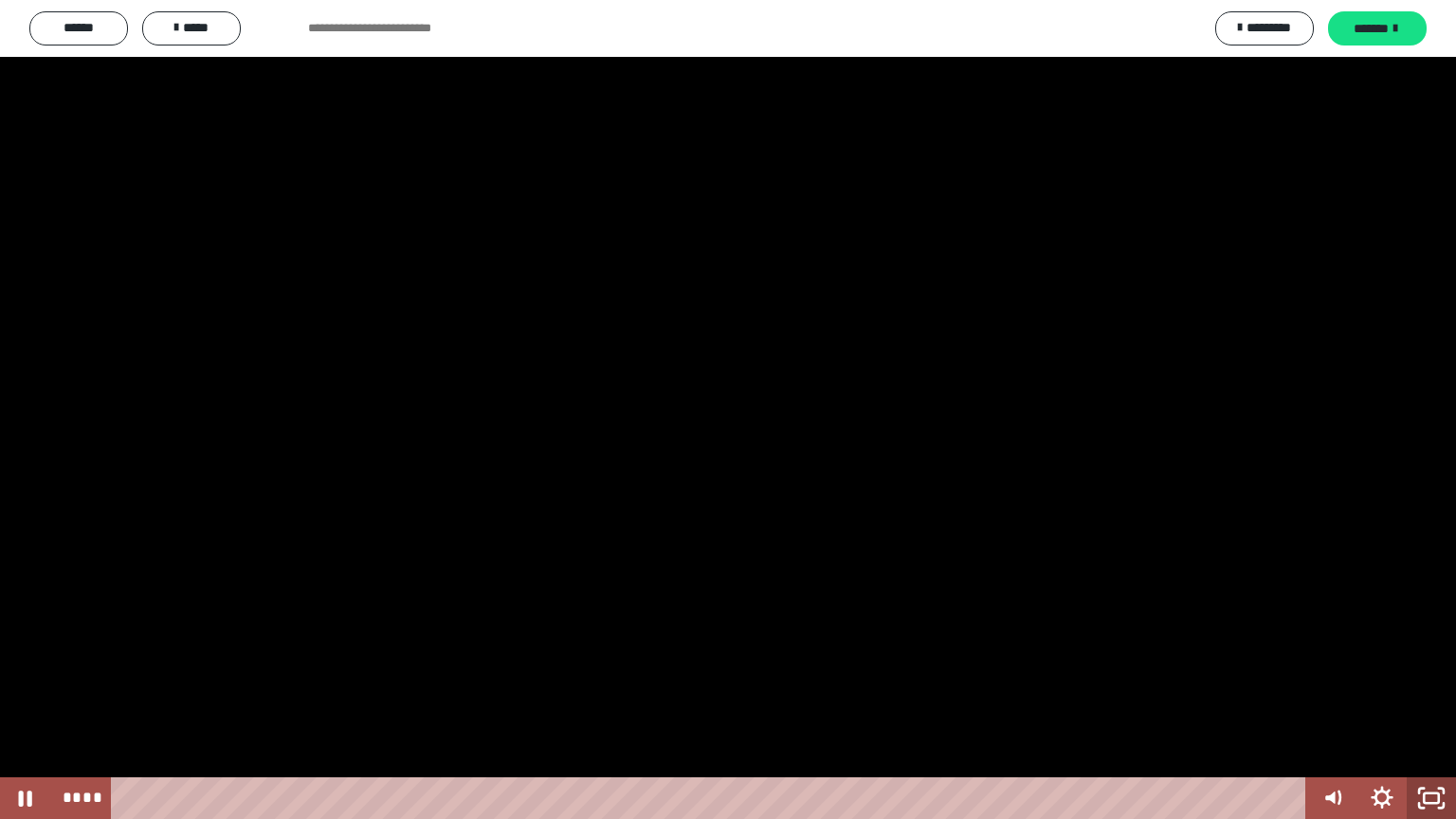 click 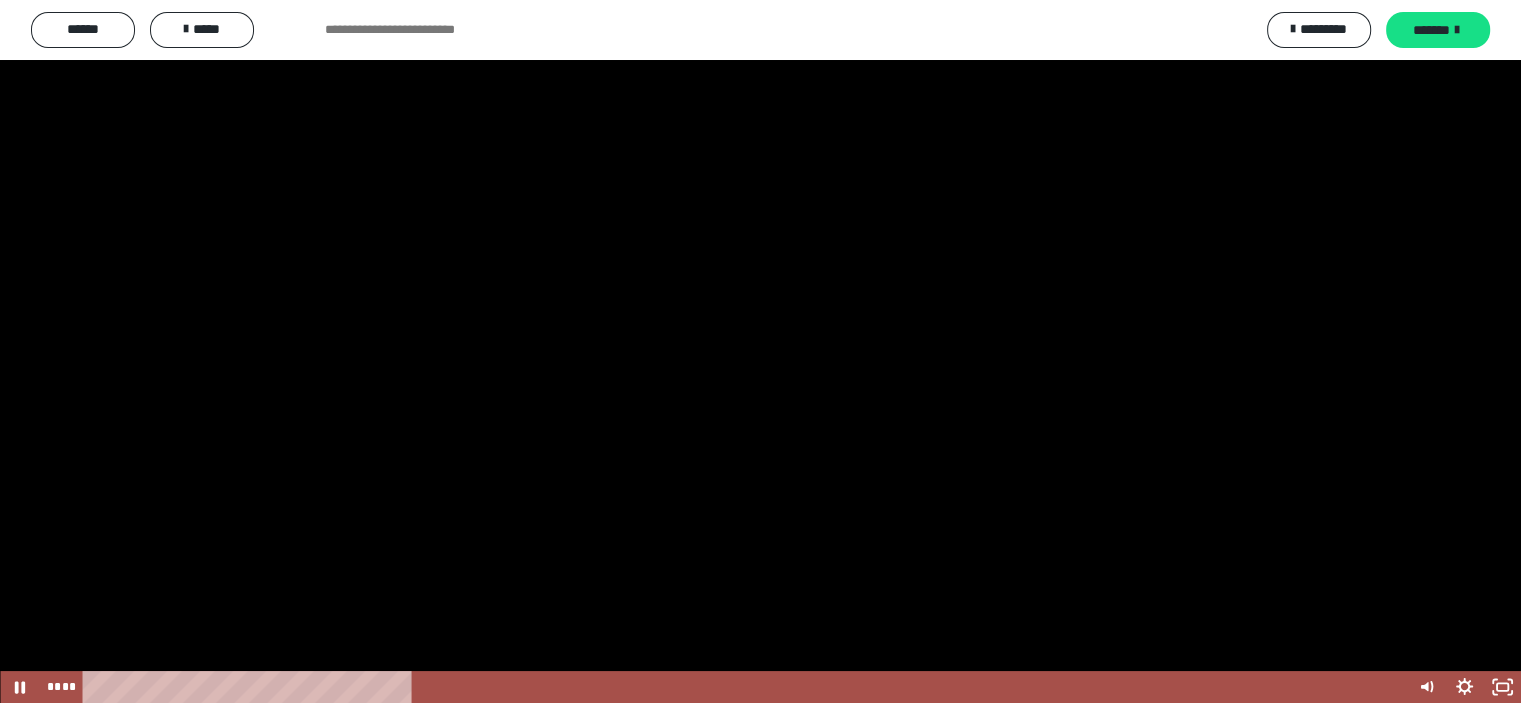 scroll, scrollTop: 3761, scrollLeft: 0, axis: vertical 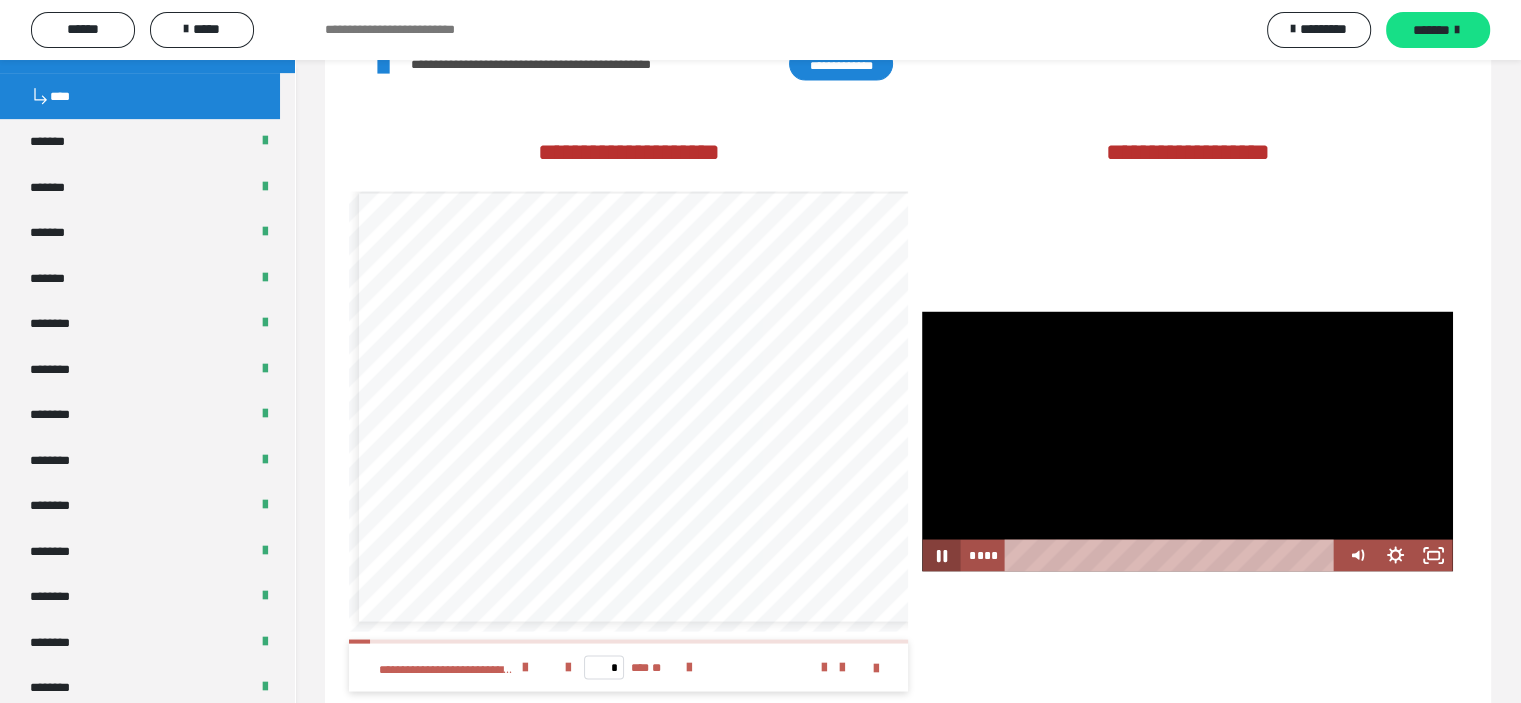 click 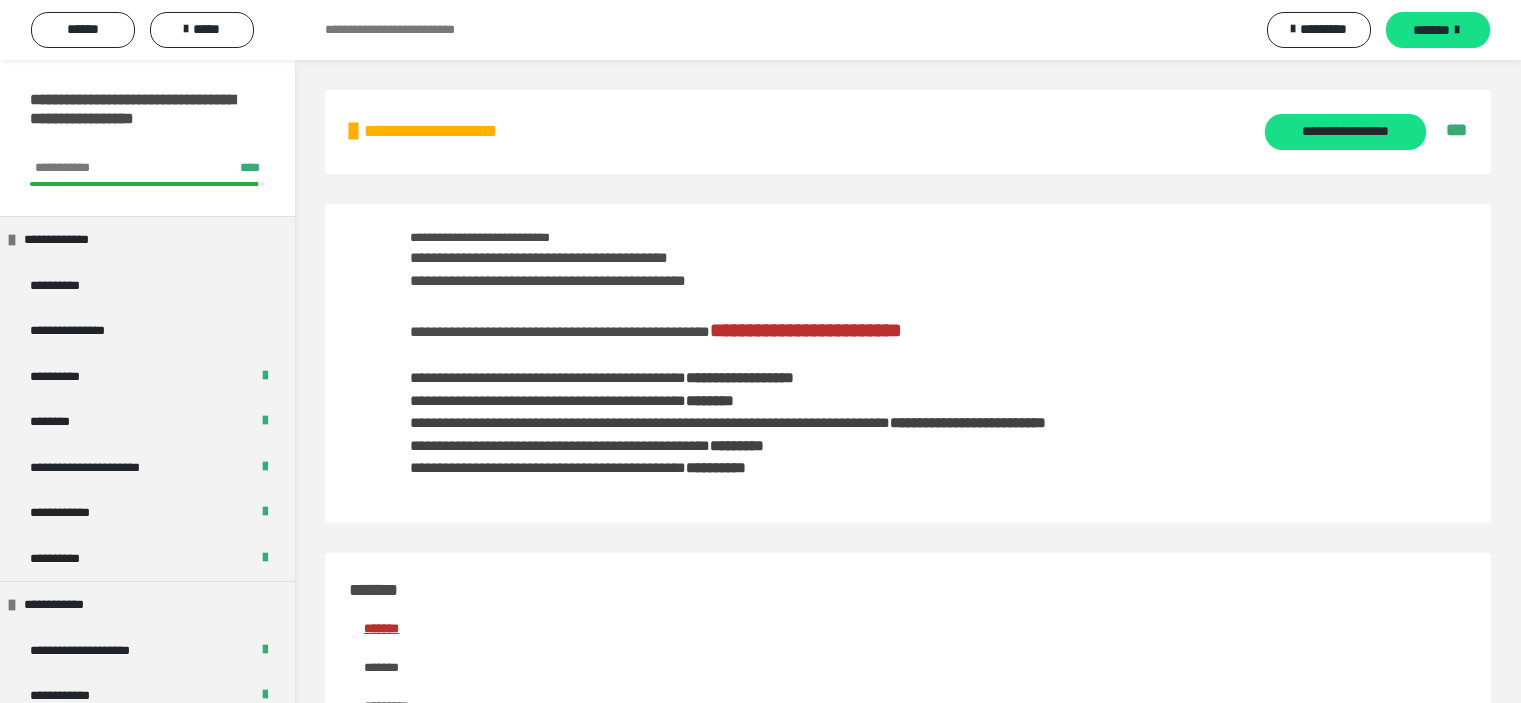 scroll, scrollTop: 0, scrollLeft: 0, axis: both 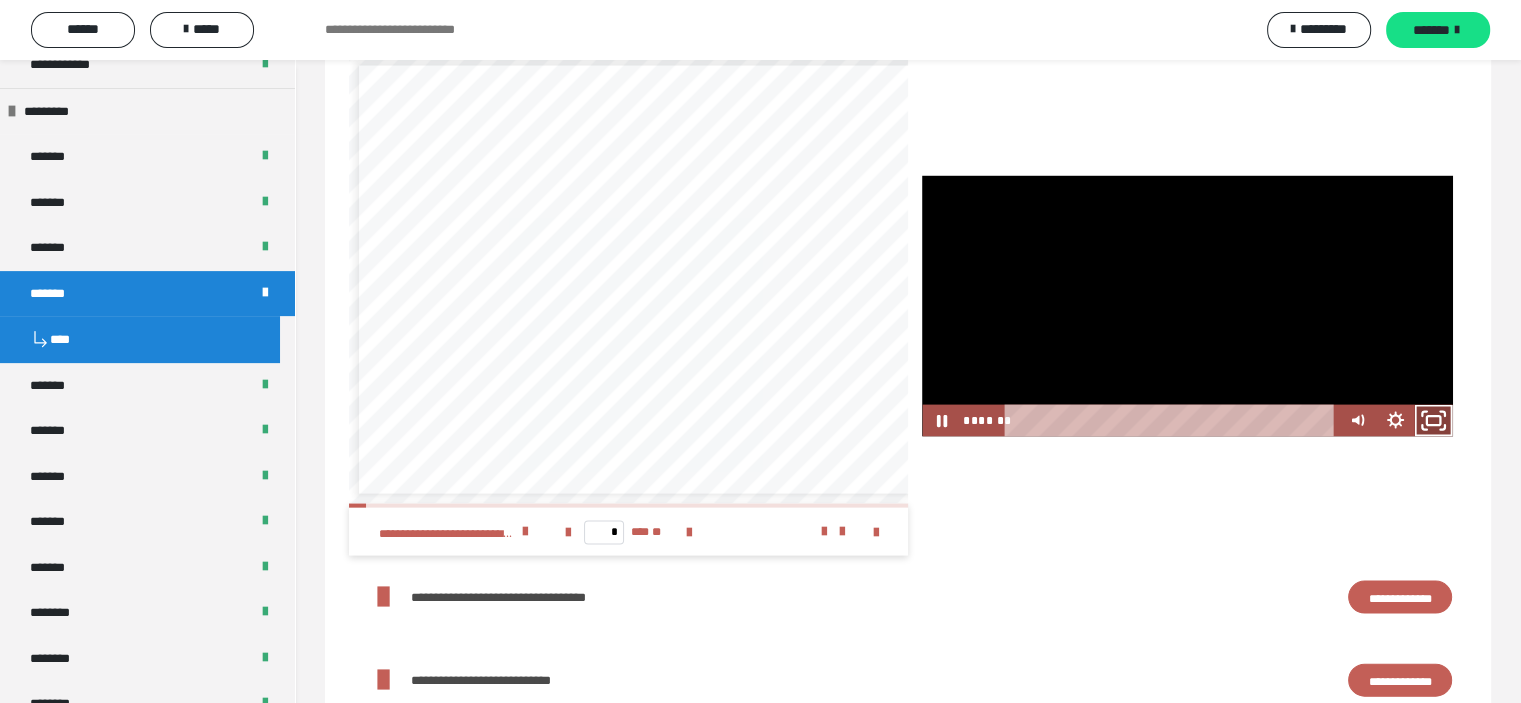 click 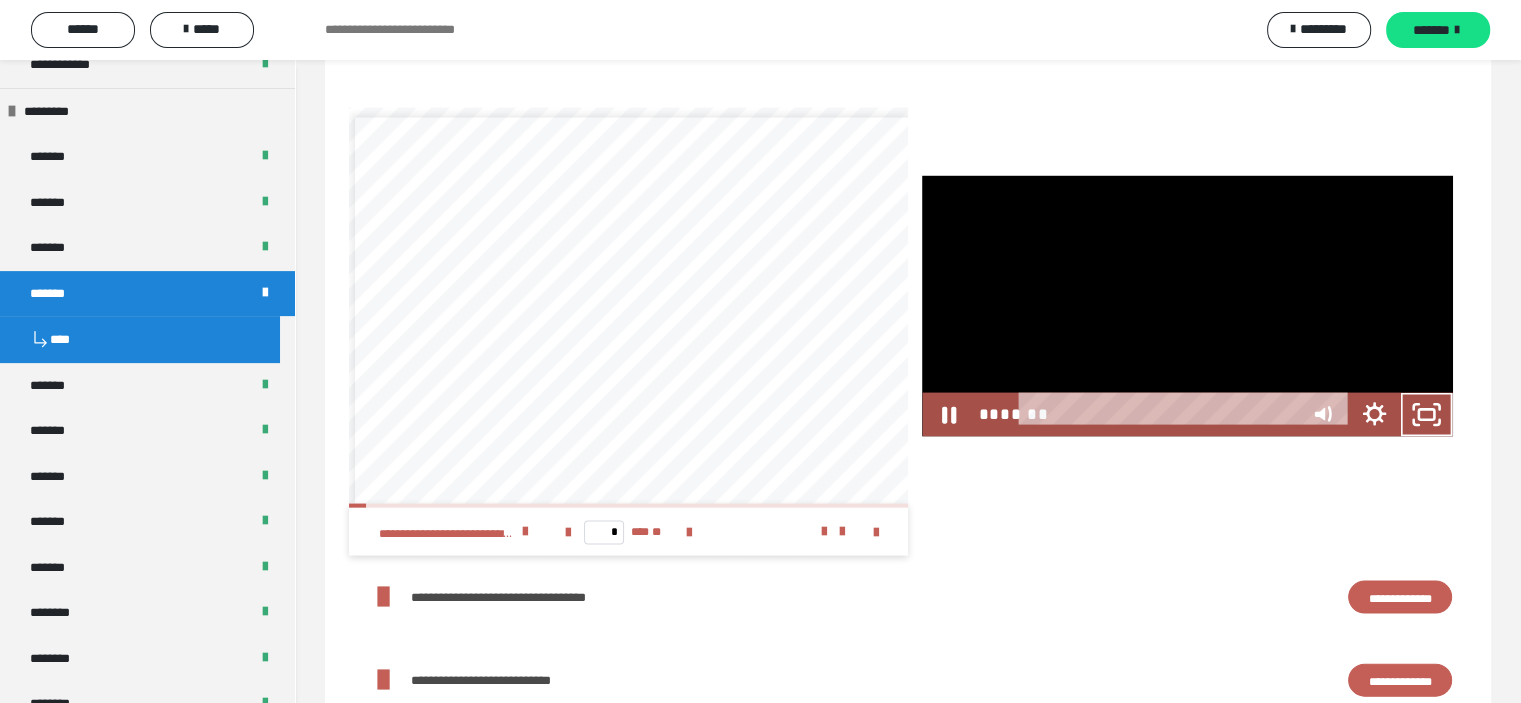 scroll, scrollTop: 4093, scrollLeft: 0, axis: vertical 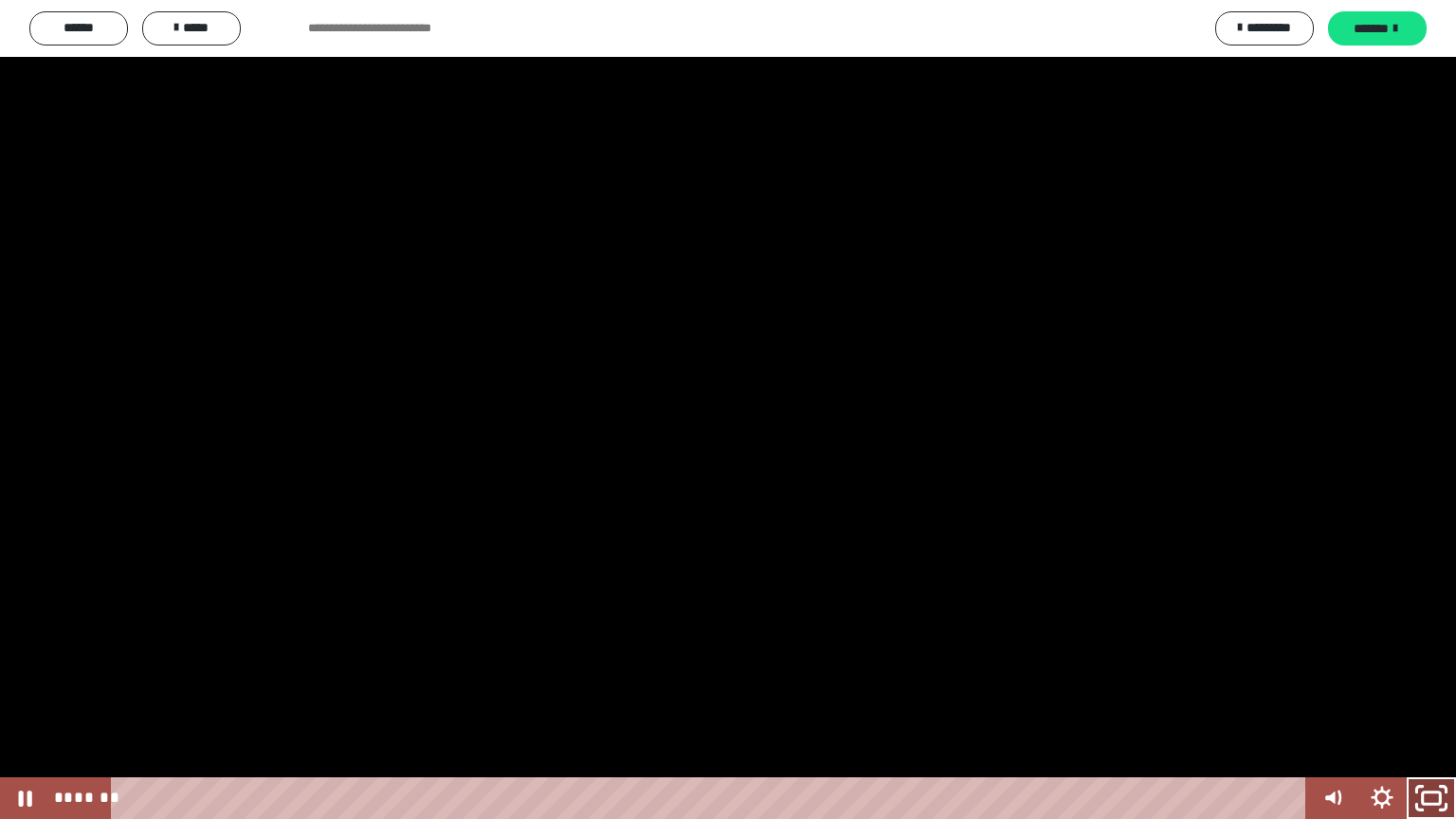 click 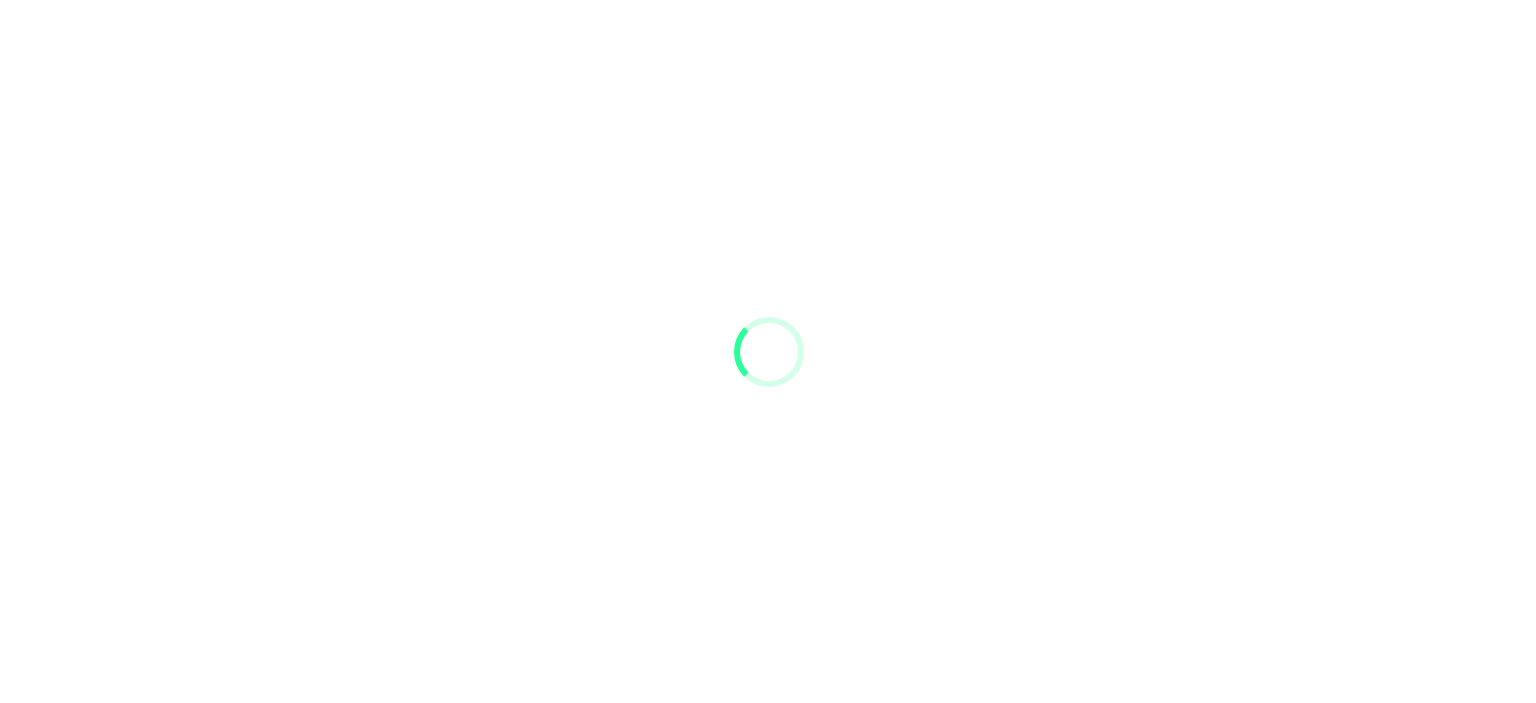 scroll, scrollTop: 0, scrollLeft: 0, axis: both 